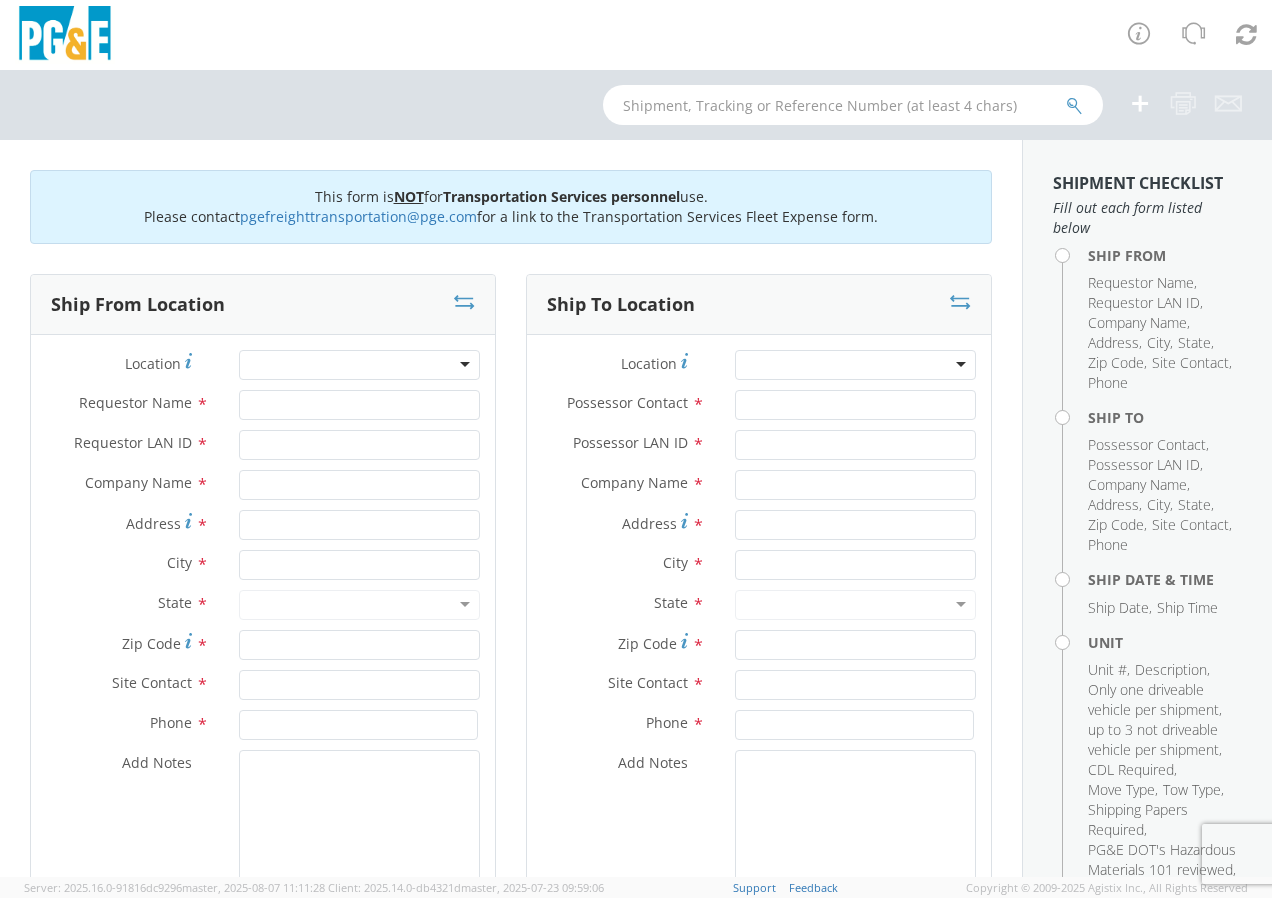 scroll, scrollTop: 0, scrollLeft: 0, axis: both 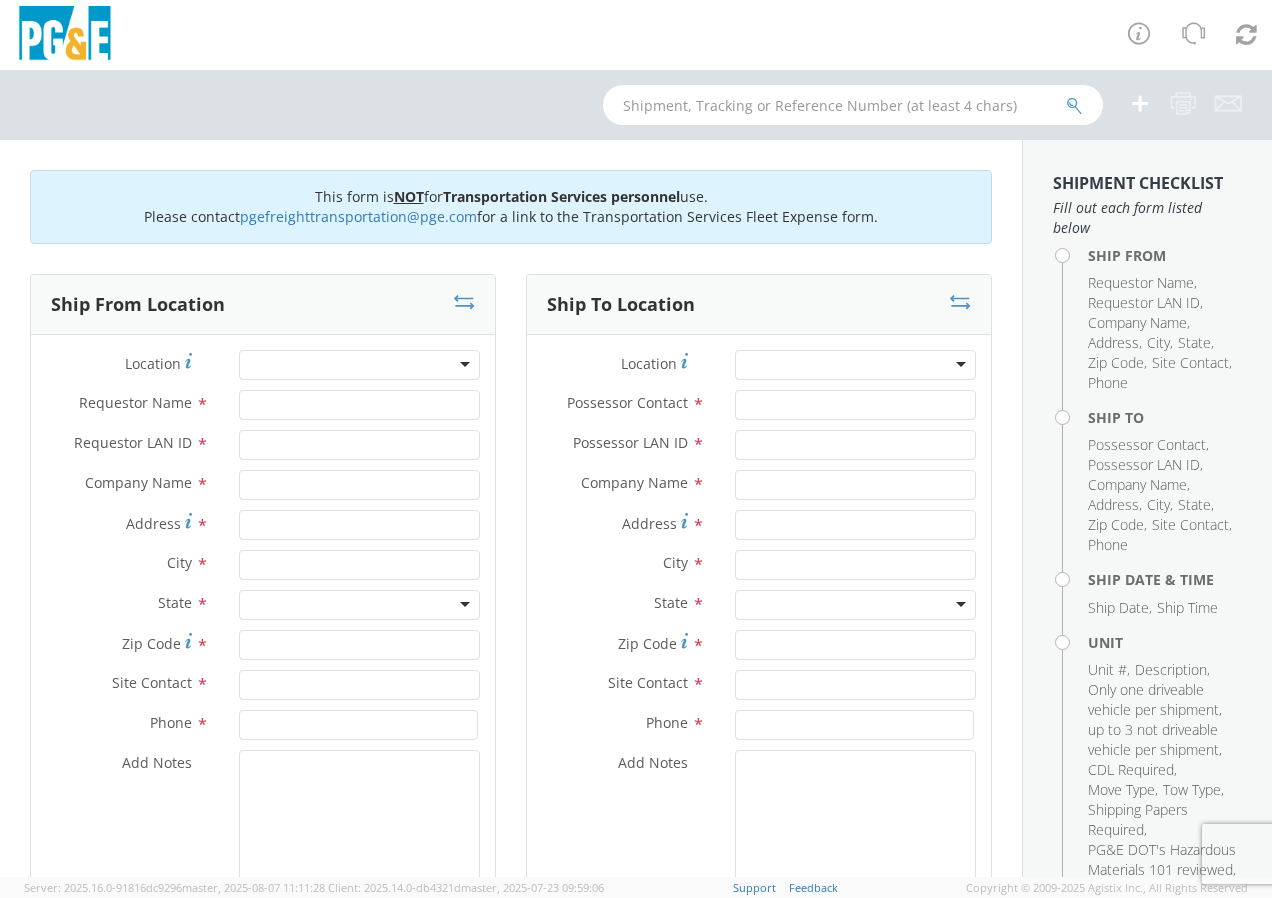click at bounding box center (359, 365) 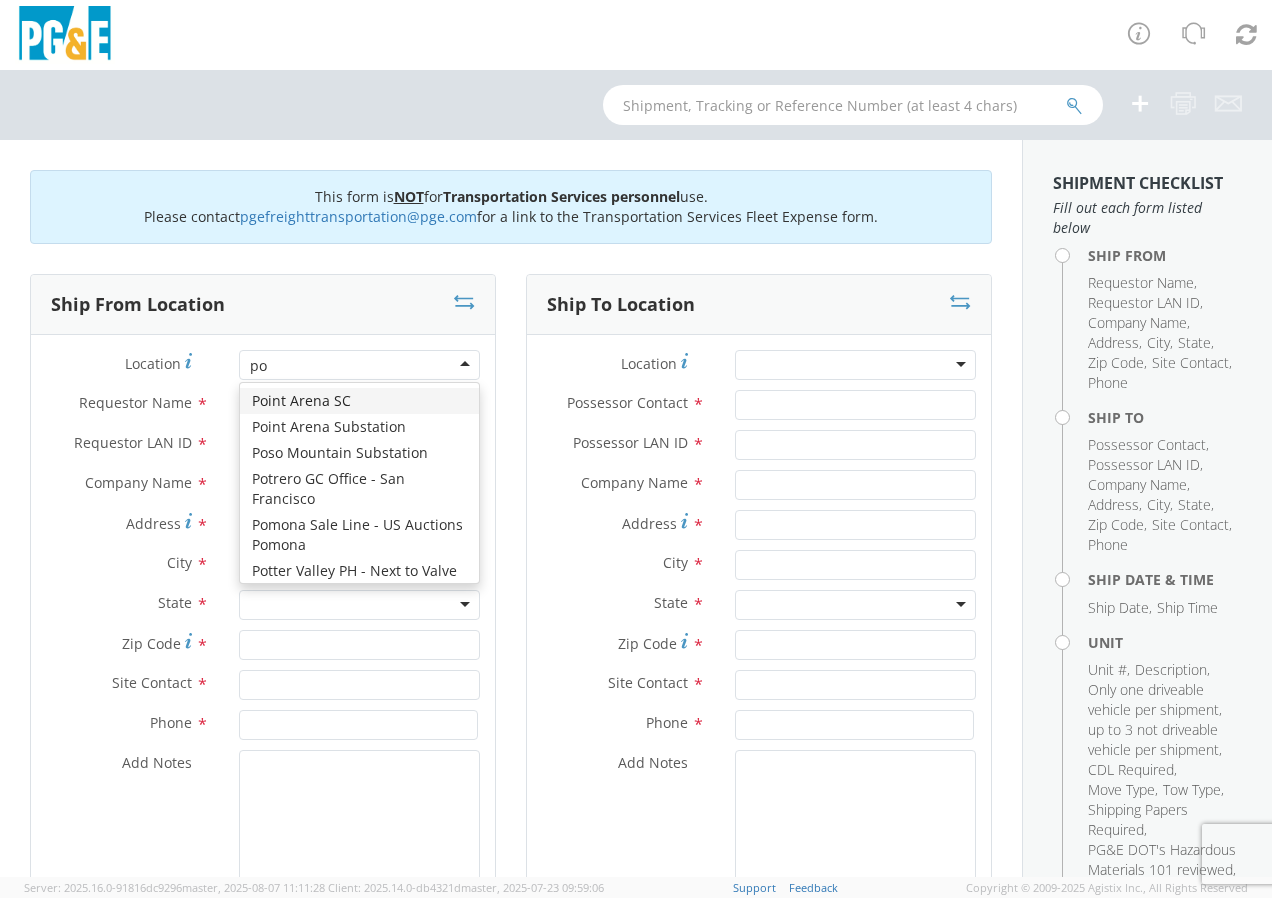 type on "pot" 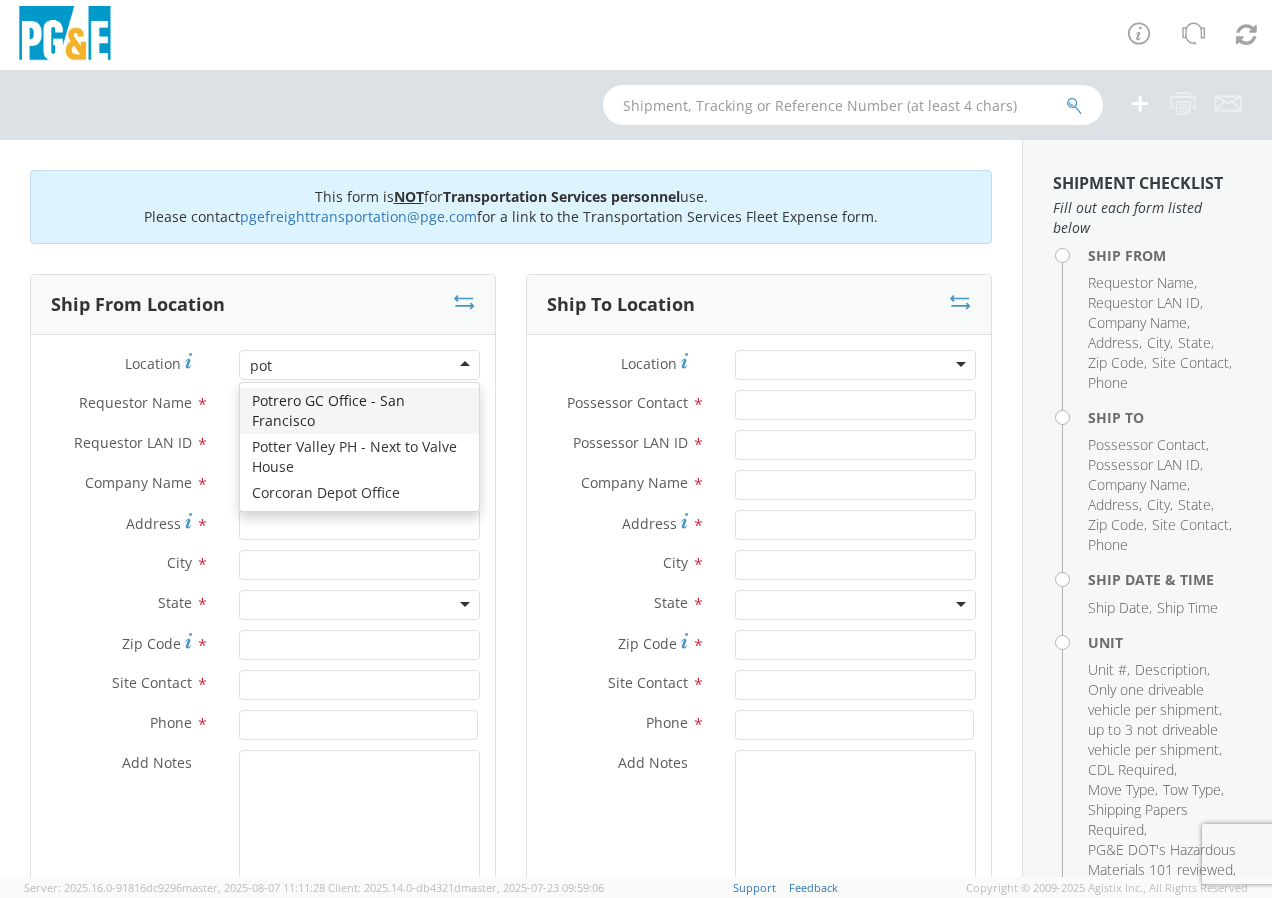 type 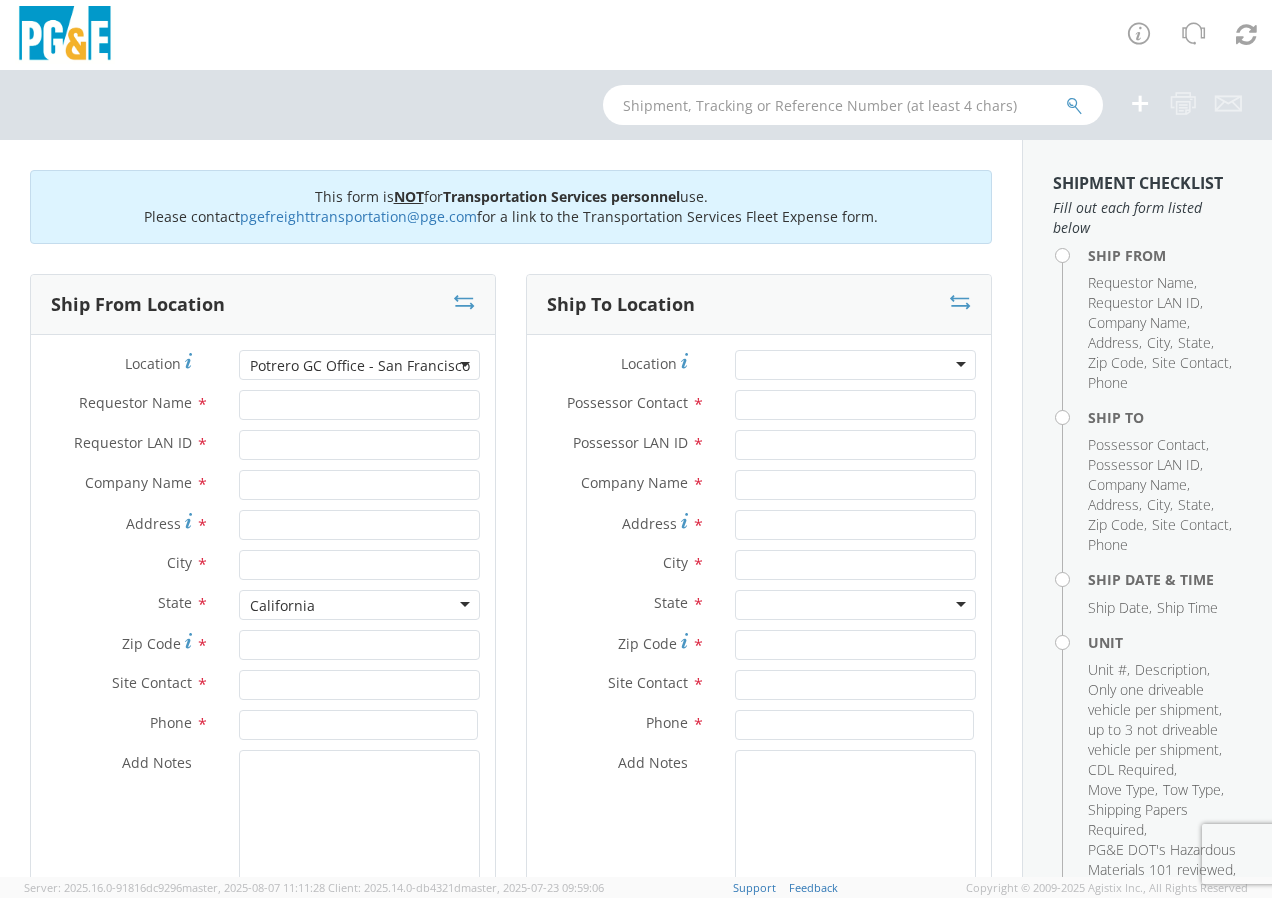 type on "PG&E" 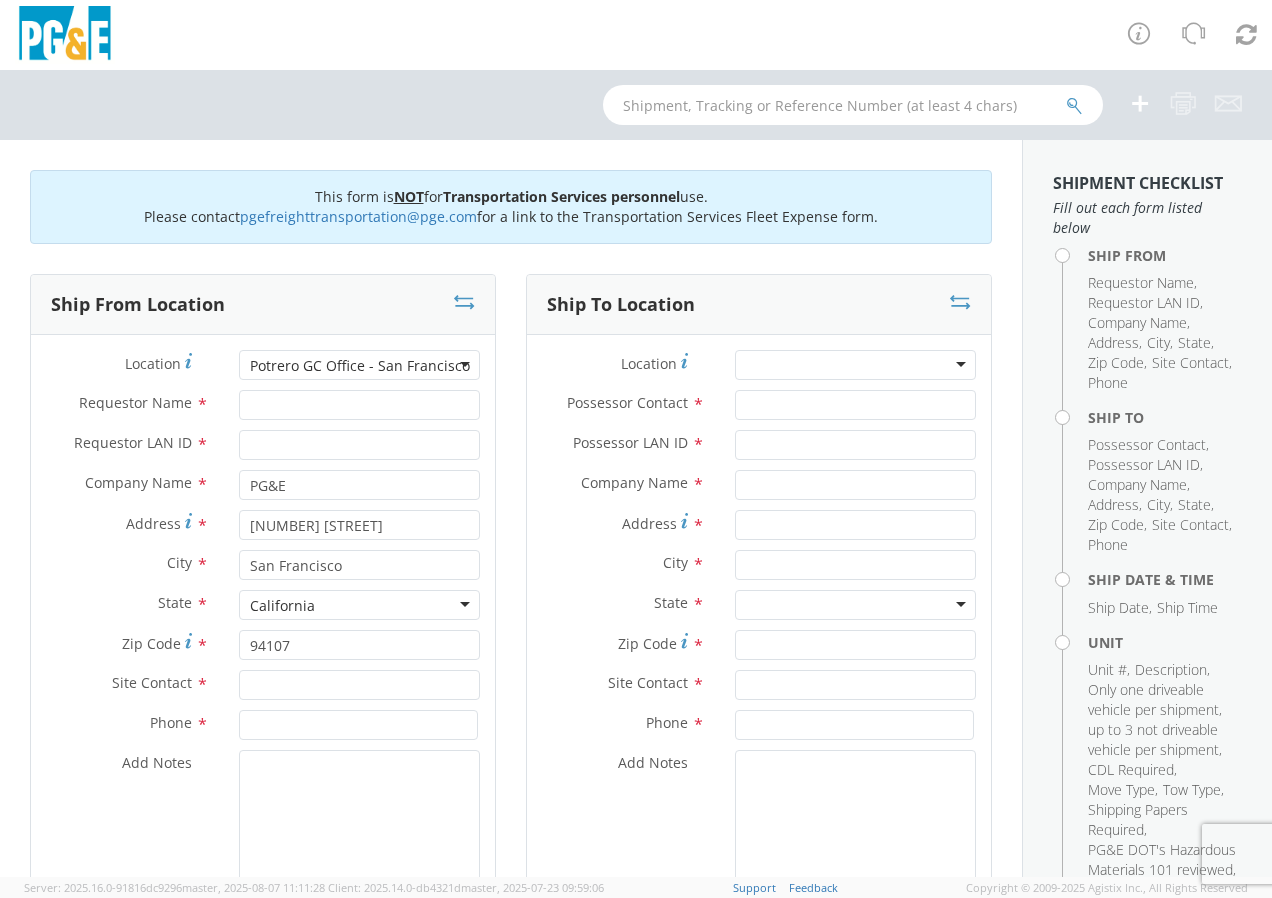 scroll, scrollTop: 0, scrollLeft: 0, axis: both 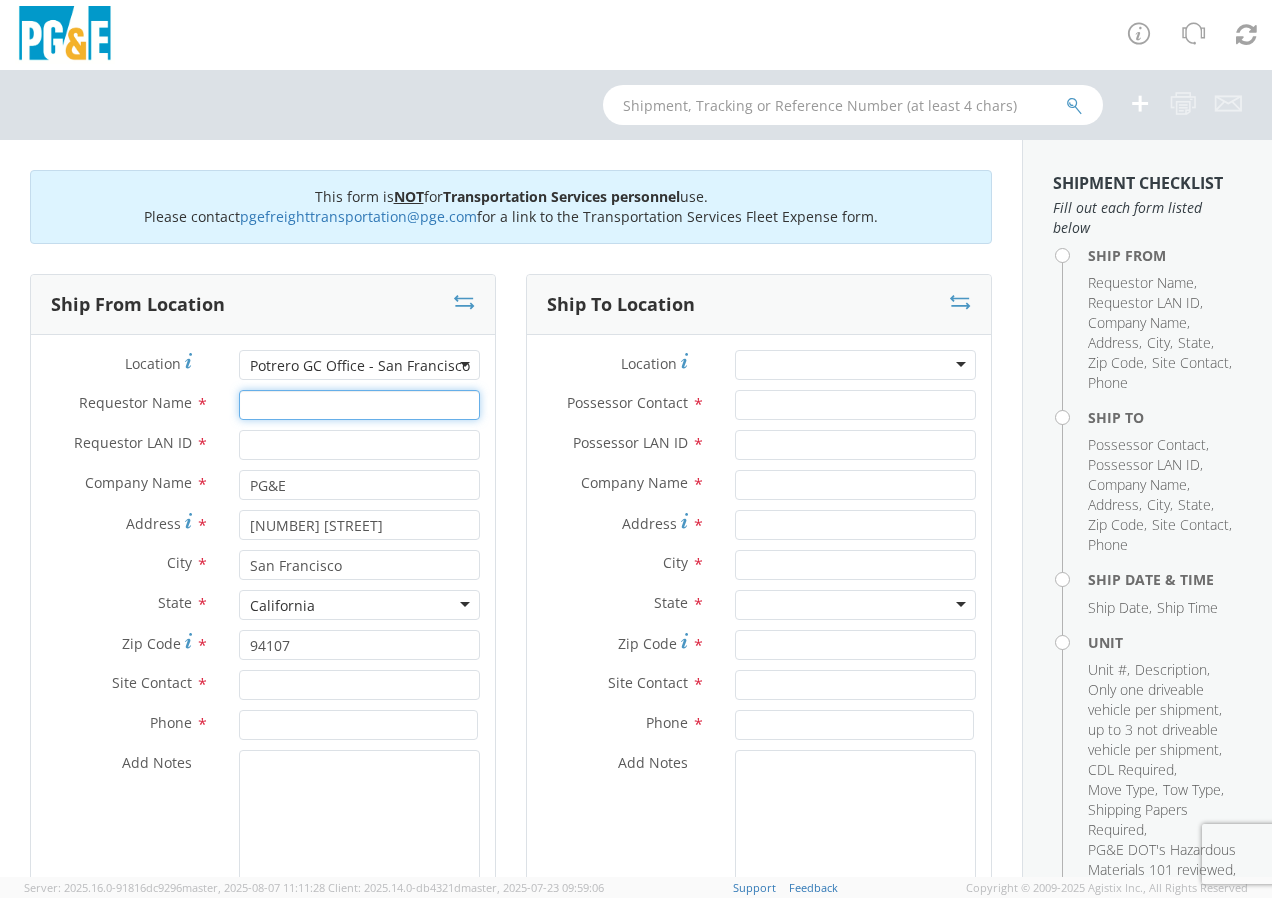 click on "Requestor Name        *" at bounding box center [359, 405] 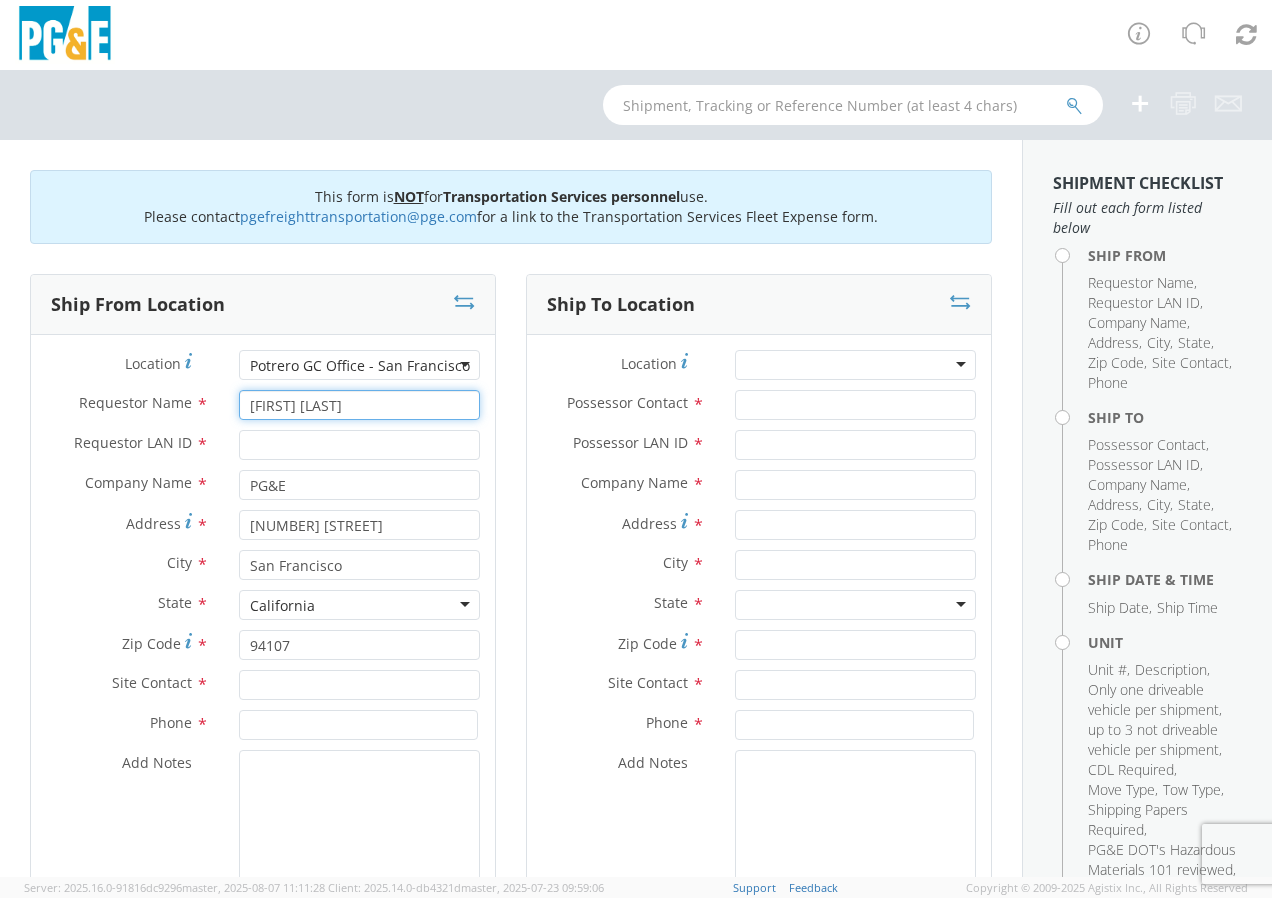 type on "[FIRST] [LAST]" 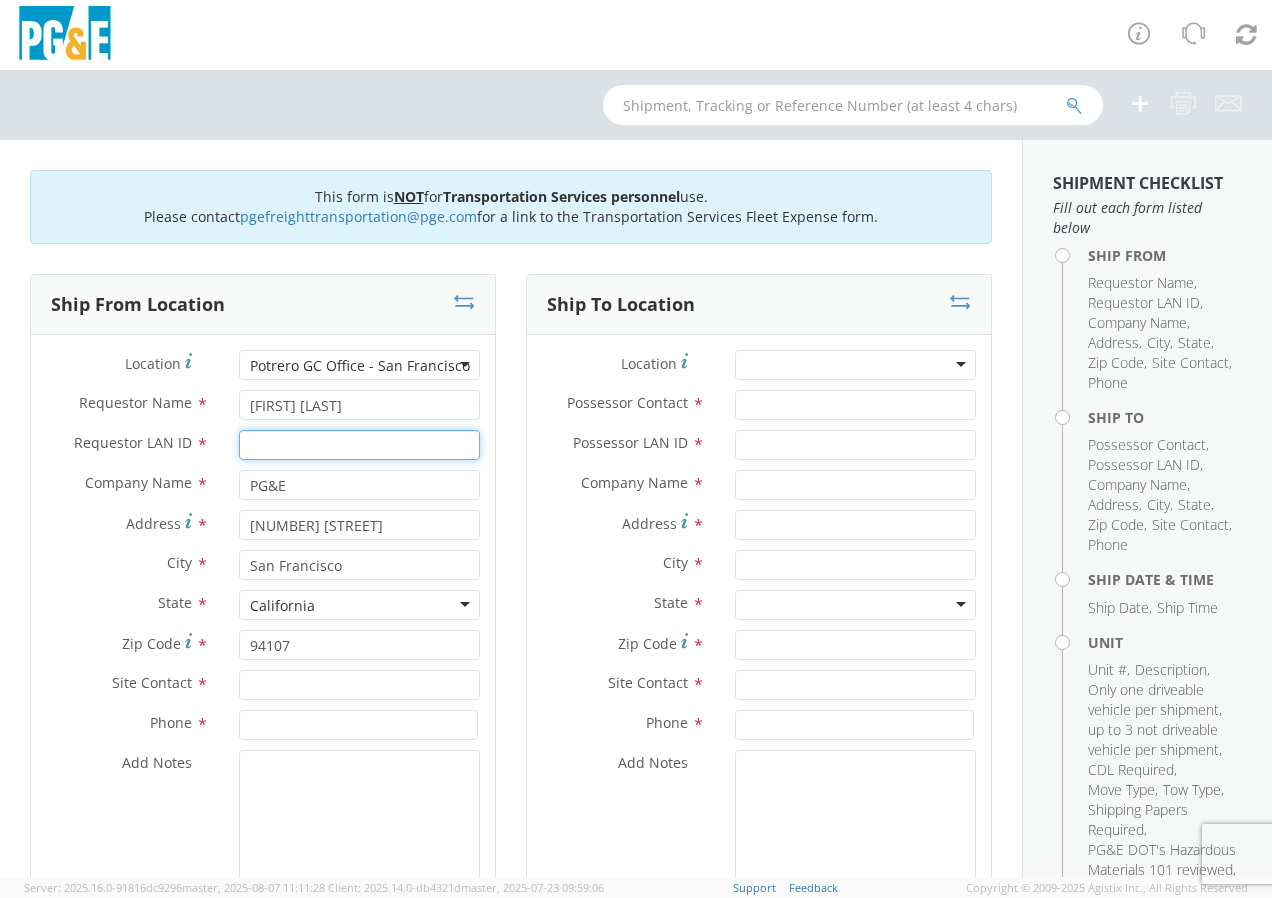 click on "Requestor LAN ID        *" at bounding box center (359, 445) 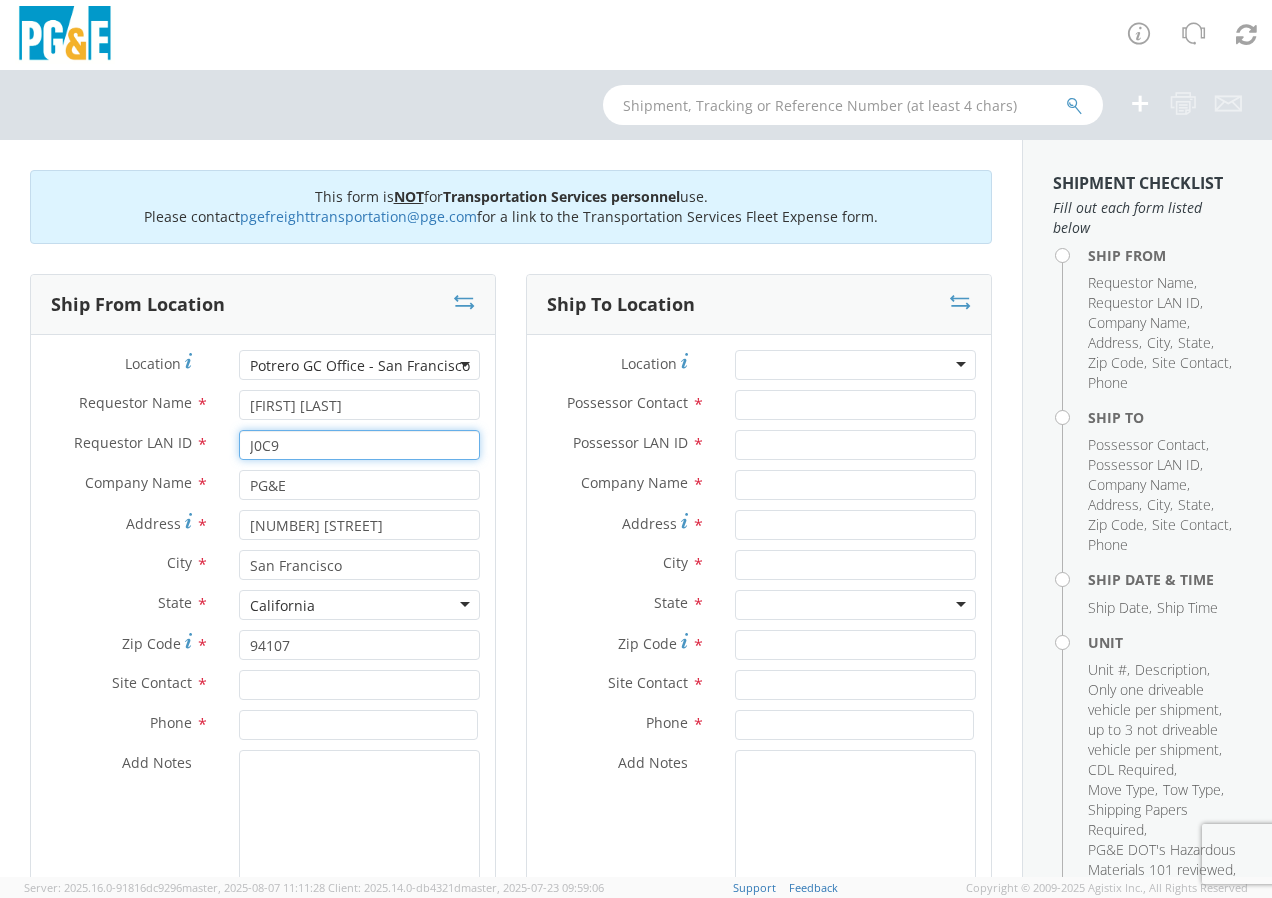 type on "J0C9" 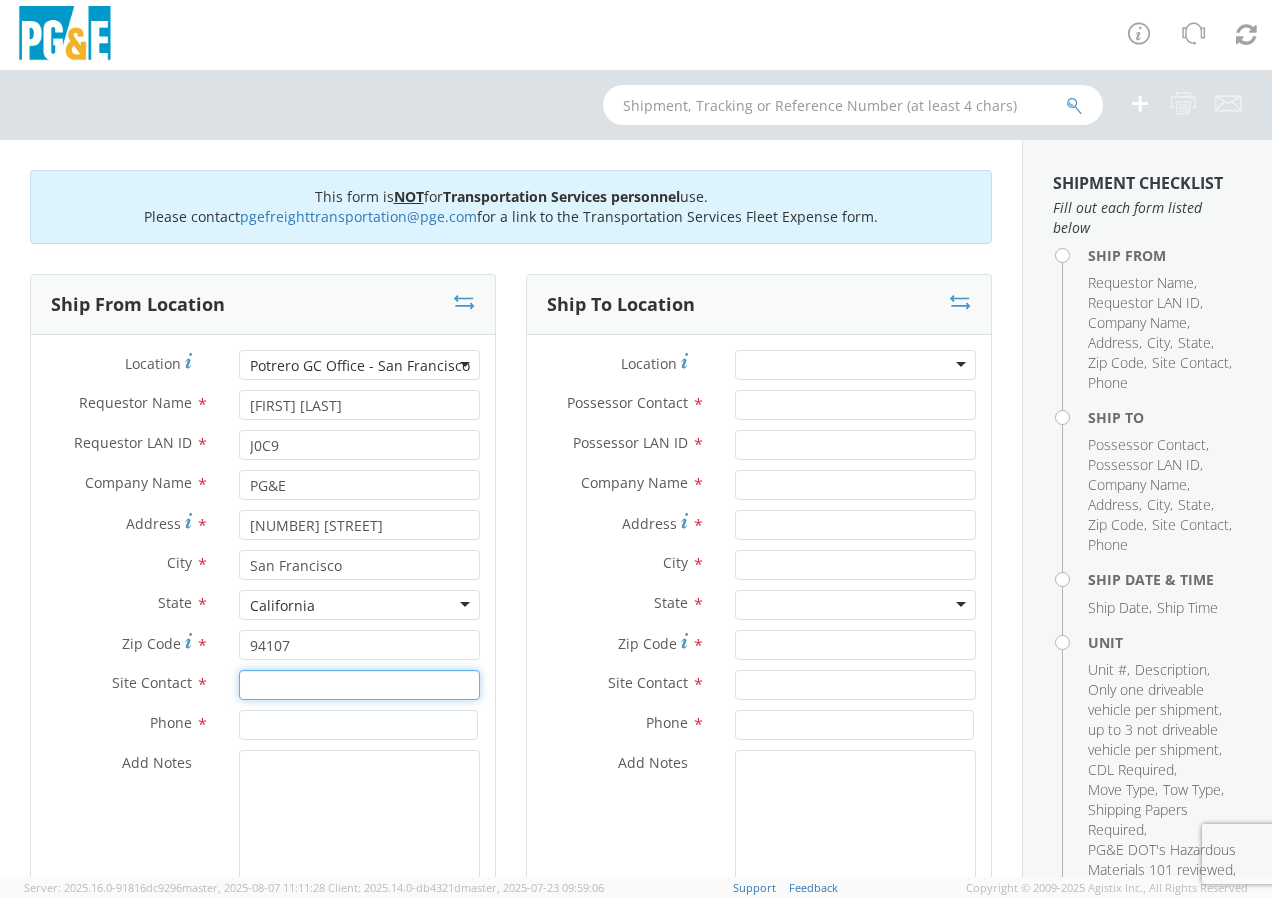 click at bounding box center (359, 685) 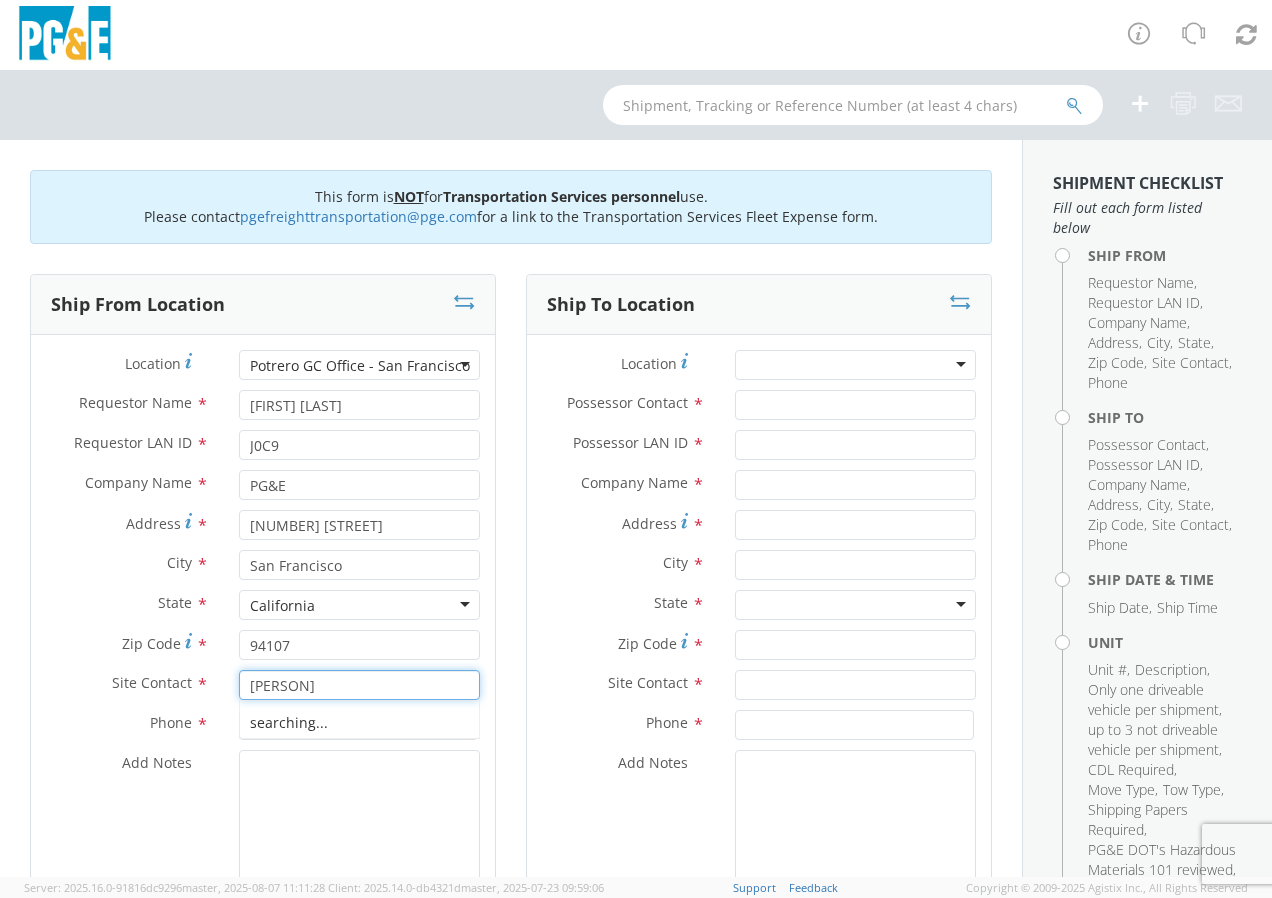 click on "searching..." at bounding box center [359, 723] 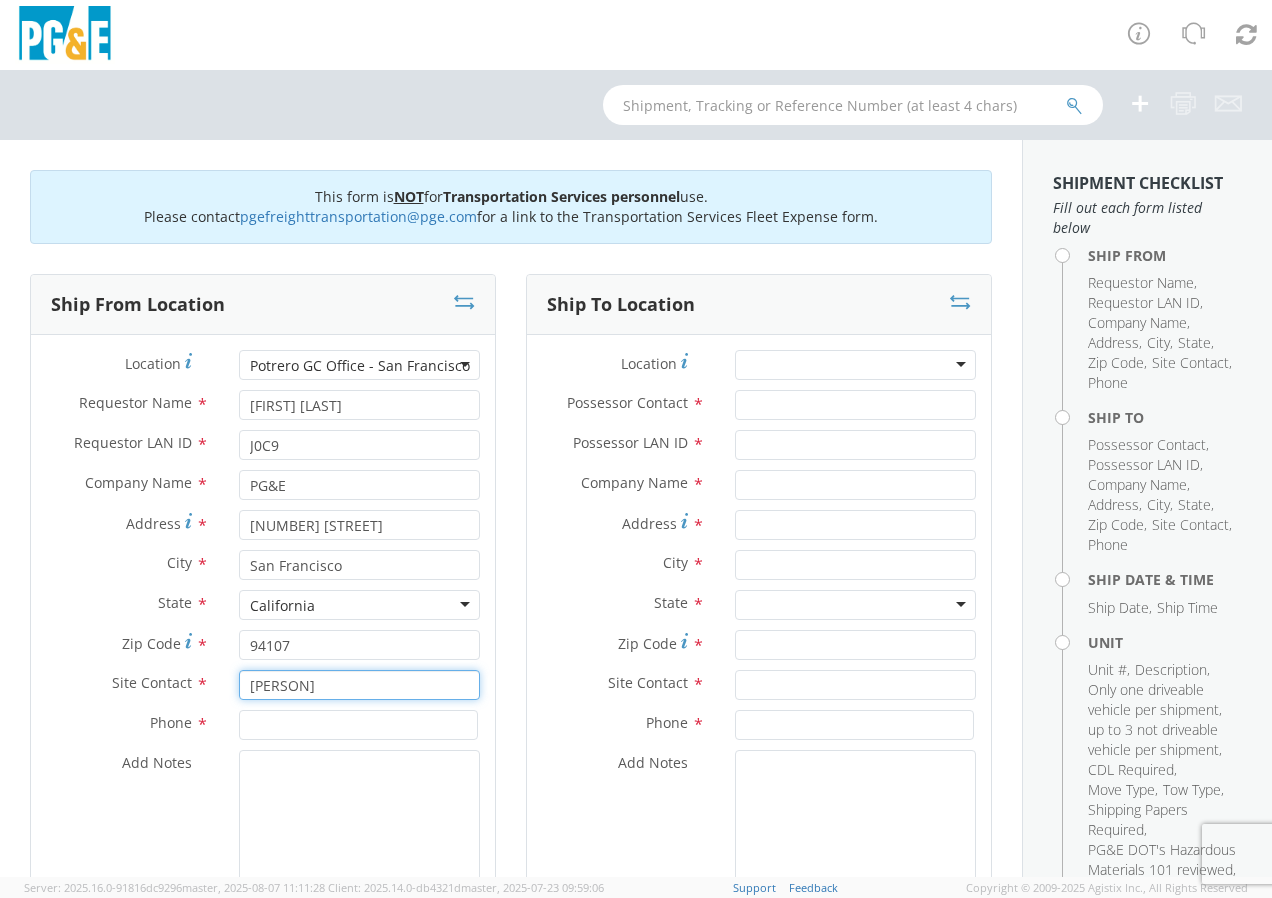 type on "[PERSON]" 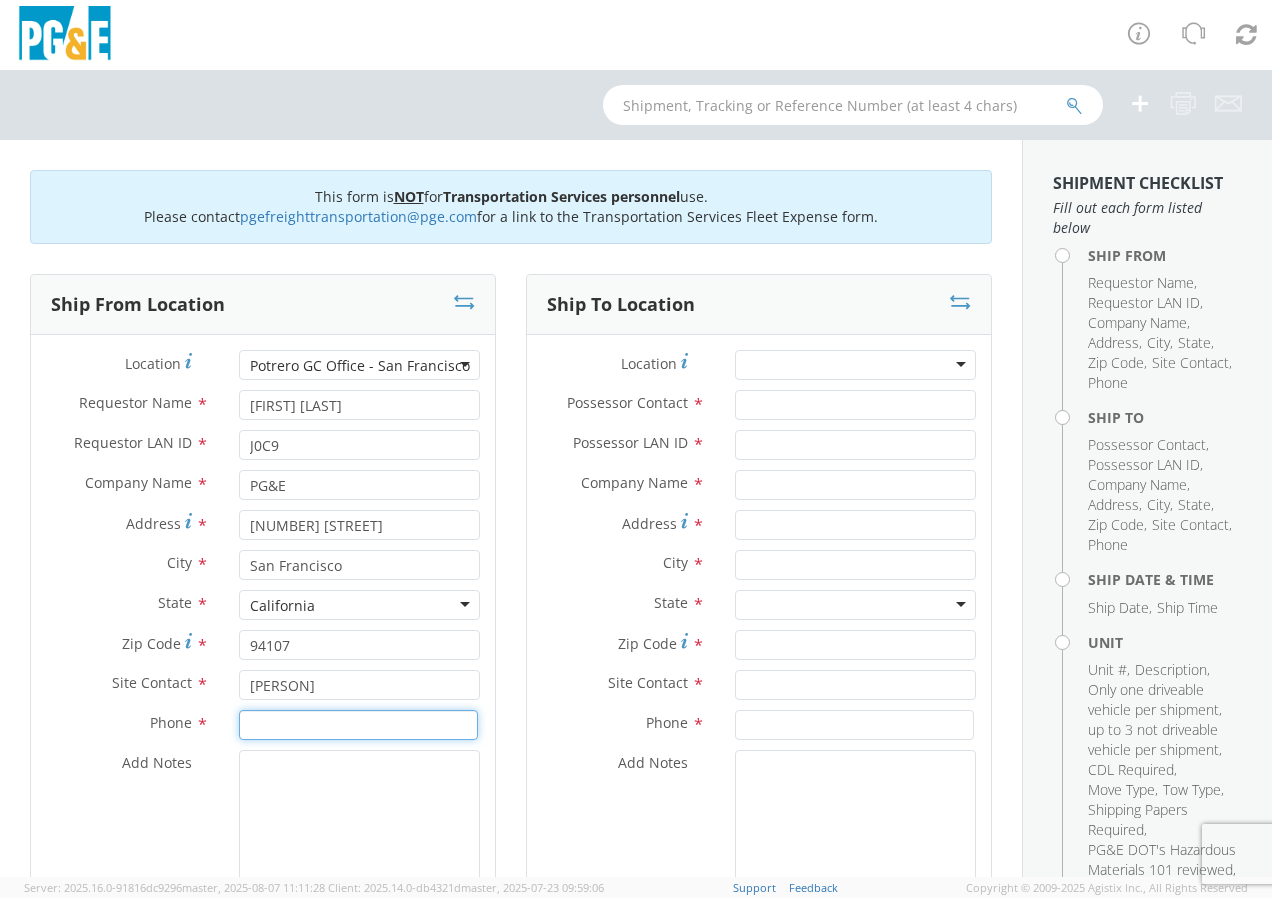 click at bounding box center [358, 725] 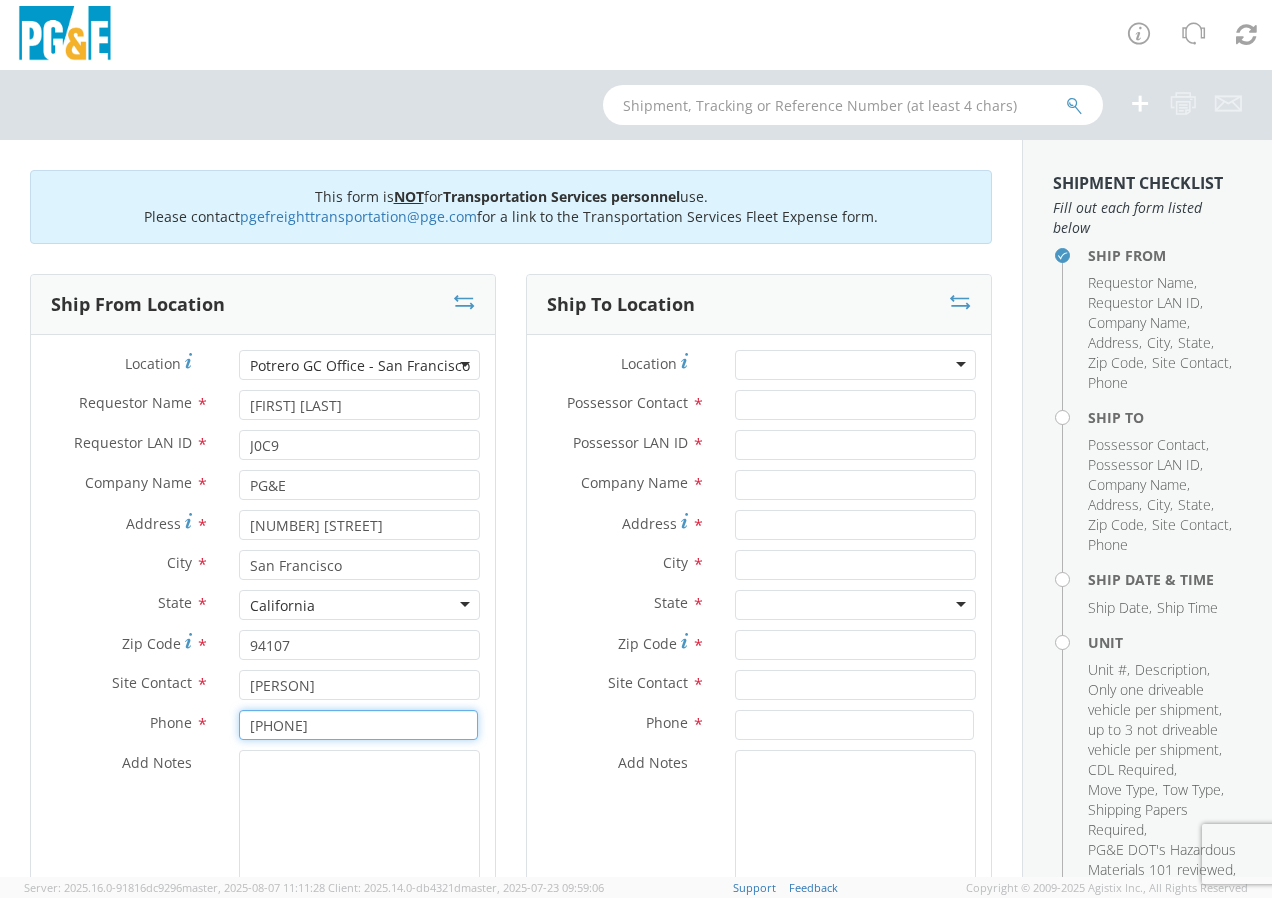 type on "[PHONE]" 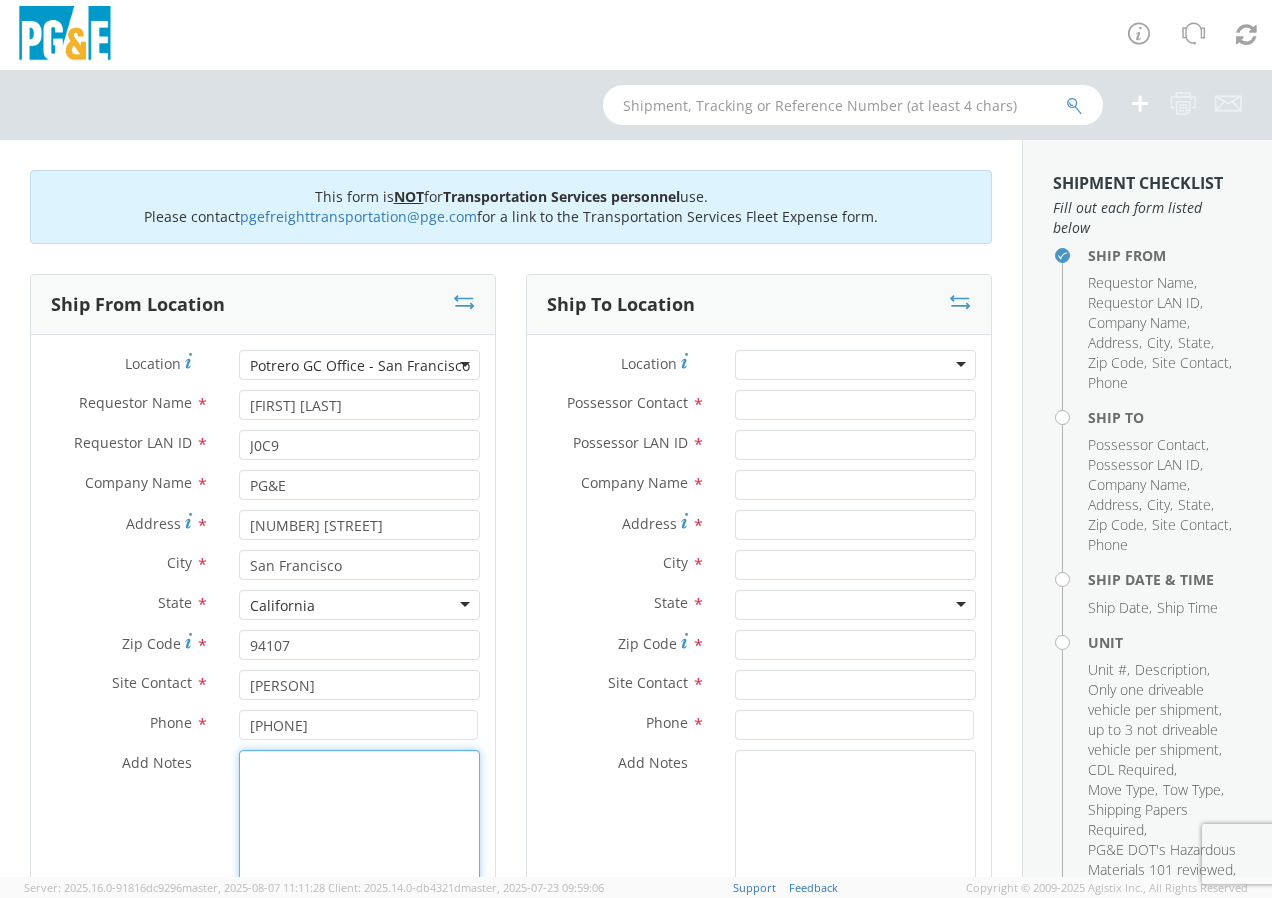 click on "Add Notes        *" at bounding box center (359, 818) 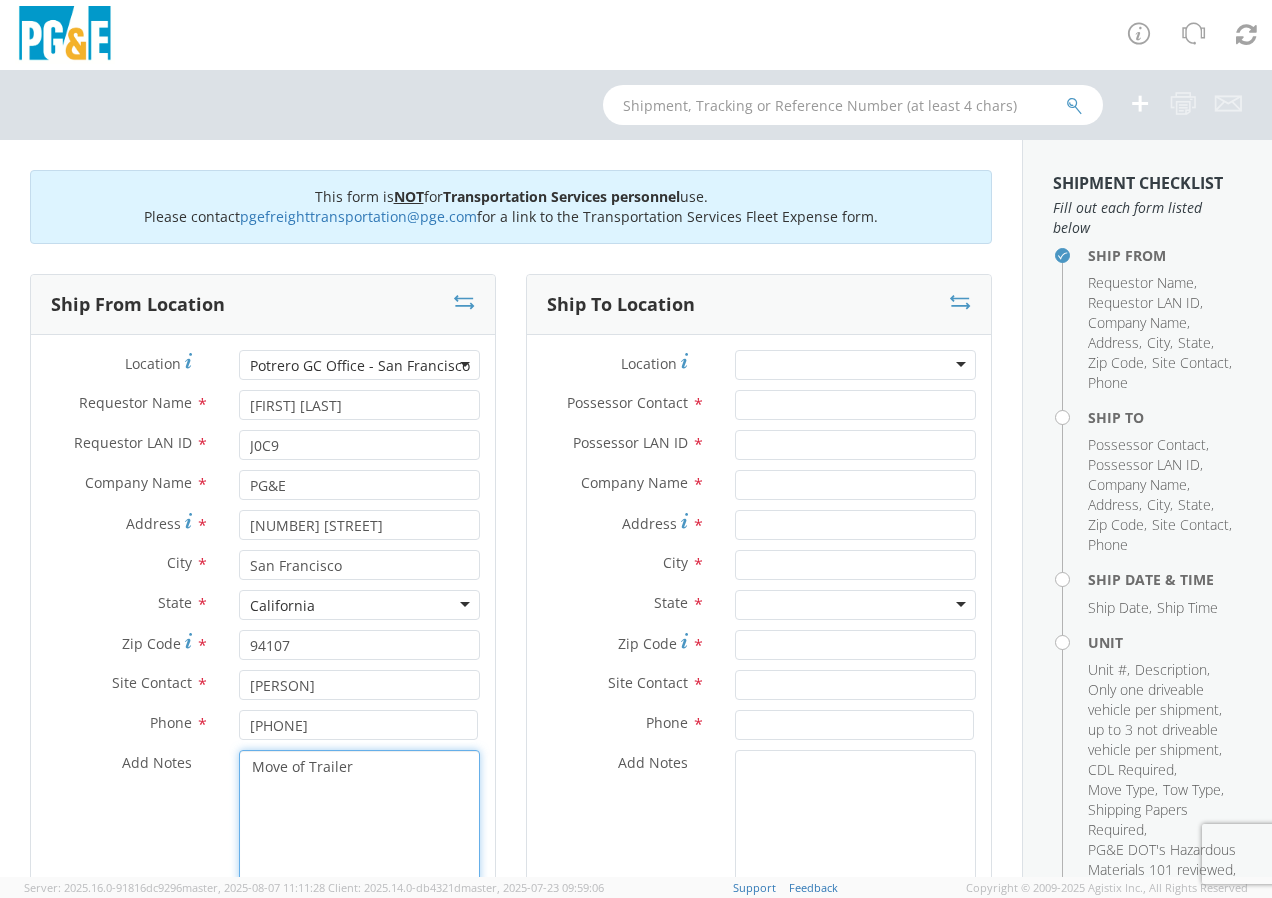 click on "Move of Trailer" at bounding box center (359, 818) 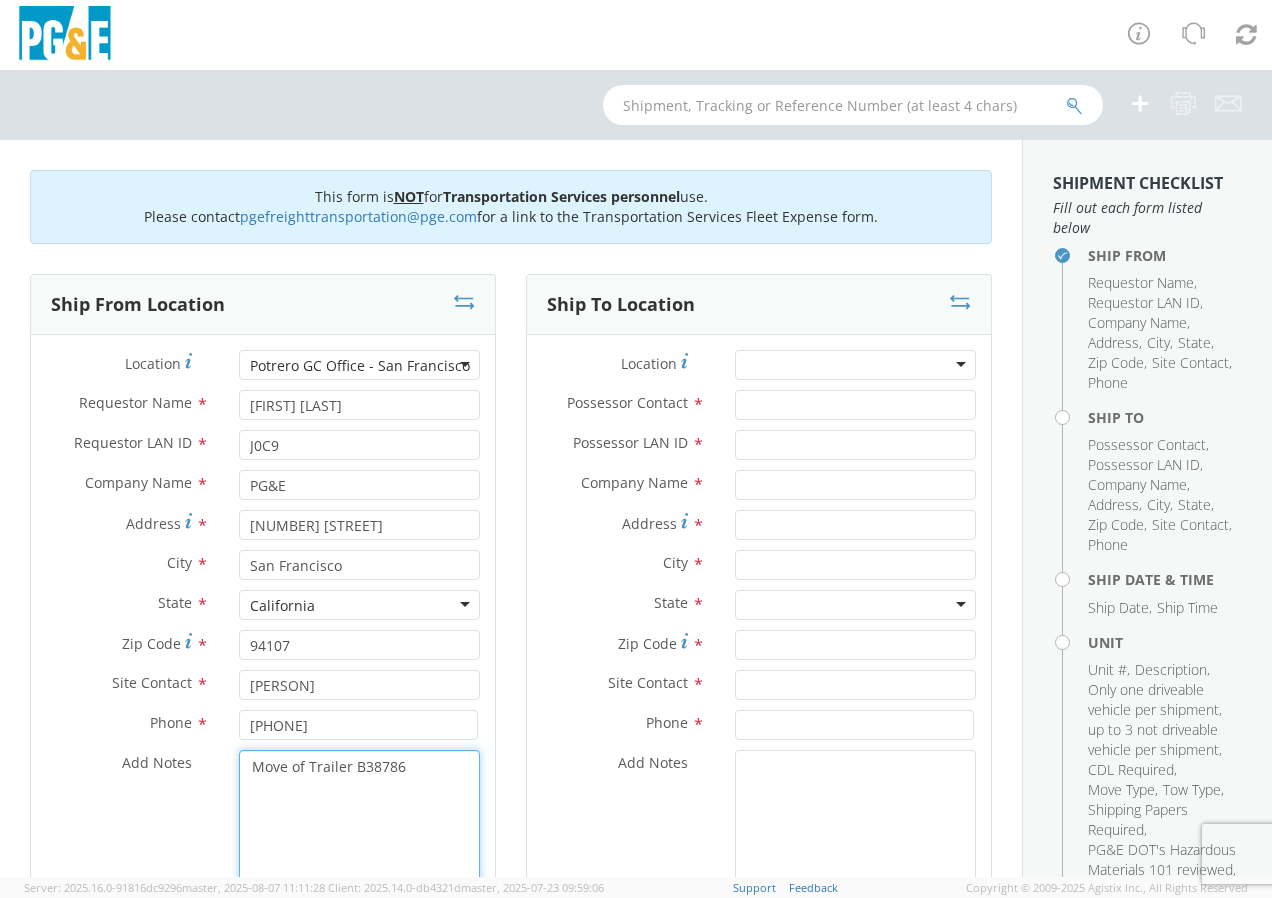 click on "Move of Trailer B38786" at bounding box center [359, 818] 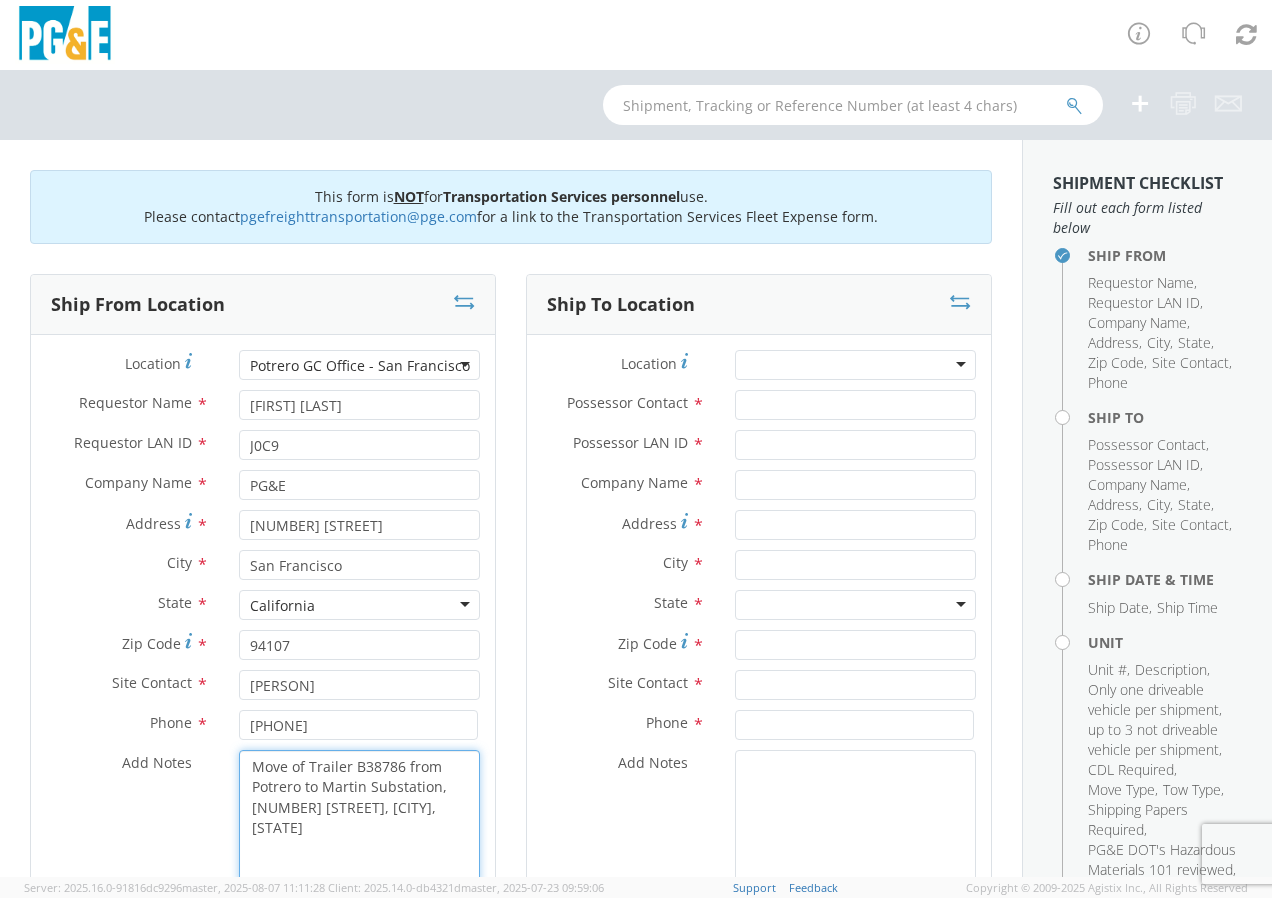 type on "Move of Trailer B38786 from Potrero to Martin Substation, [NUMBER] [STREET], [CITY], [STATE]" 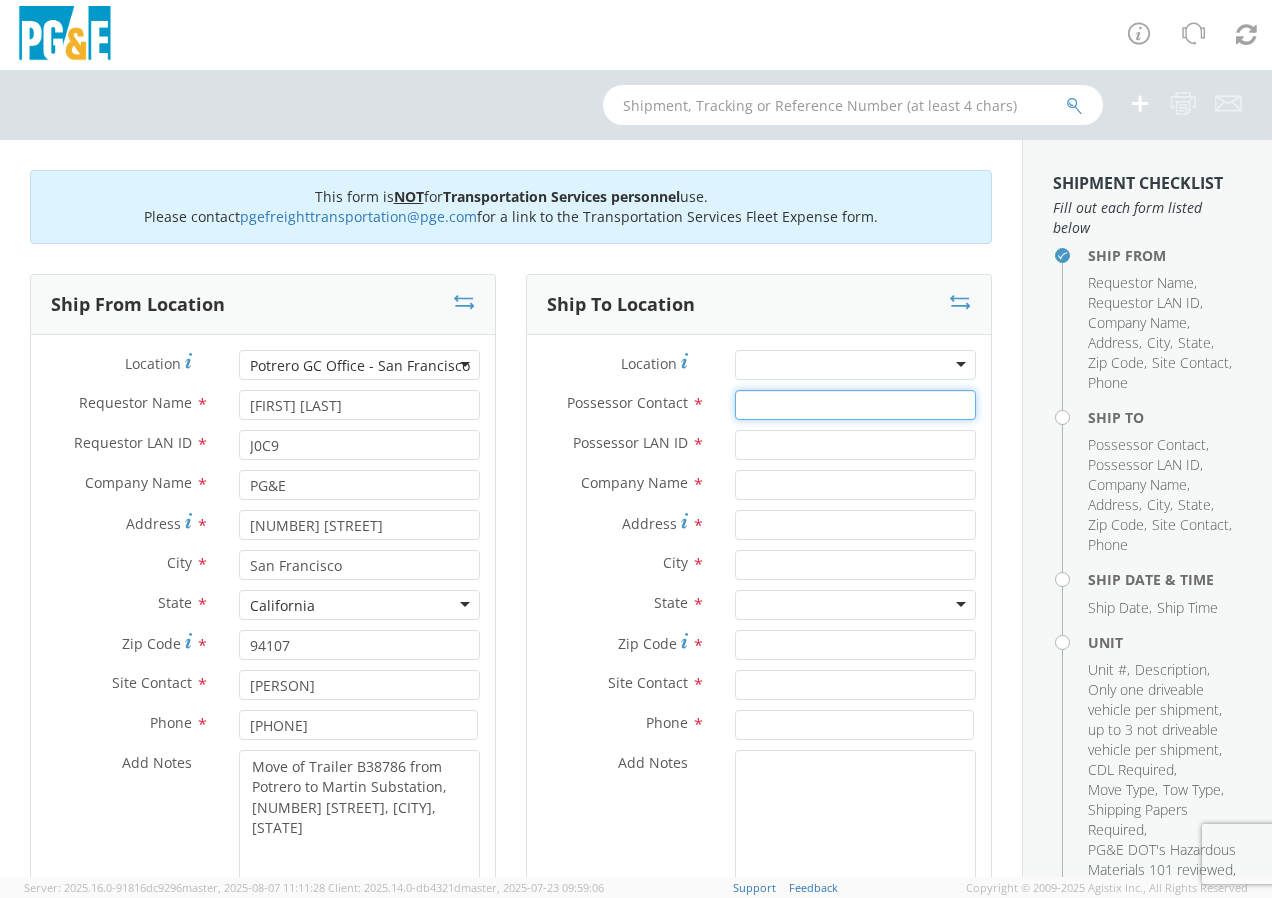 click on "Possessor Contact        *" at bounding box center [855, 405] 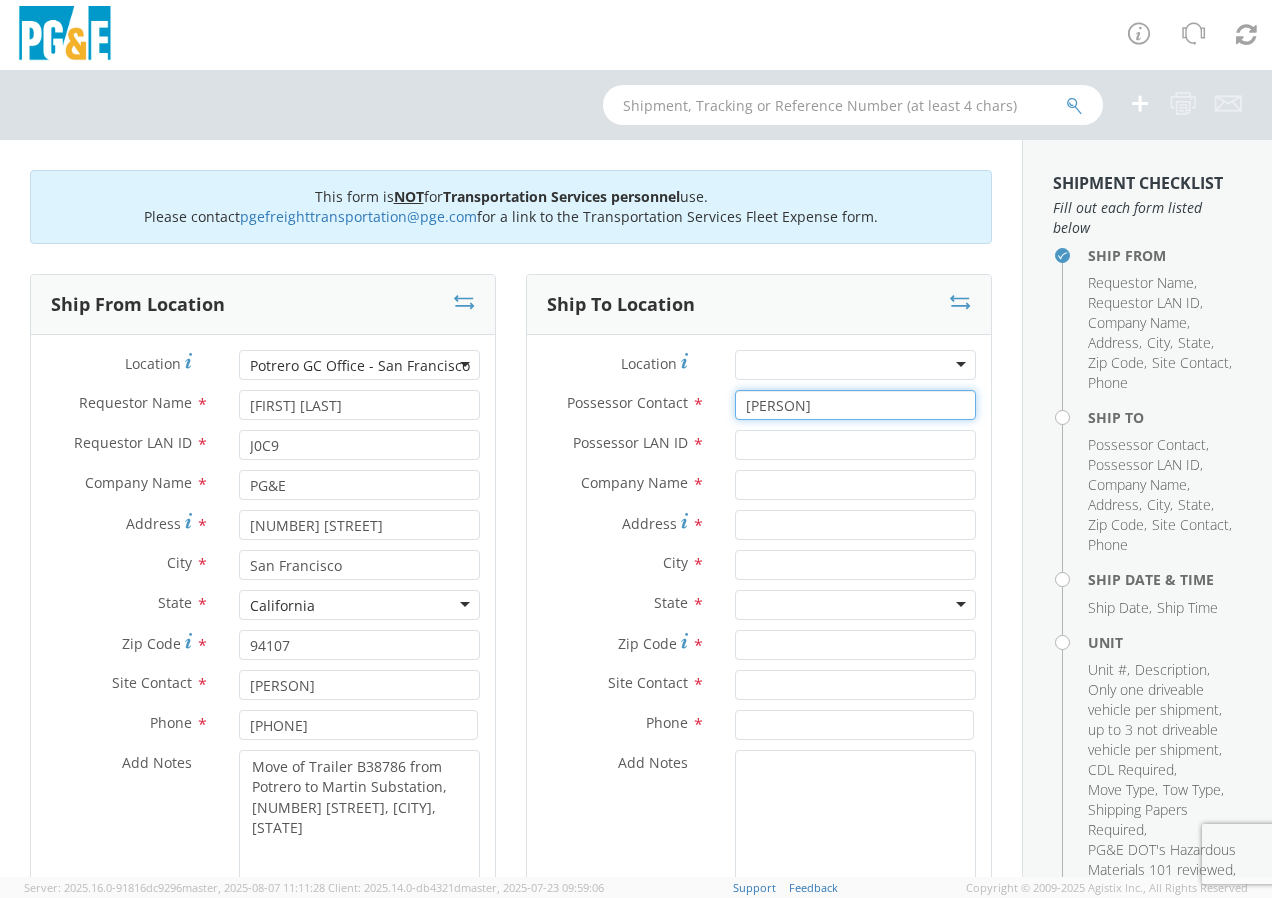 type on "[PERSON]" 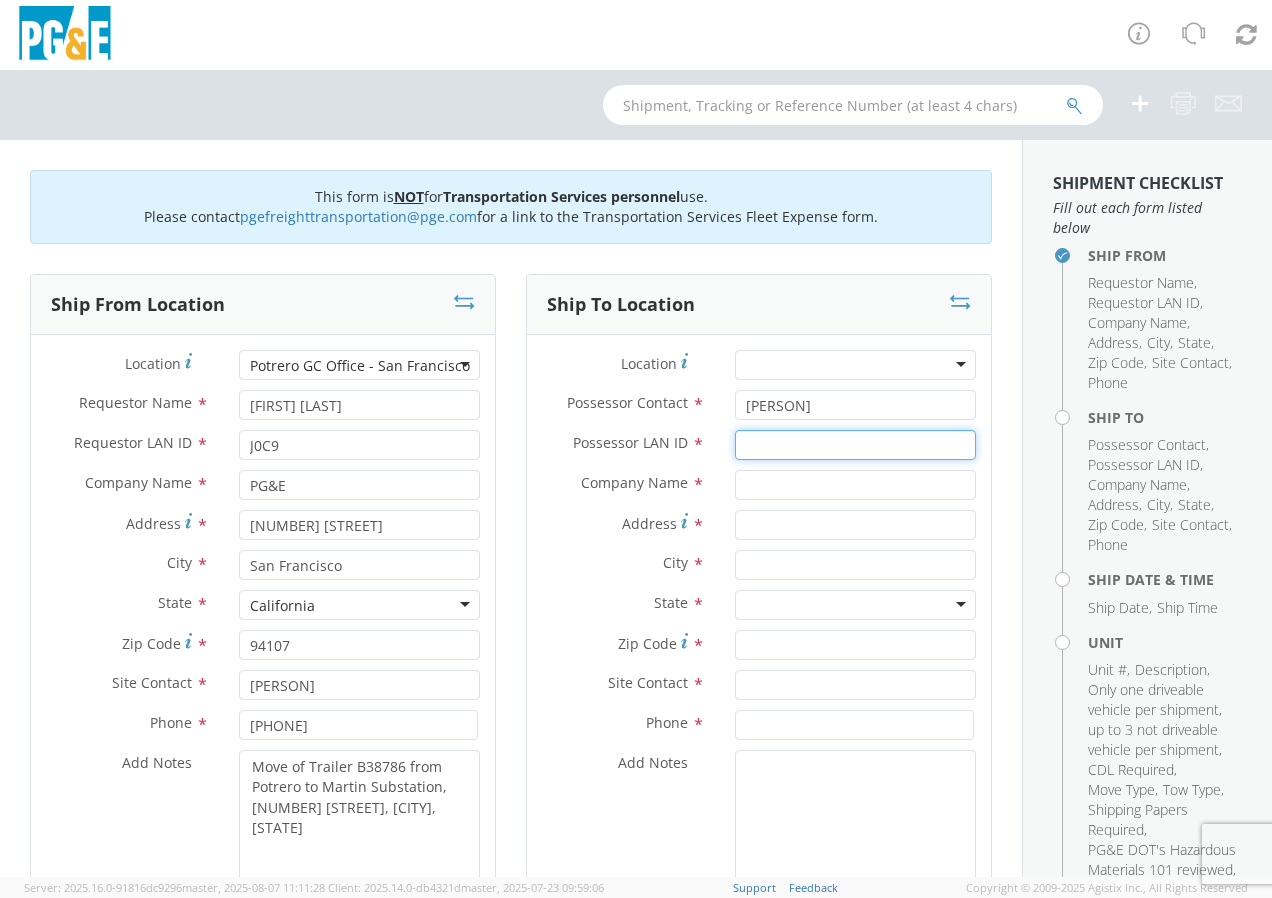 click on "Possessor LAN ID        *" at bounding box center (855, 445) 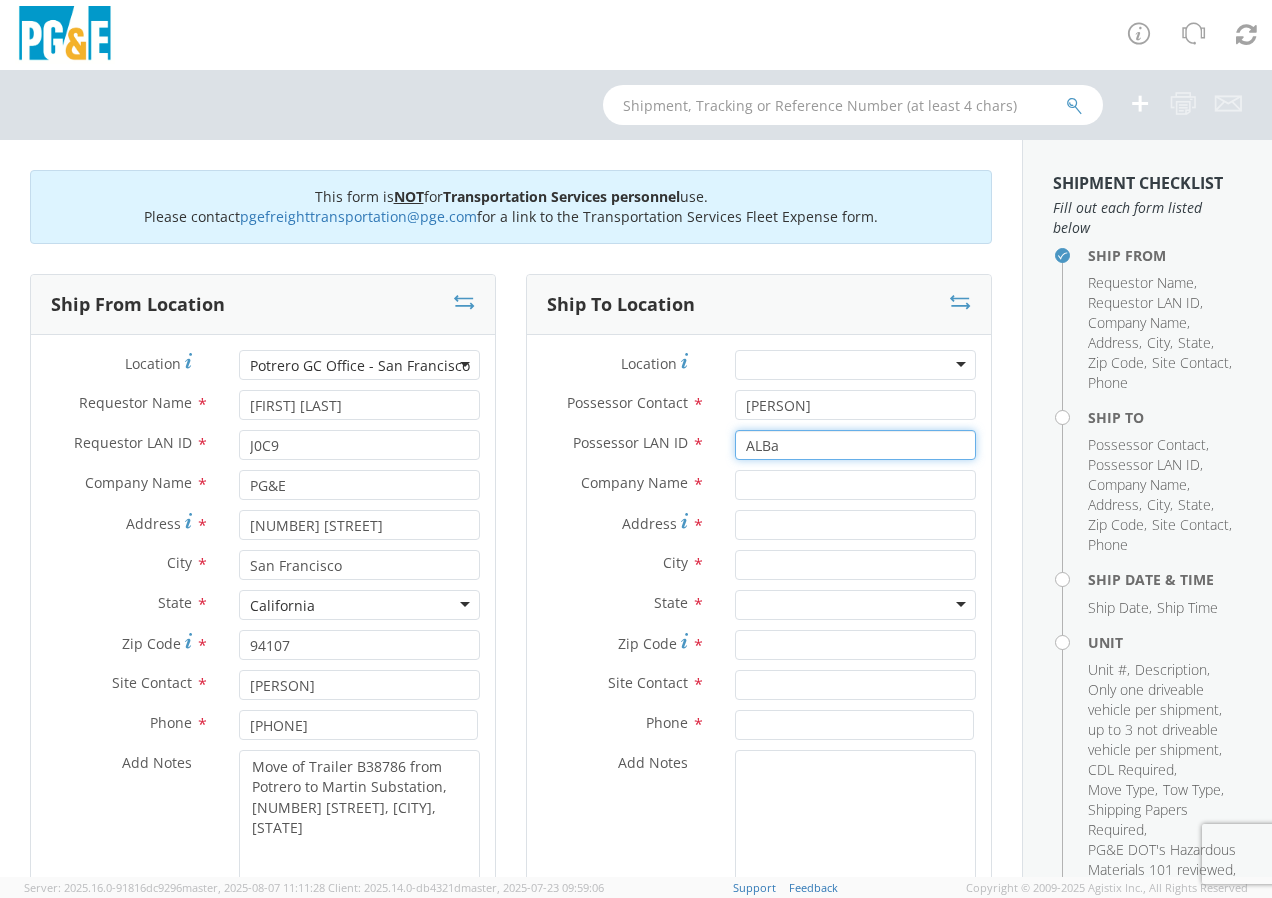 type on "ALBa" 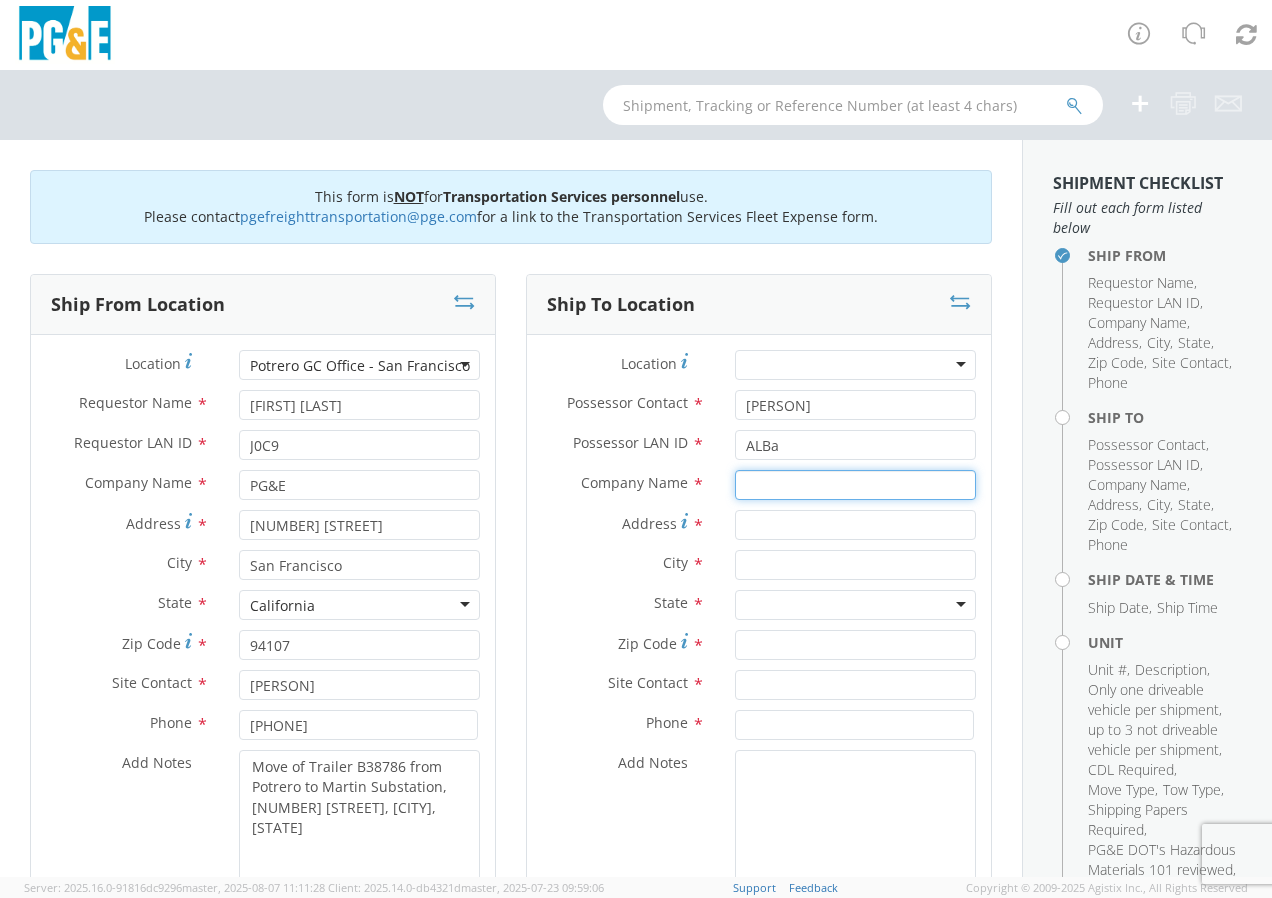 click at bounding box center (855, 485) 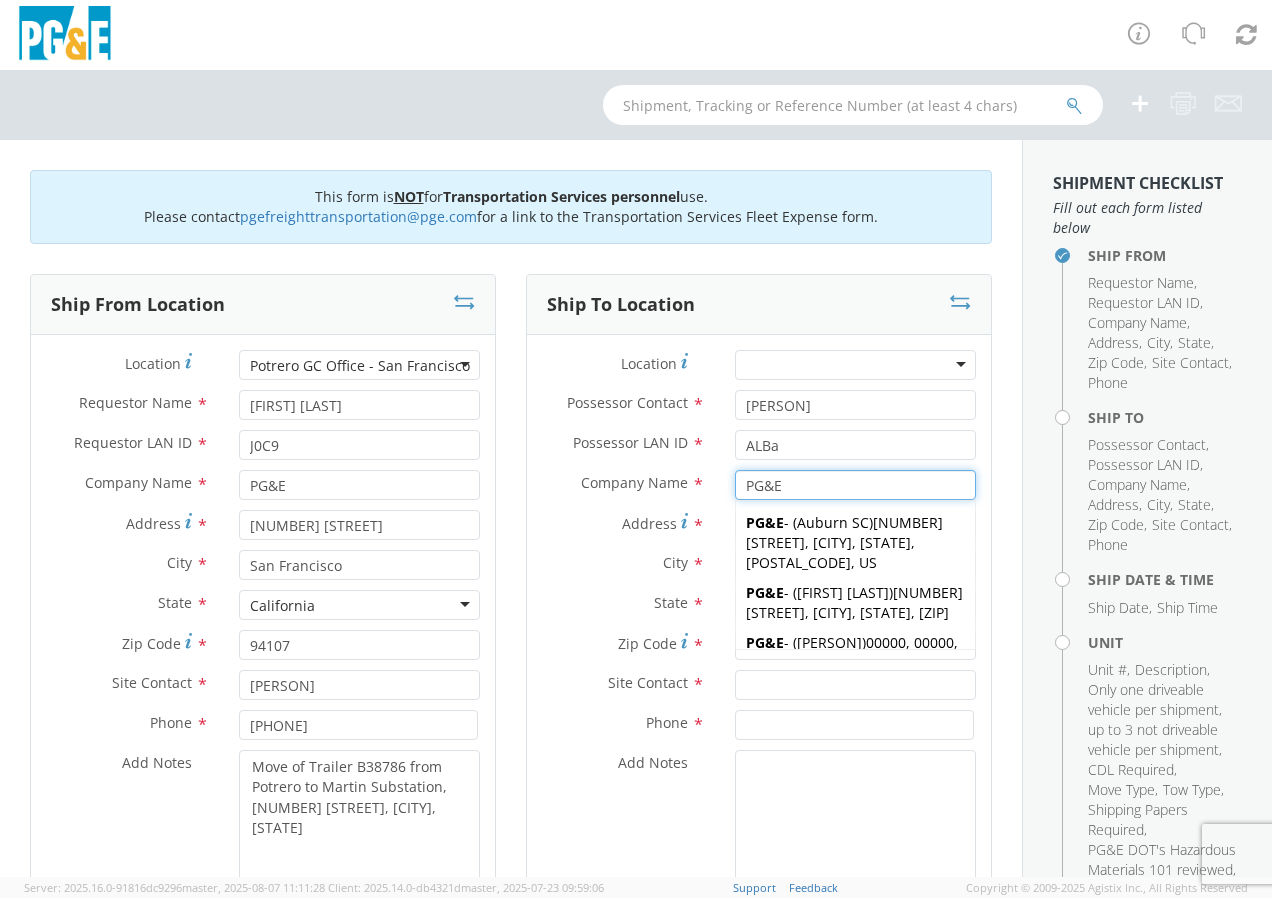 type on "PG&E" 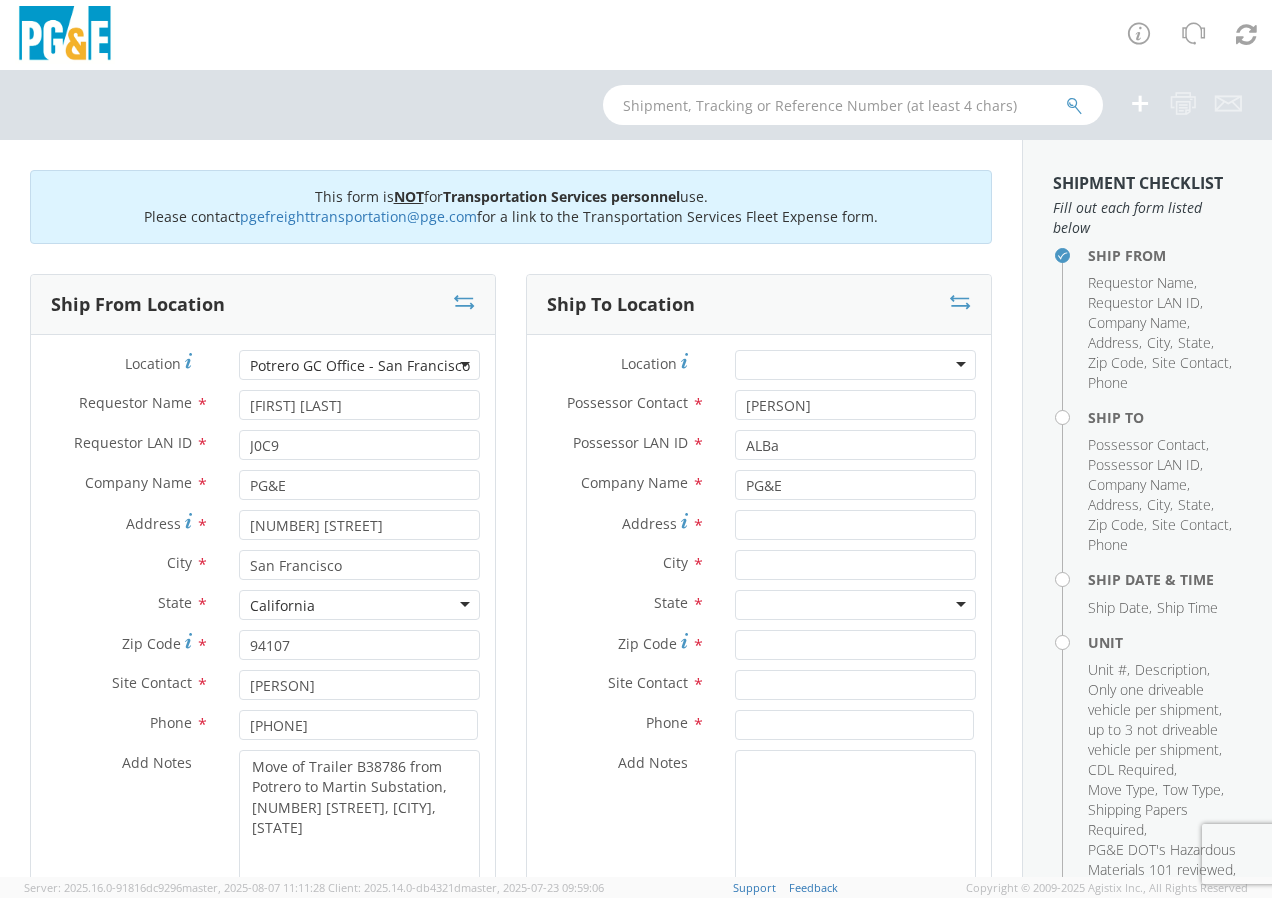 click on "Address        *" at bounding box center (759, 530) 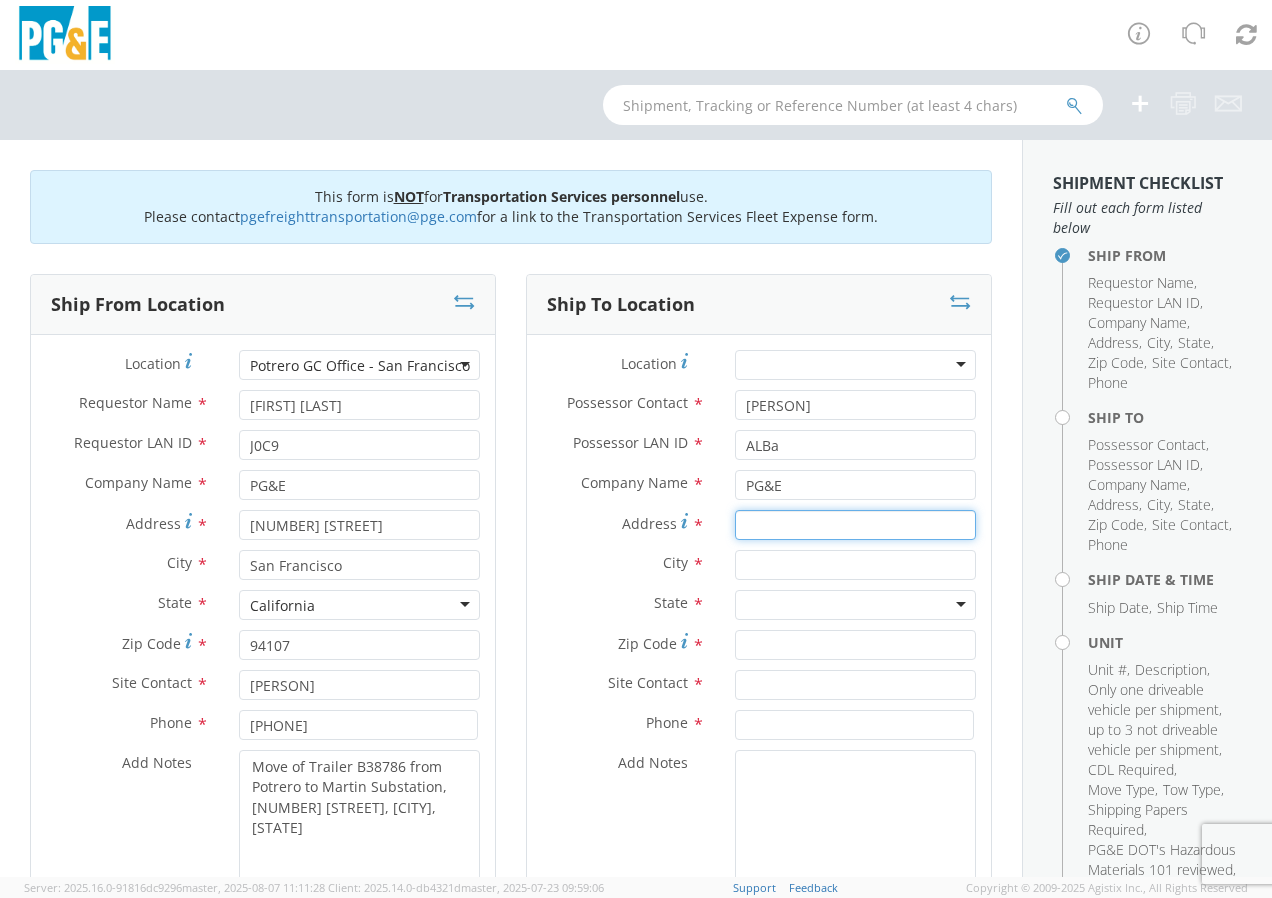 click on "Address        *" at bounding box center (855, 525) 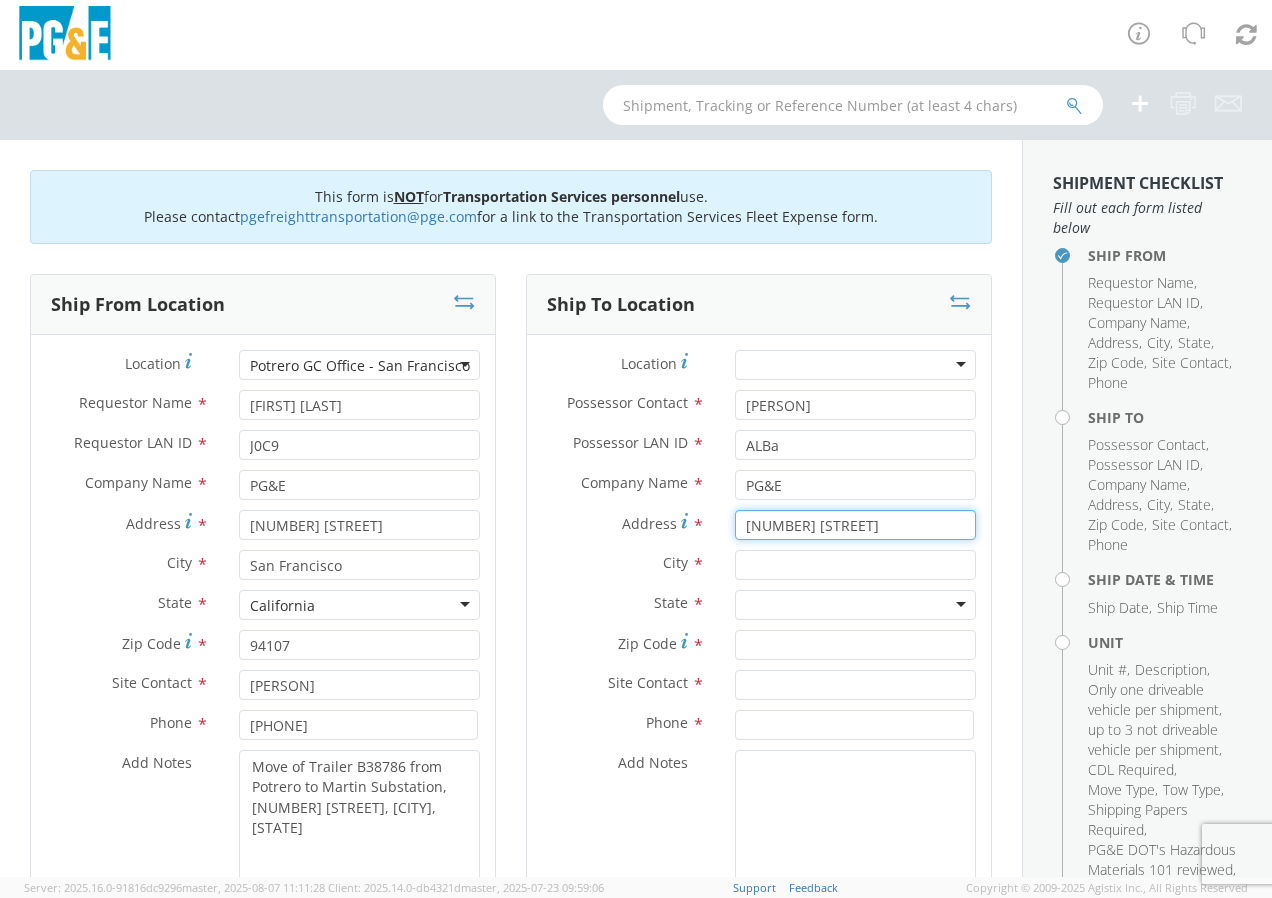 type on "[NUMBER] [STREET]" 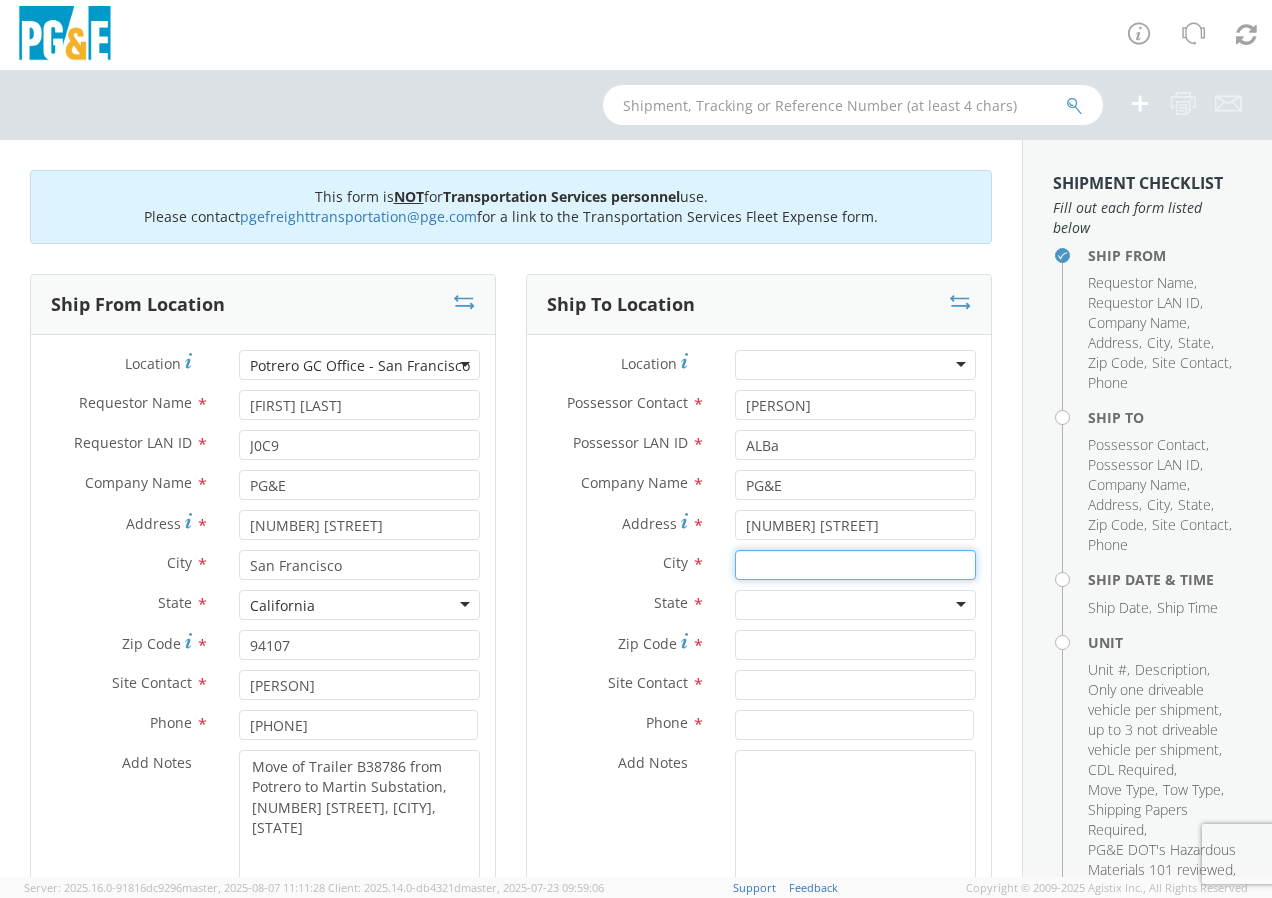 click at bounding box center [855, 565] 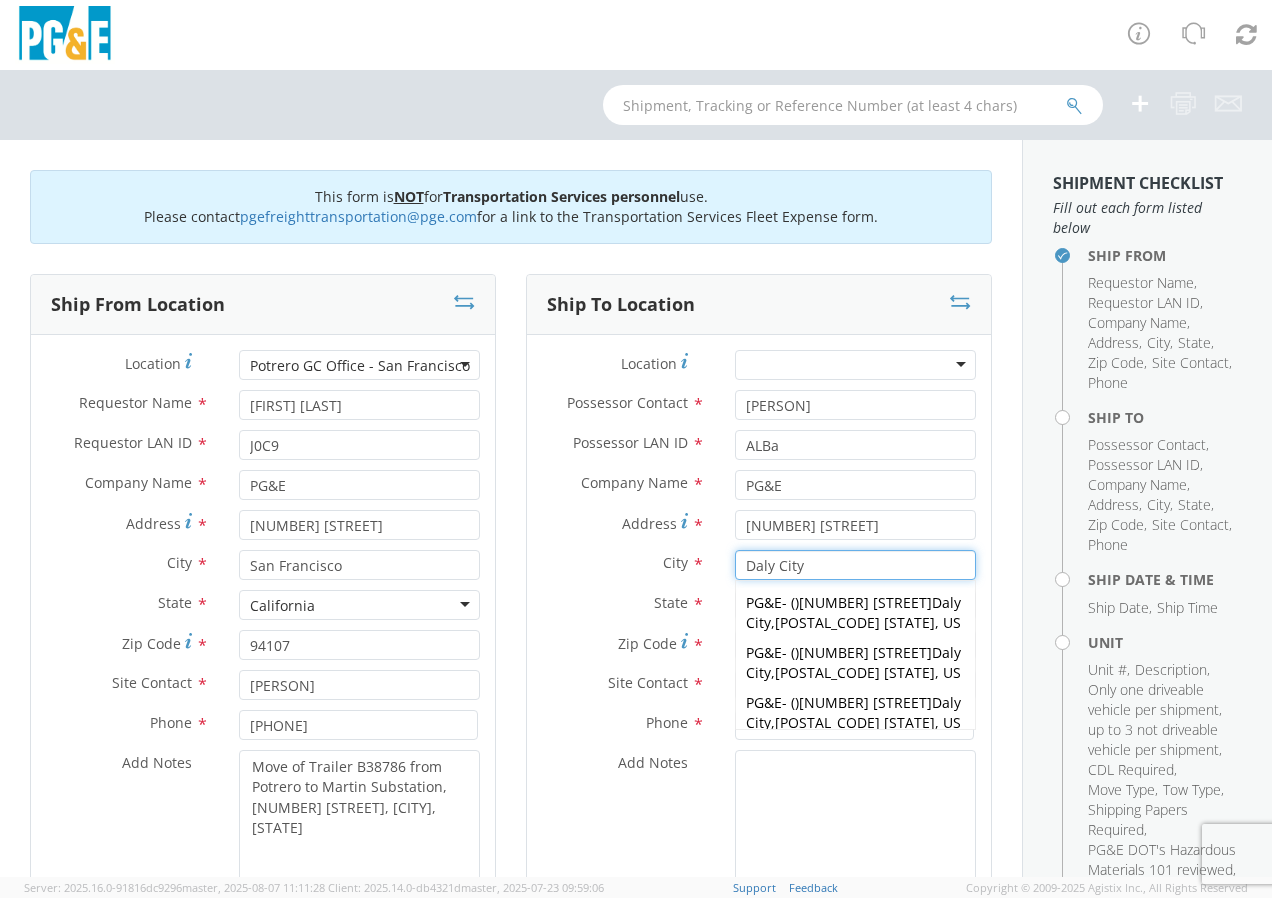 type on "Daly City" 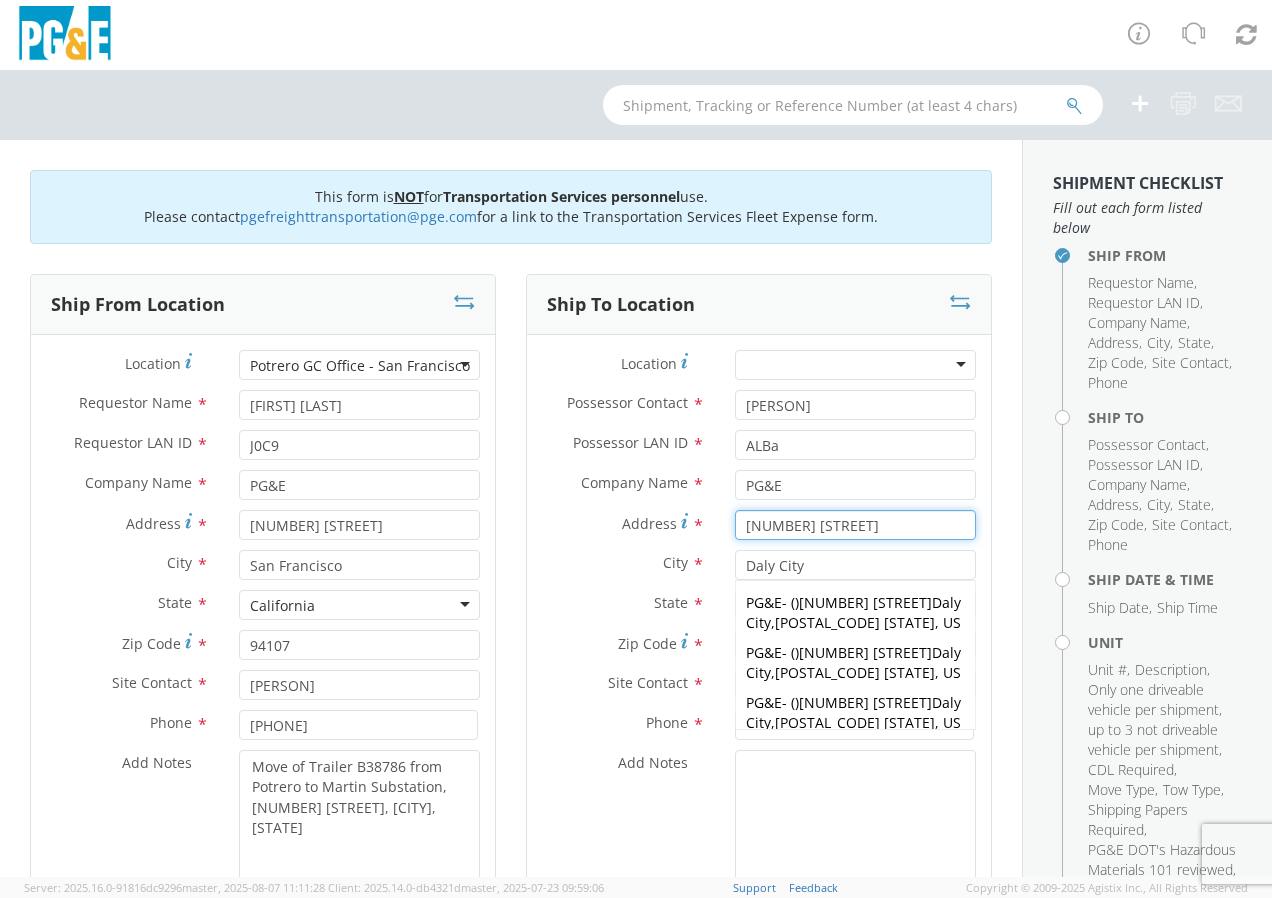 click on "[NUMBER] [STREET]" at bounding box center [855, 525] 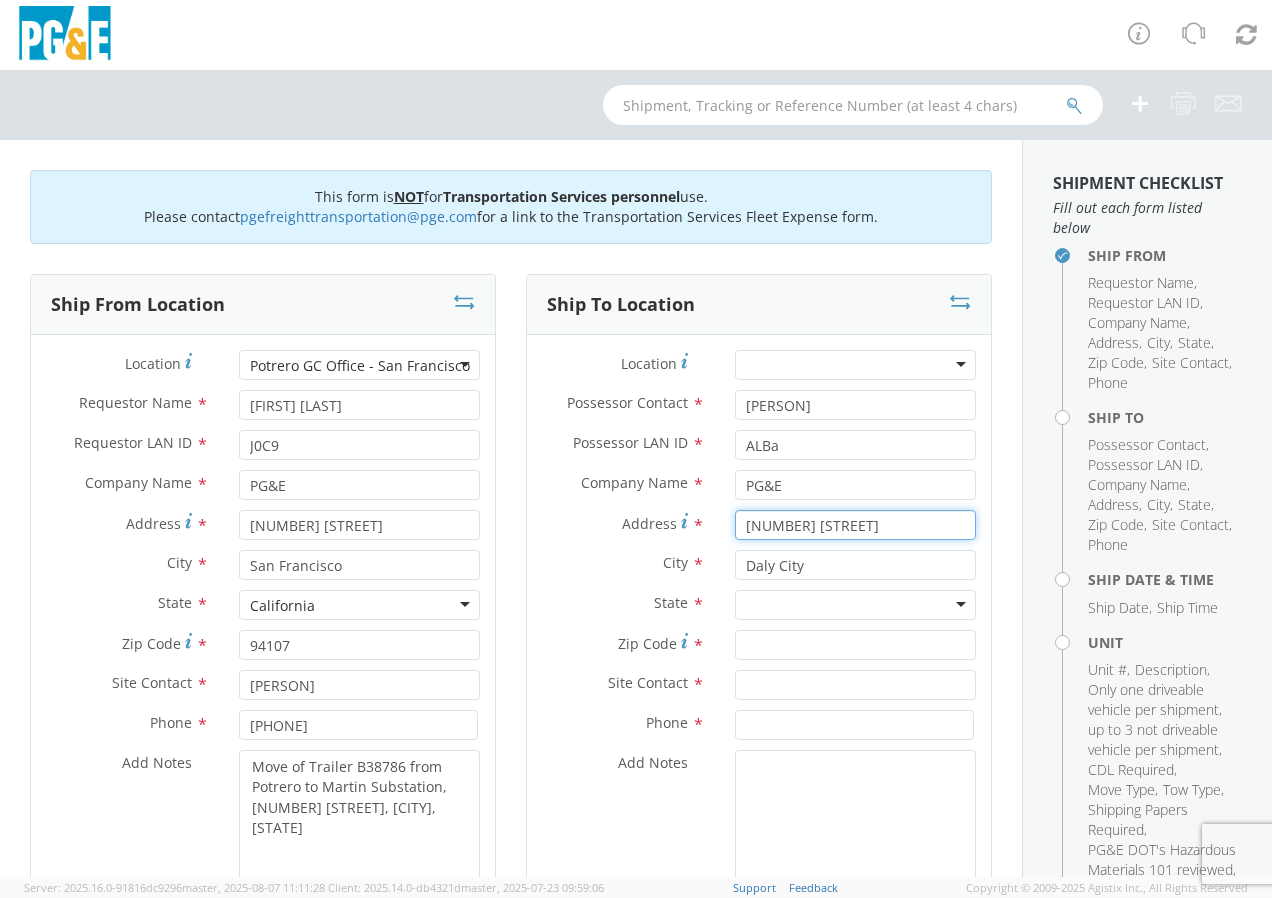type on "[NUMBER] [STREET]" 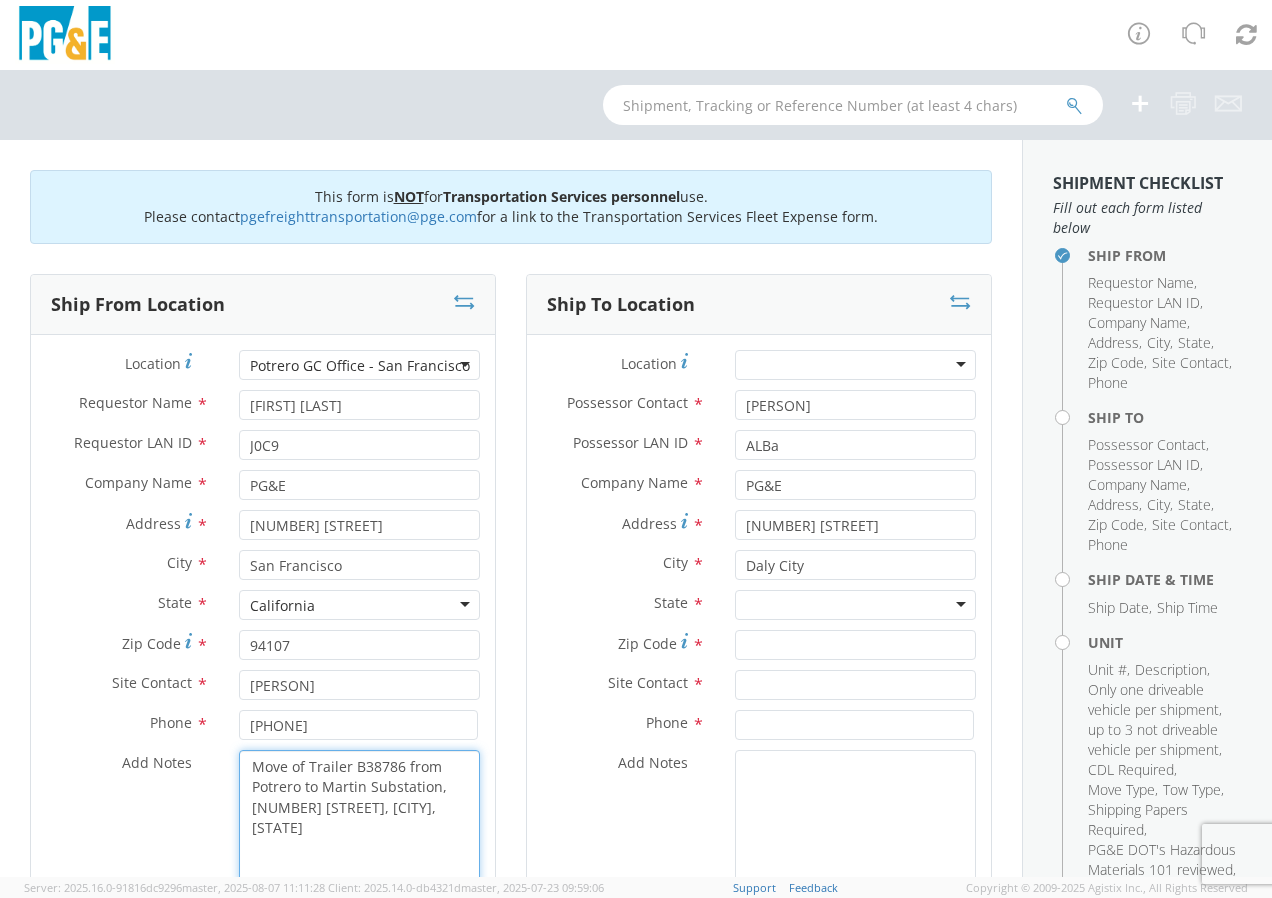 click on "Move of Trailer B38786 from Potrero to Martin Substation, [NUMBER] [STREET], [CITY], [STATE]" at bounding box center [359, 818] 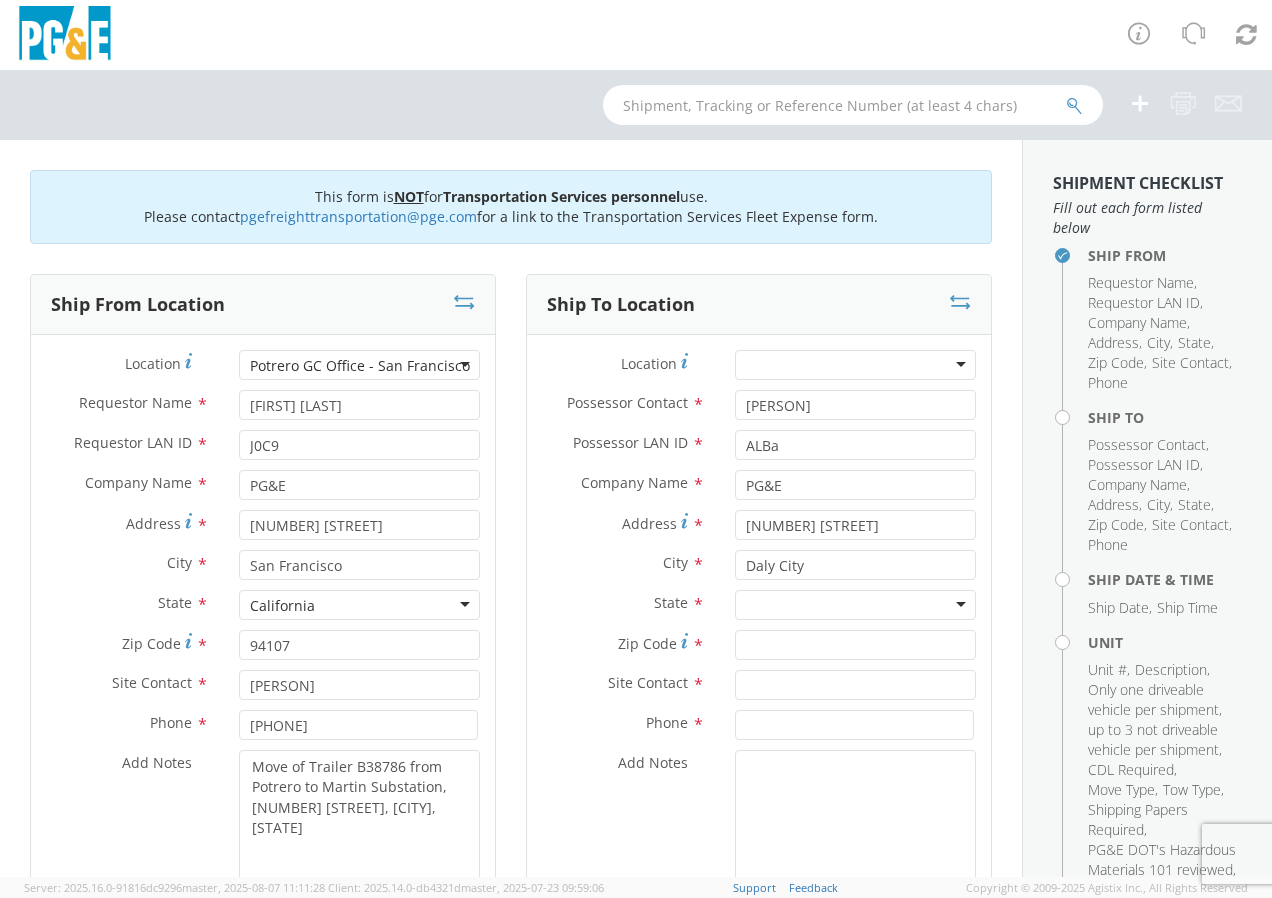 click at bounding box center [855, 605] 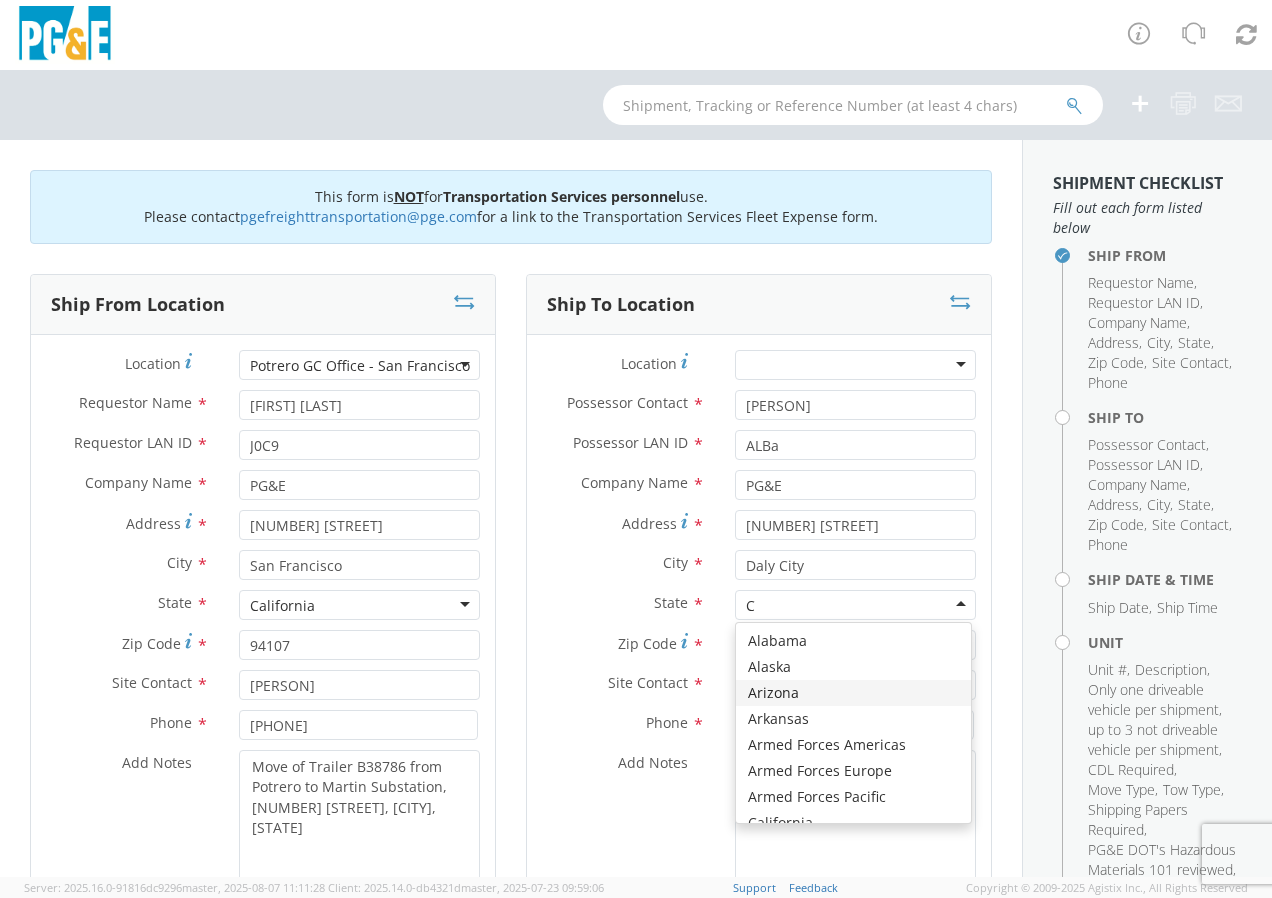 type on "CA" 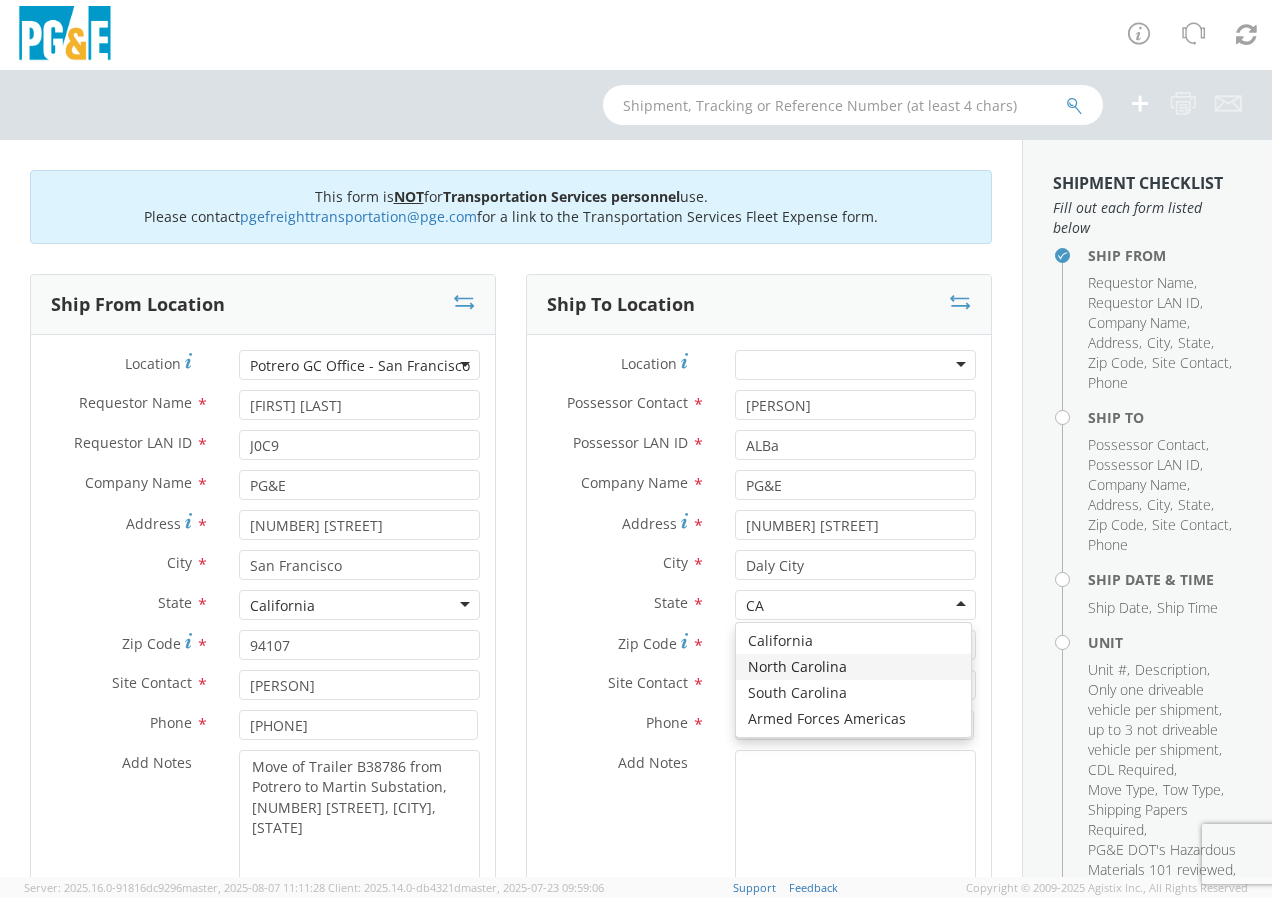 type 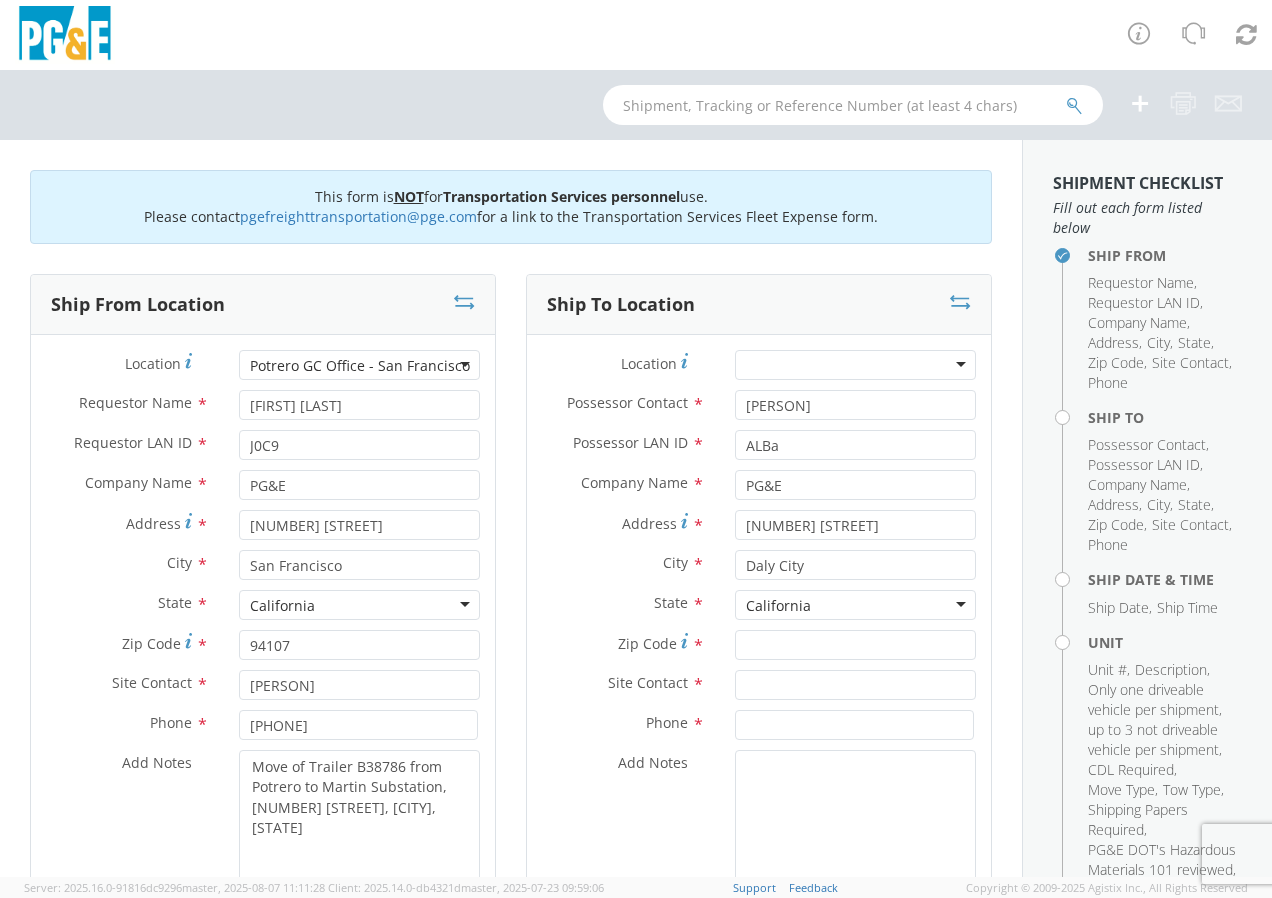 scroll, scrollTop: 0, scrollLeft: 0, axis: both 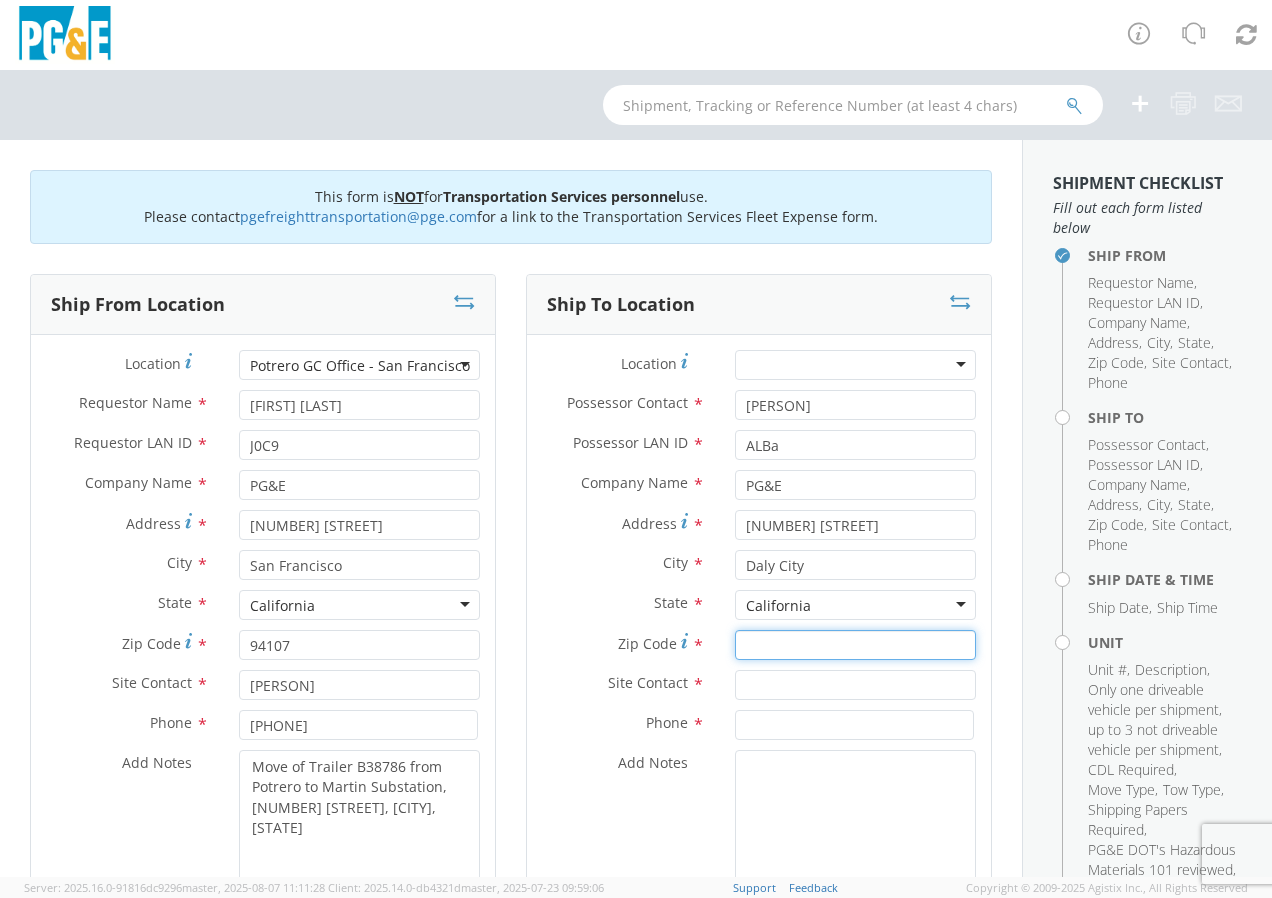 click on "Zip Code        *" at bounding box center (855, 645) 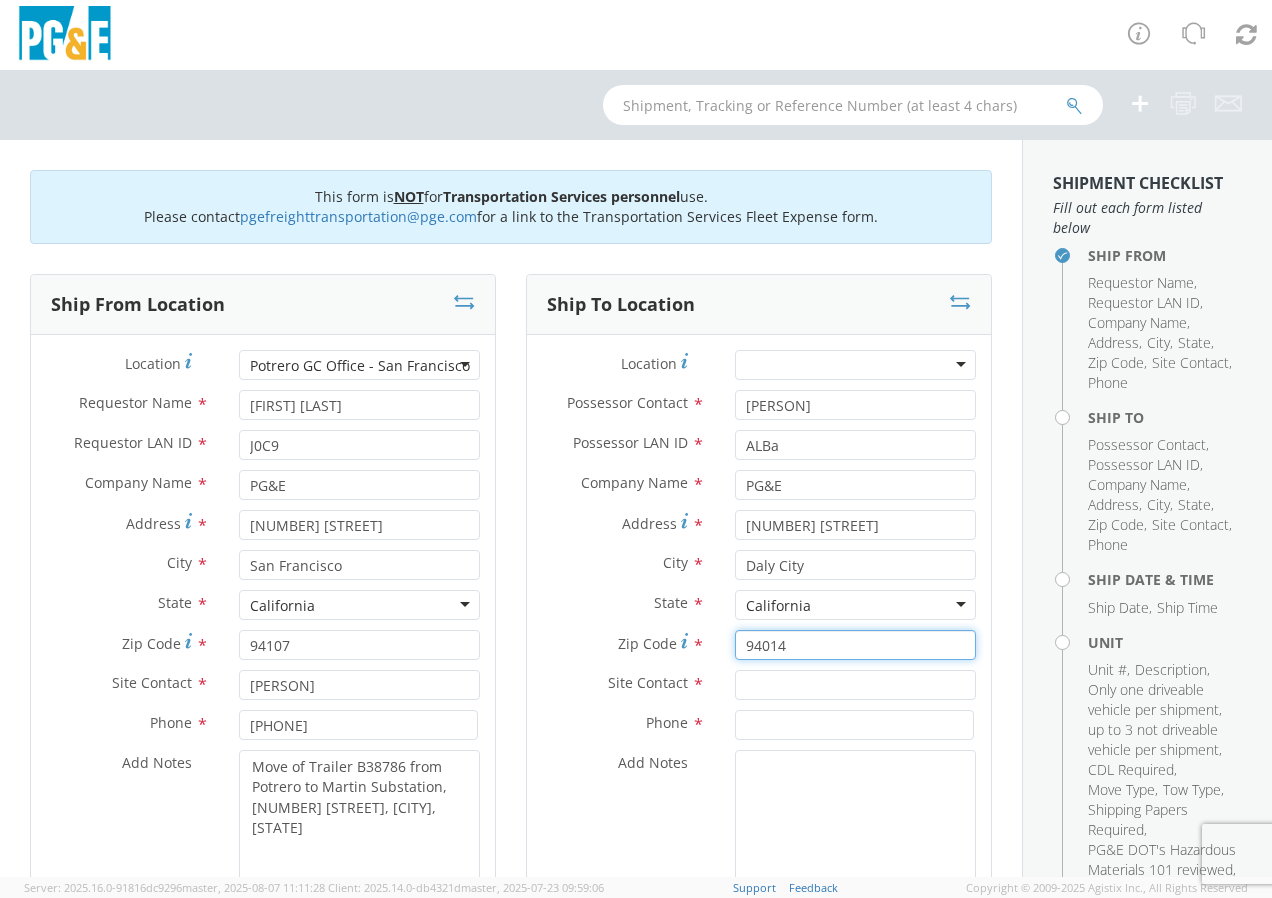 type on "94014" 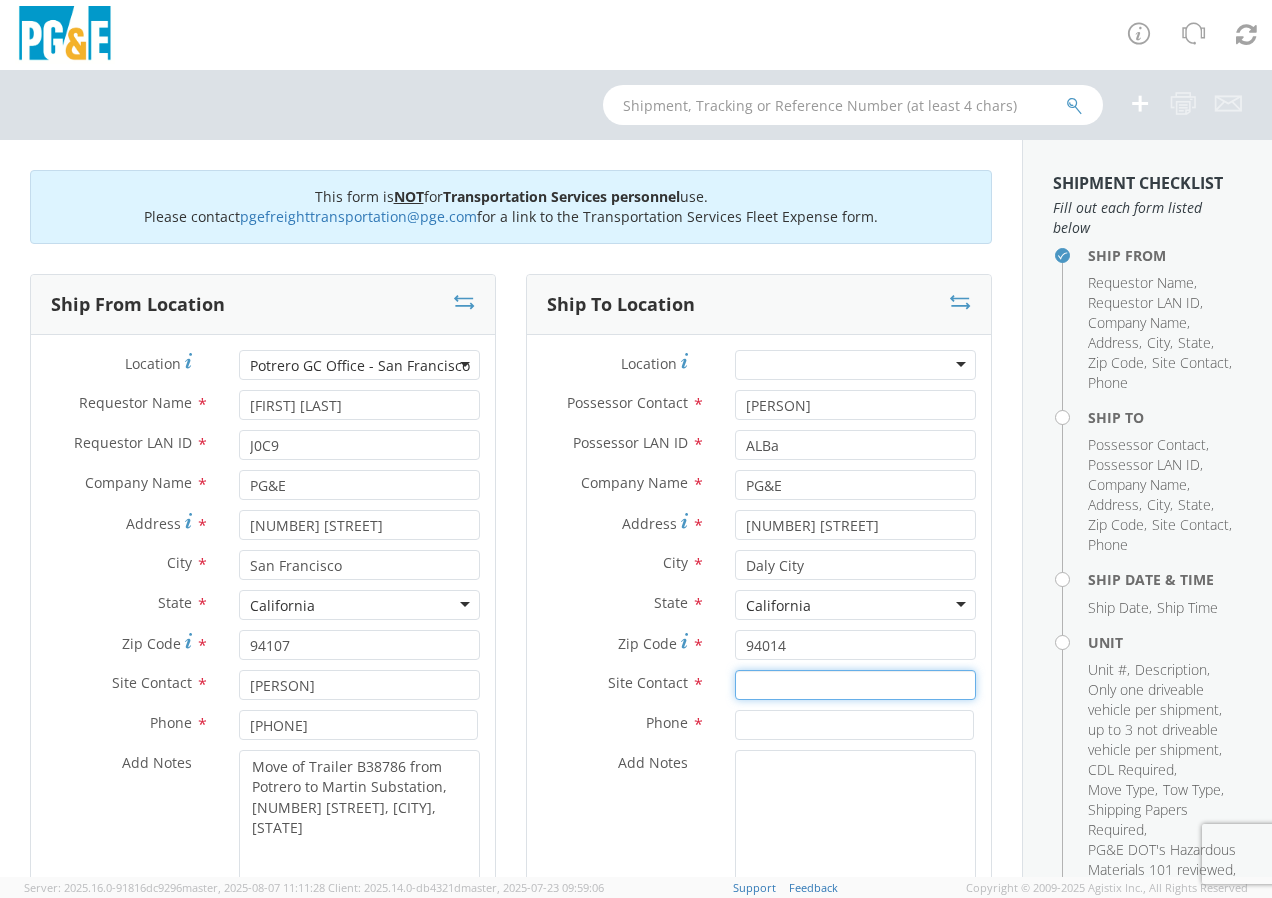 click at bounding box center [855, 685] 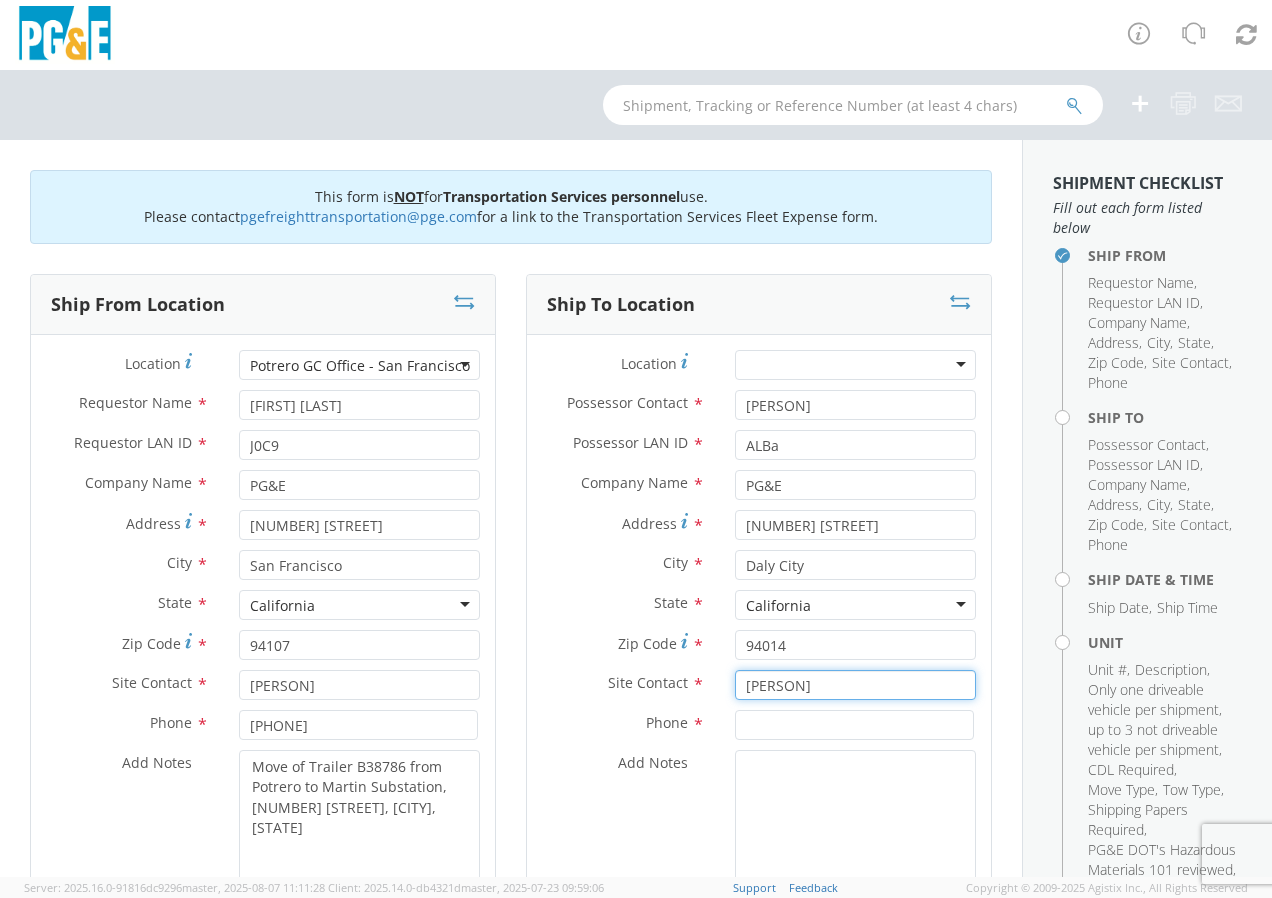 type on "[PERSON]" 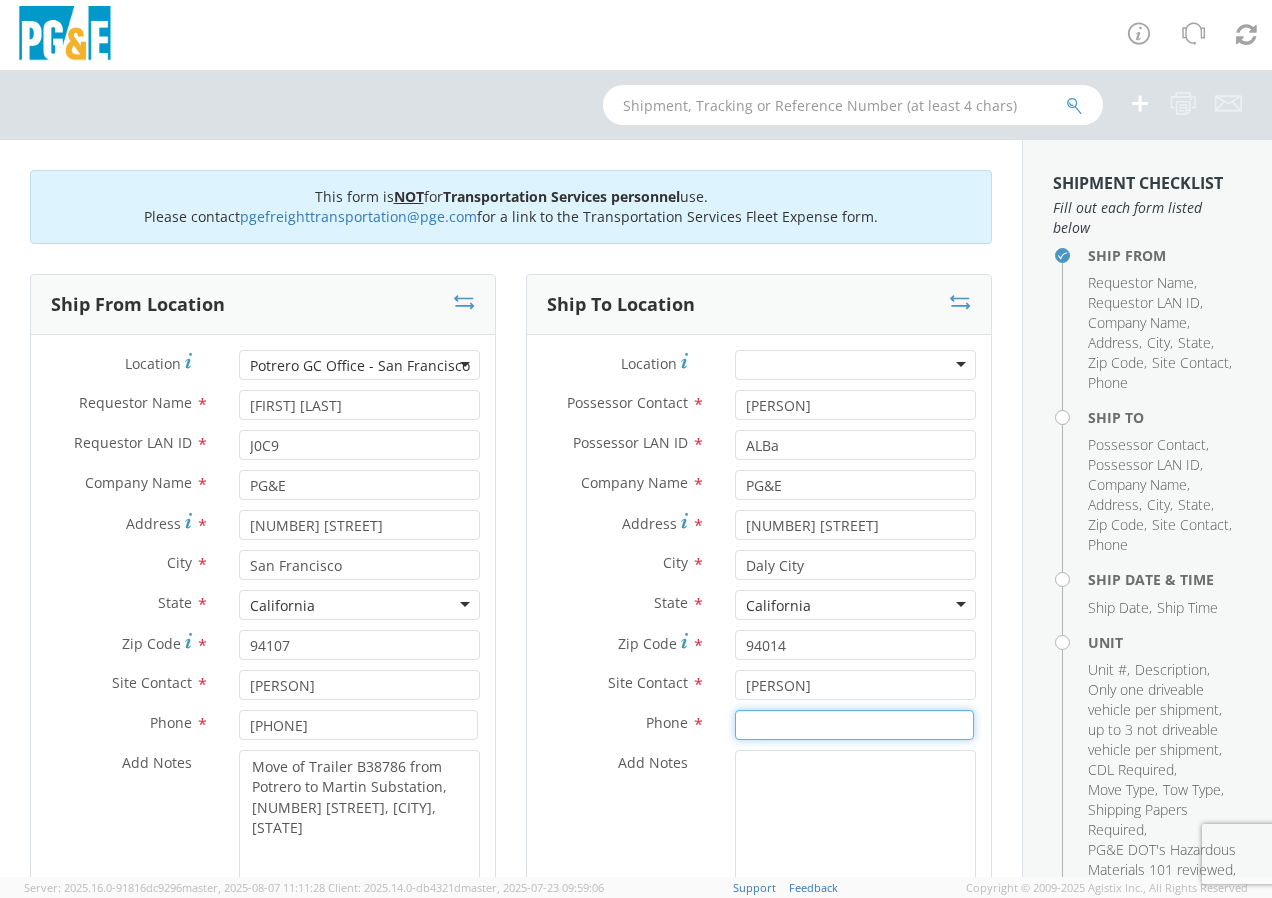 click at bounding box center (854, 725) 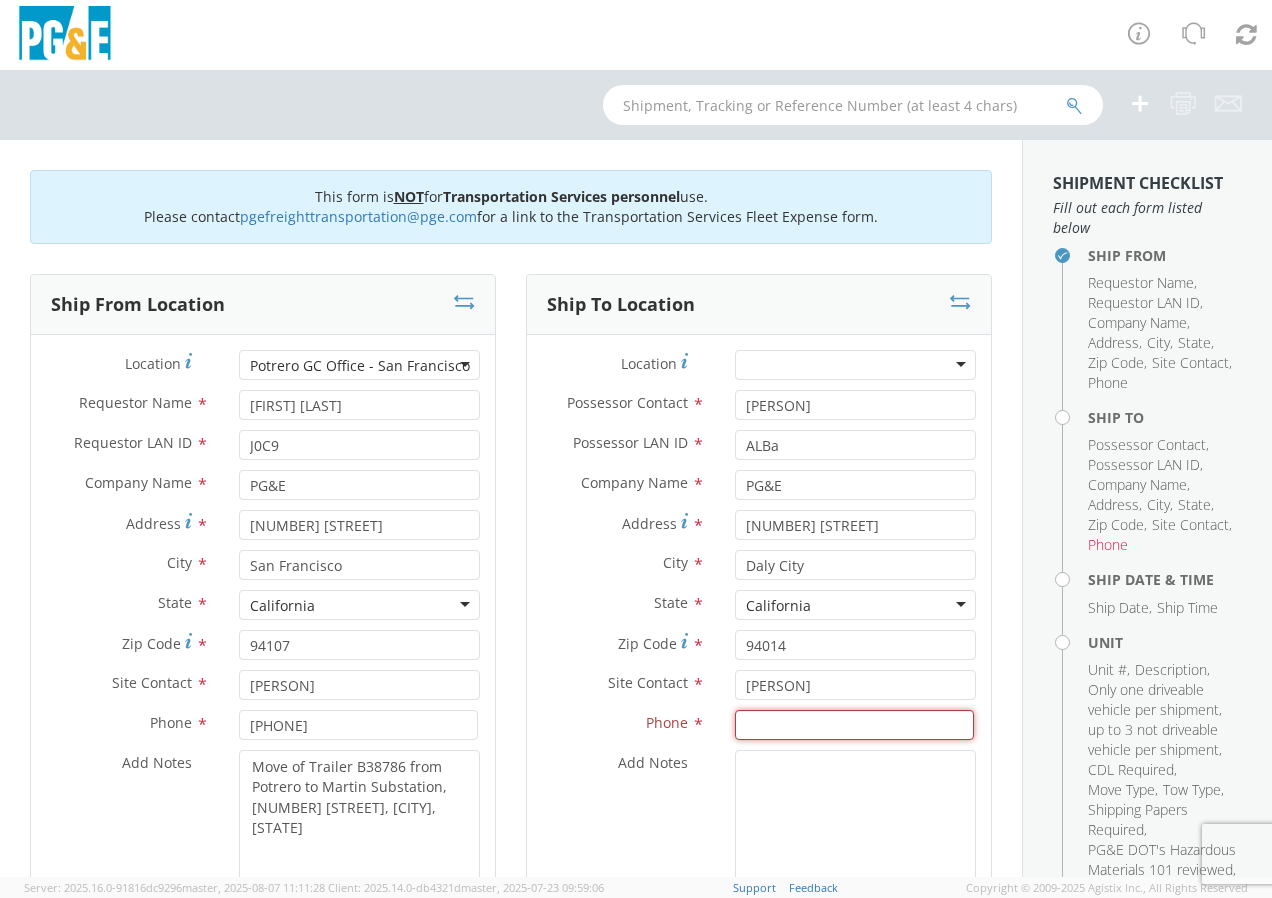 click at bounding box center (854, 725) 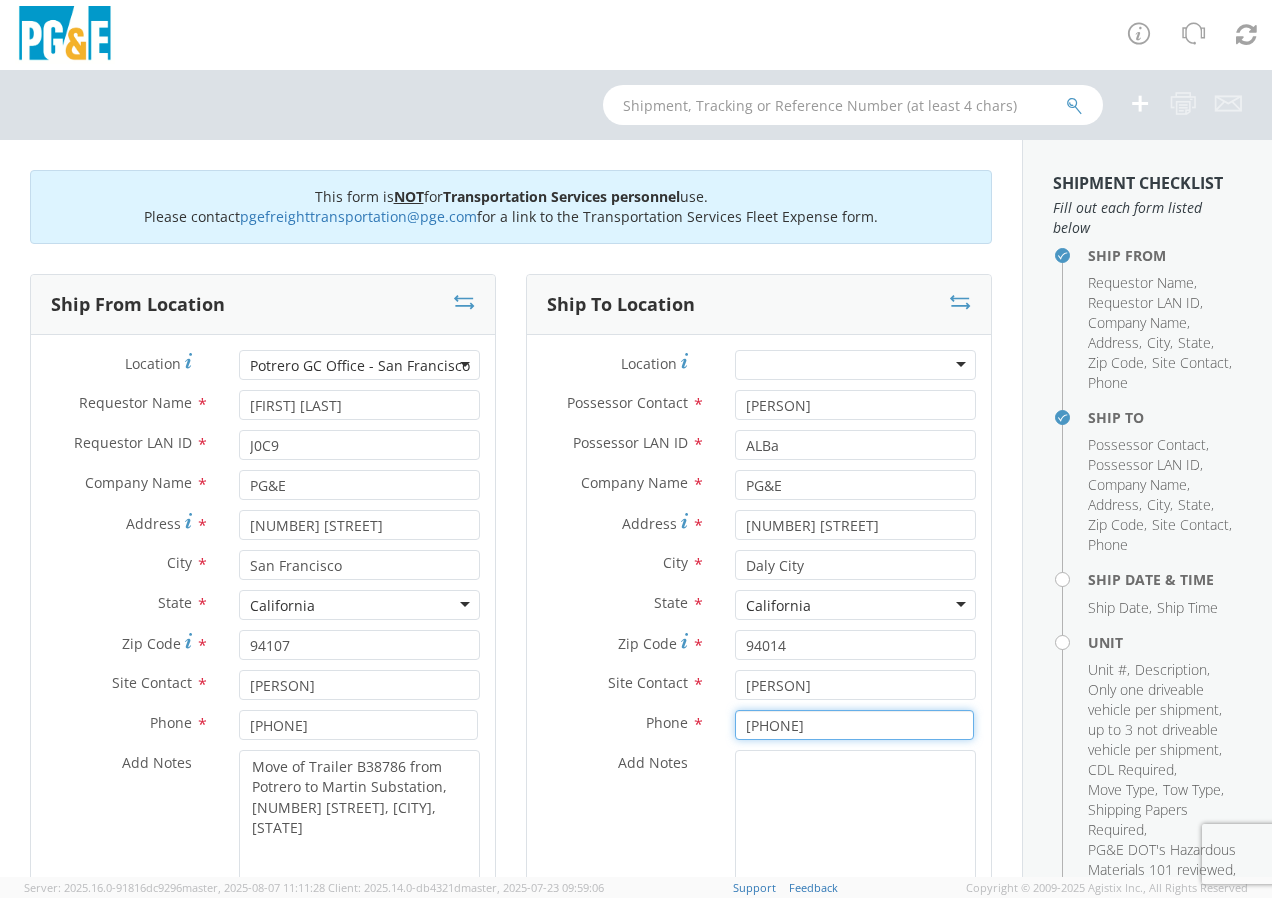 type on "[PHONE]" 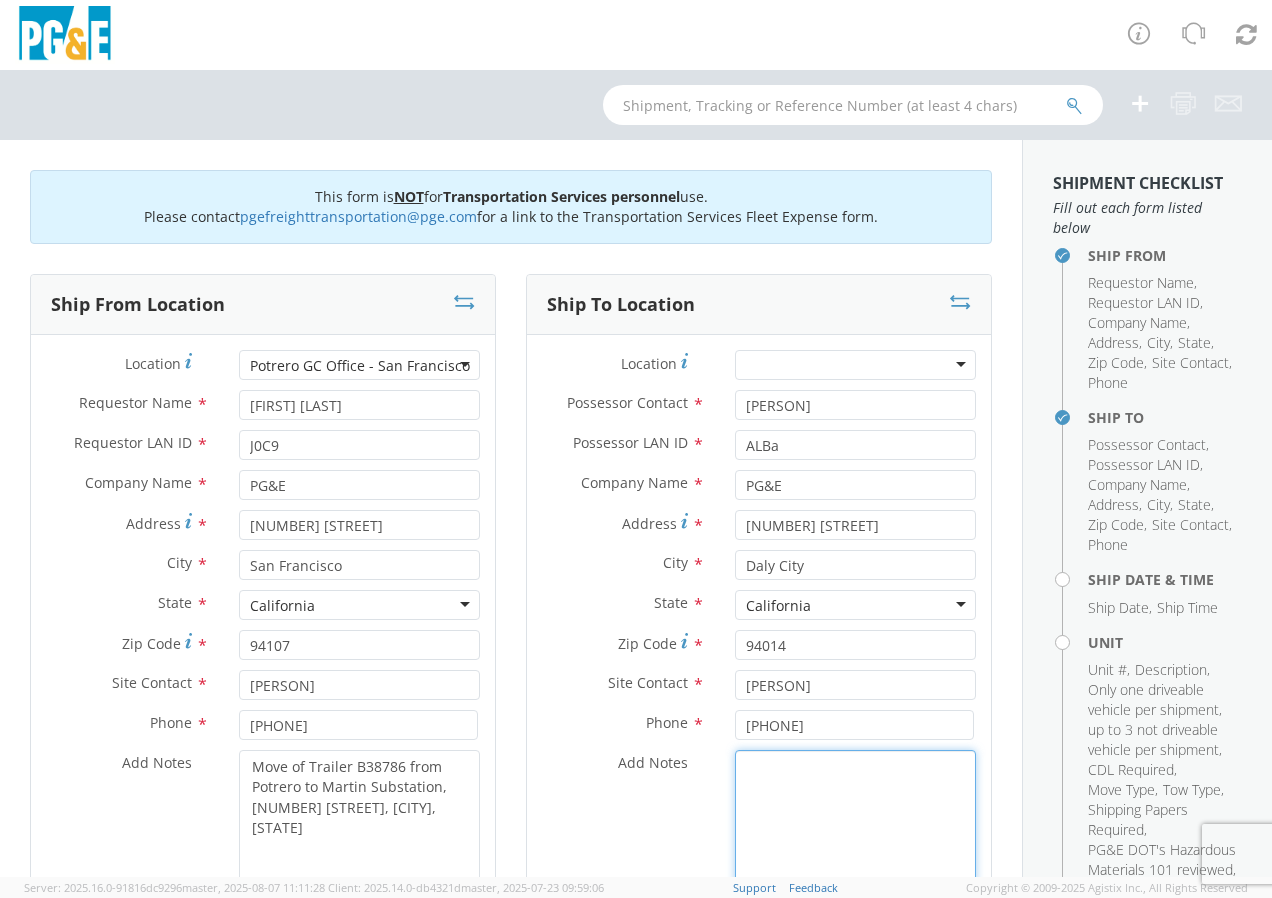 click on "Add Notes        *" at bounding box center (855, 818) 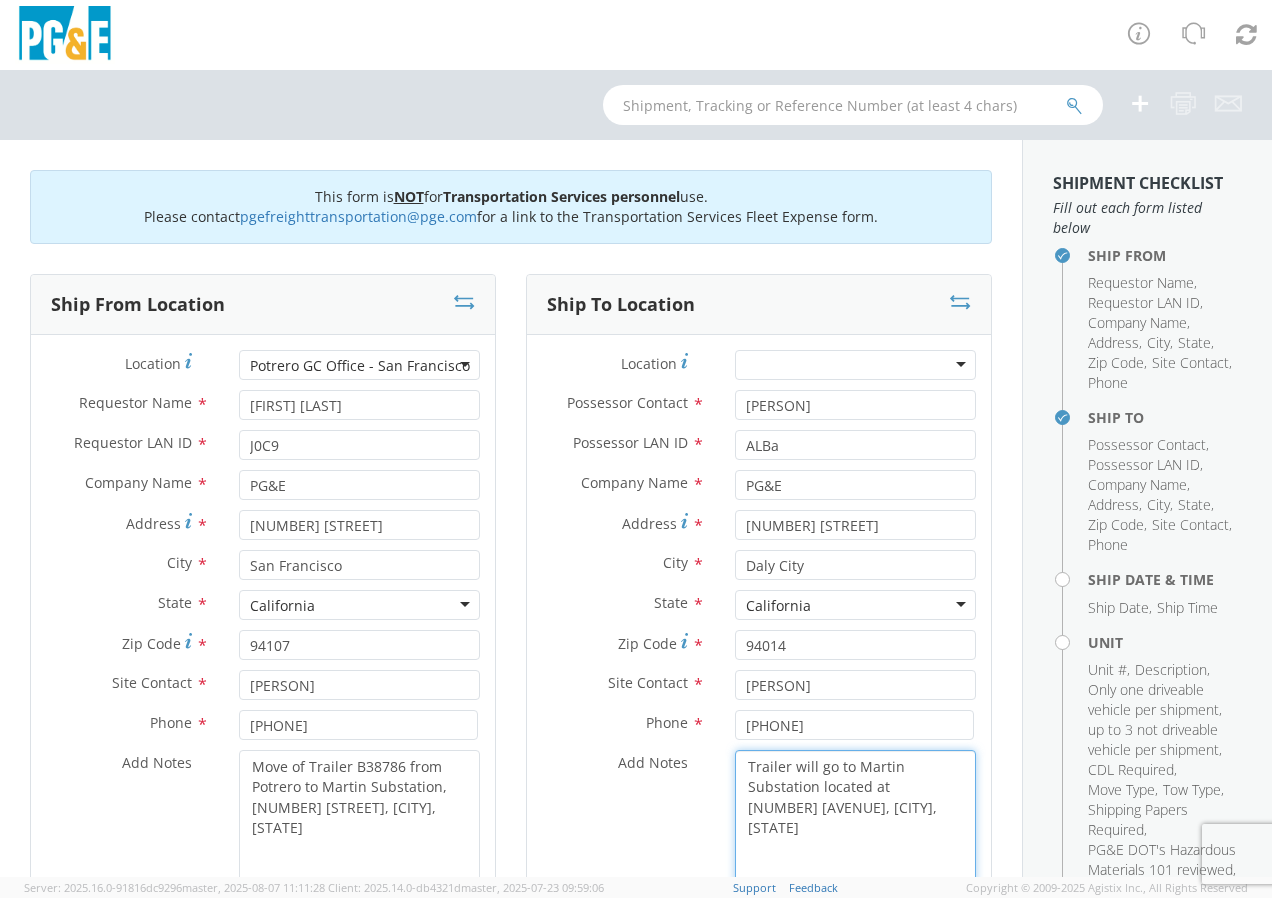 type on "Trailer will go to Martin Substation located at [NUMBER] [AVENUE], [CITY], [STATE]" 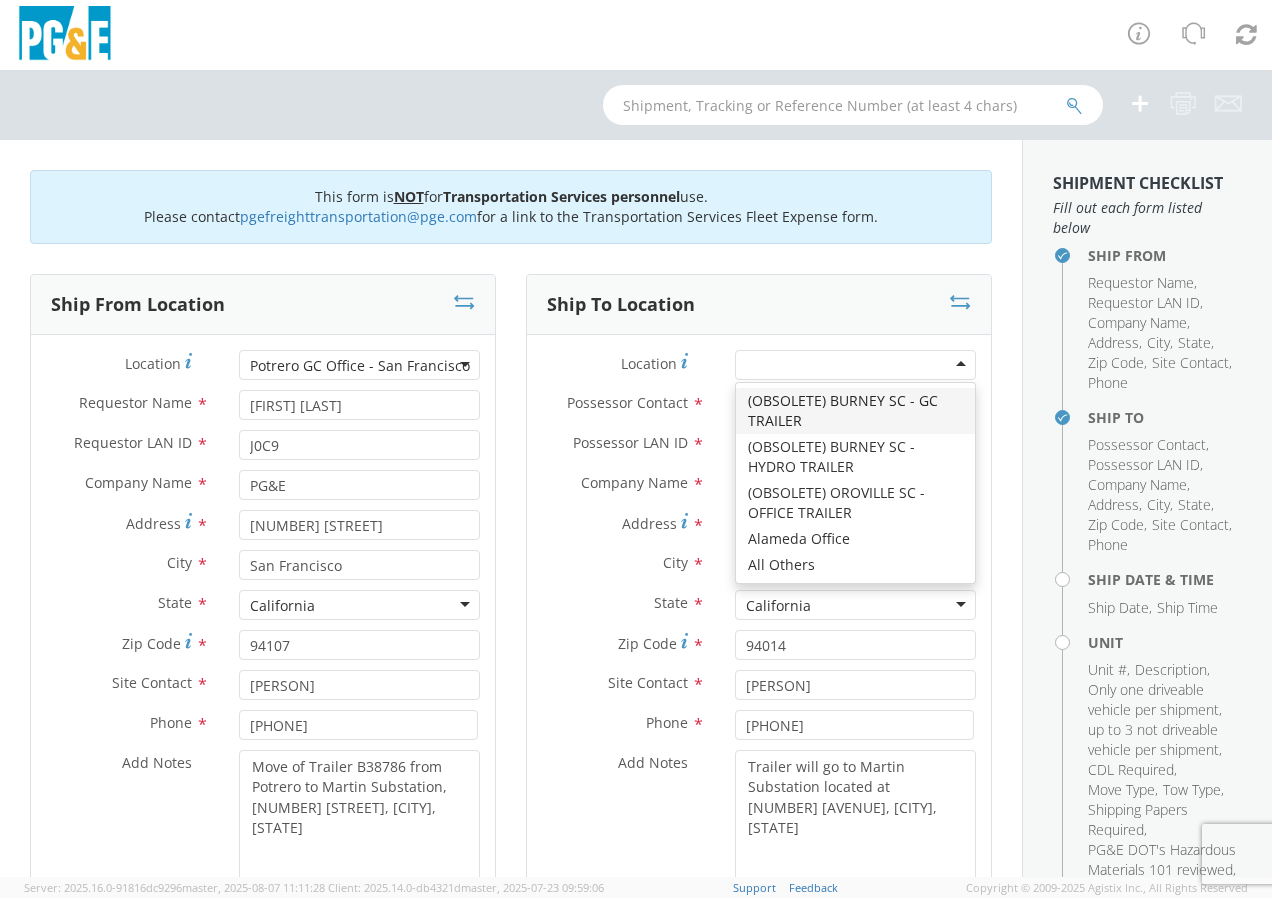 click at bounding box center (855, 365) 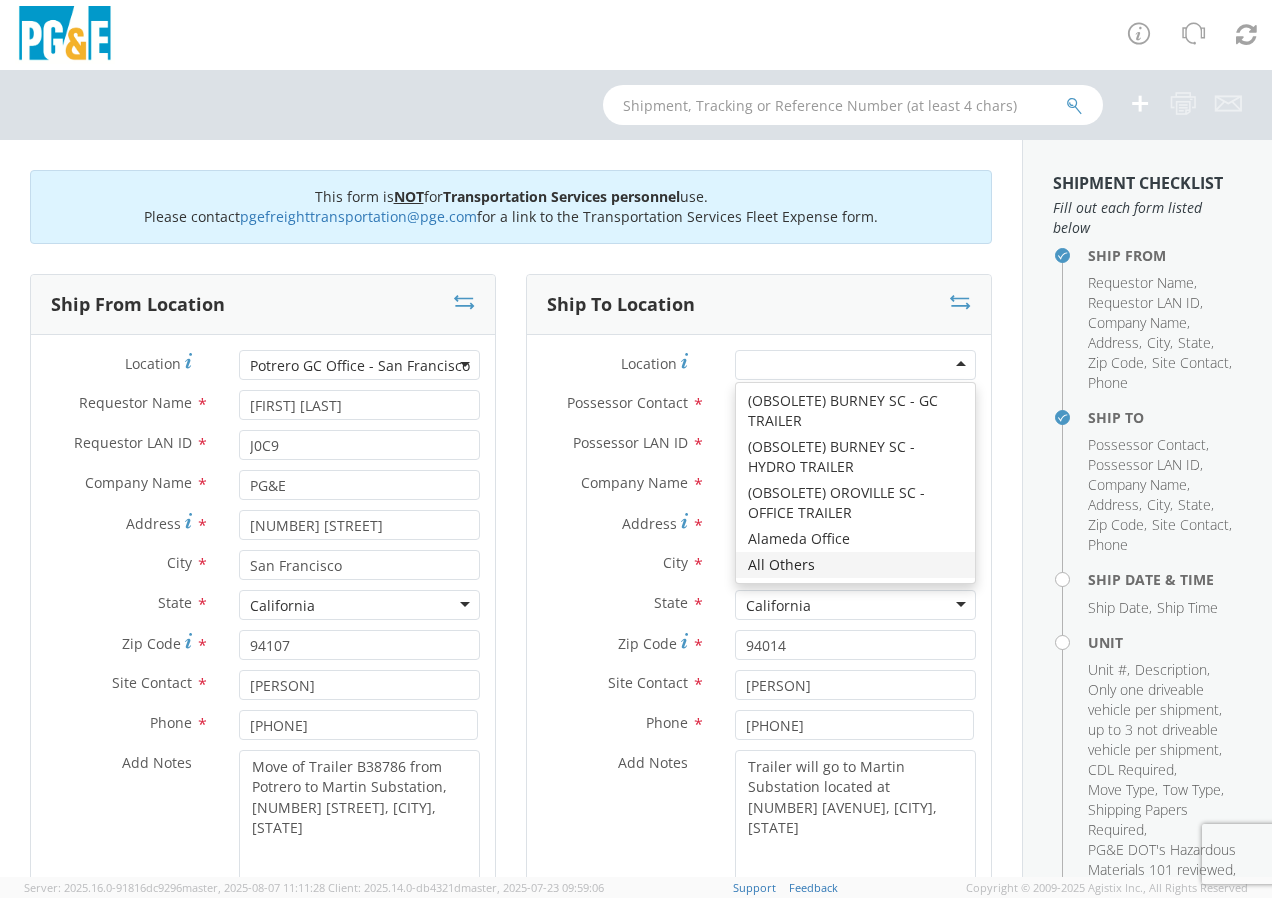 type on "123 Main St" 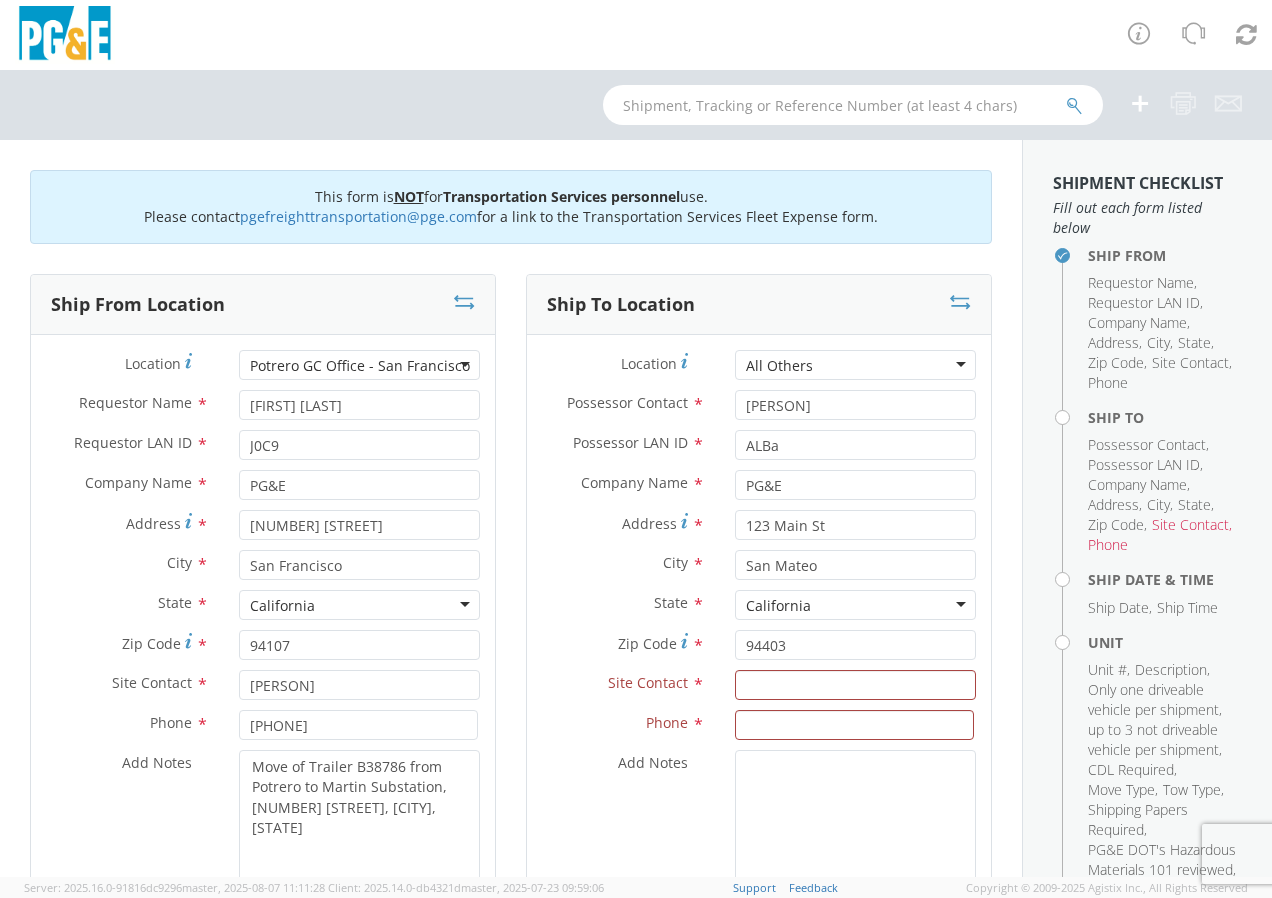 scroll, scrollTop: 0, scrollLeft: 0, axis: both 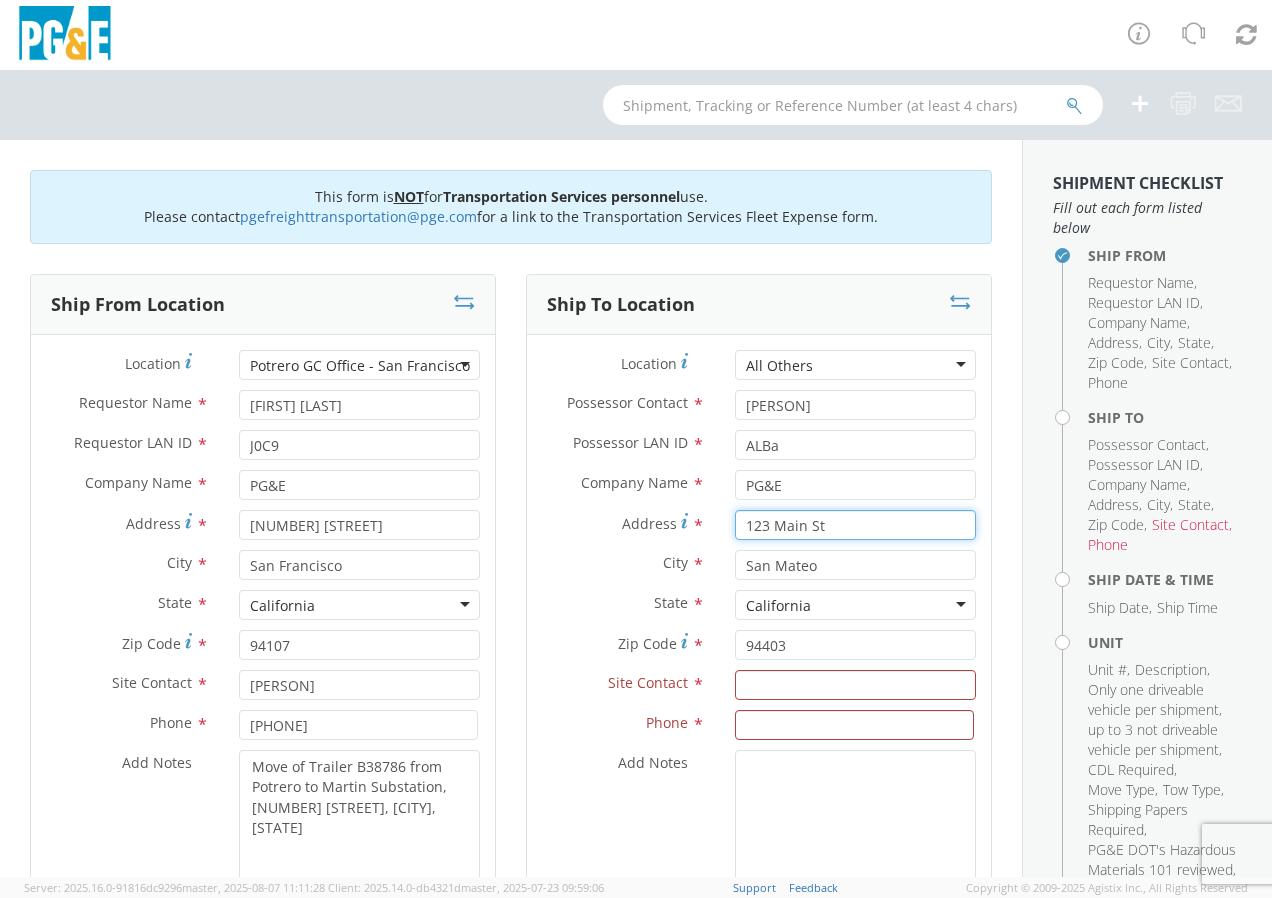 drag, startPoint x: 832, startPoint y: 532, endPoint x: 731, endPoint y: 530, distance: 101.0198 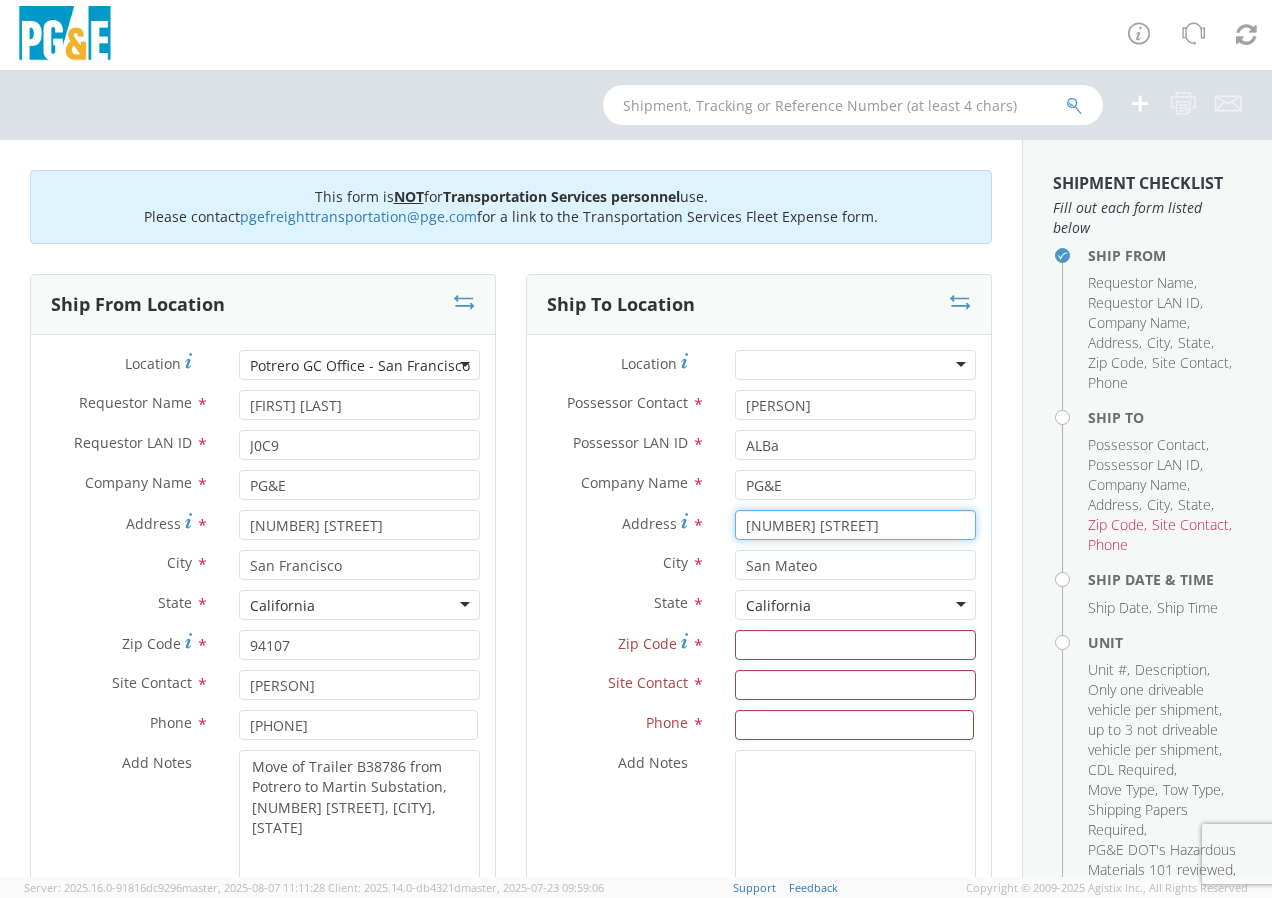 type on "[NUMBER] [STREET]" 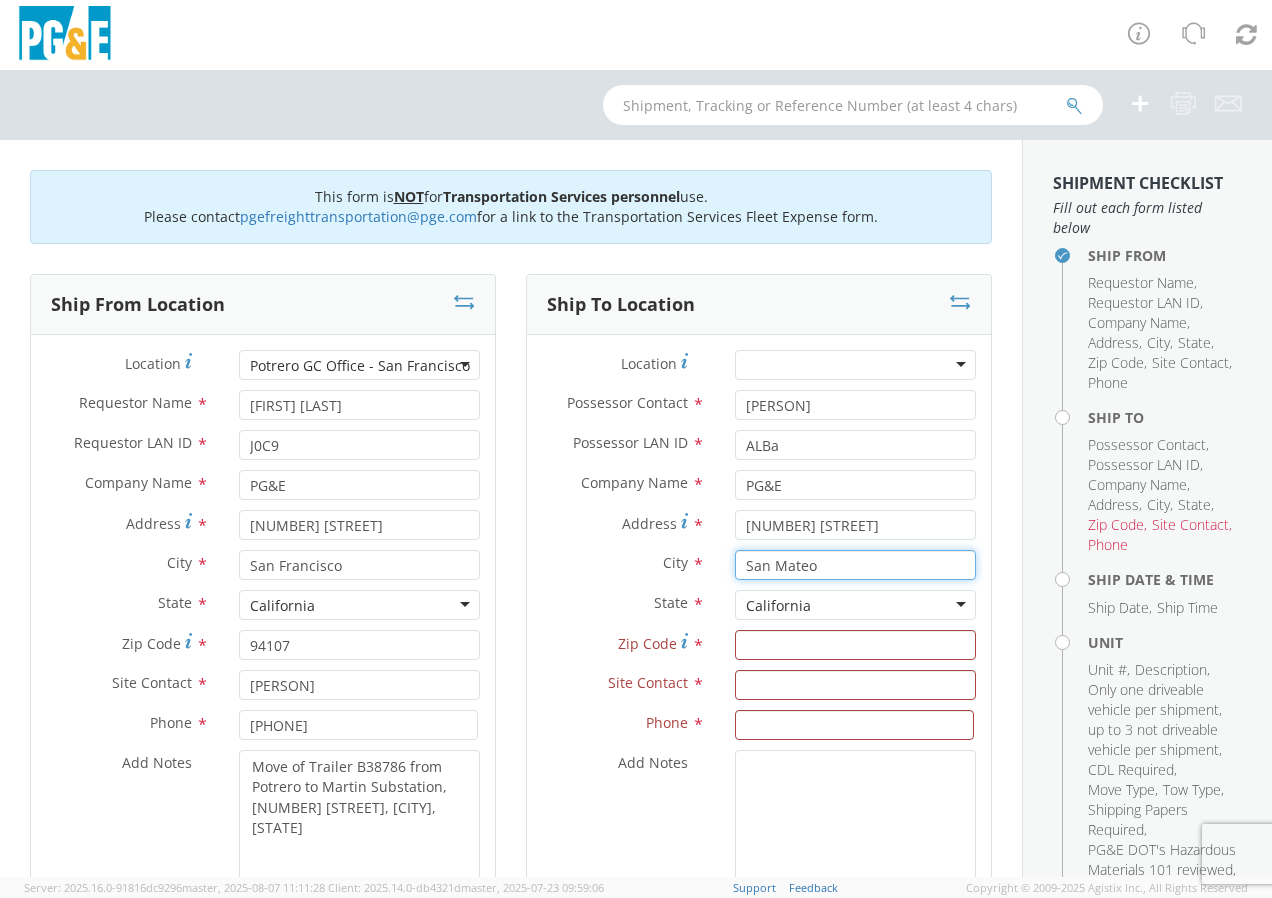 click on "San Mateo" at bounding box center [855, 565] 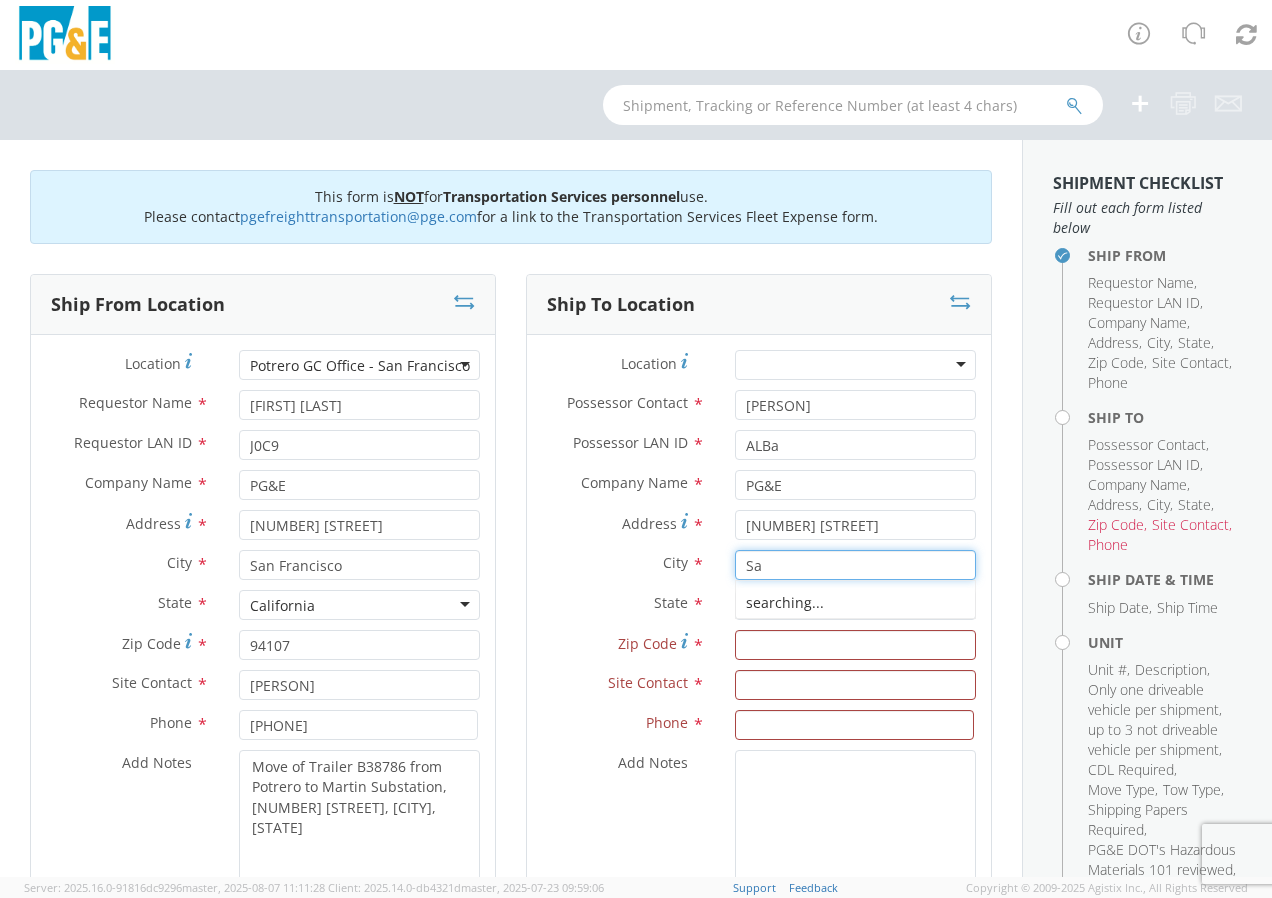 type on "S" 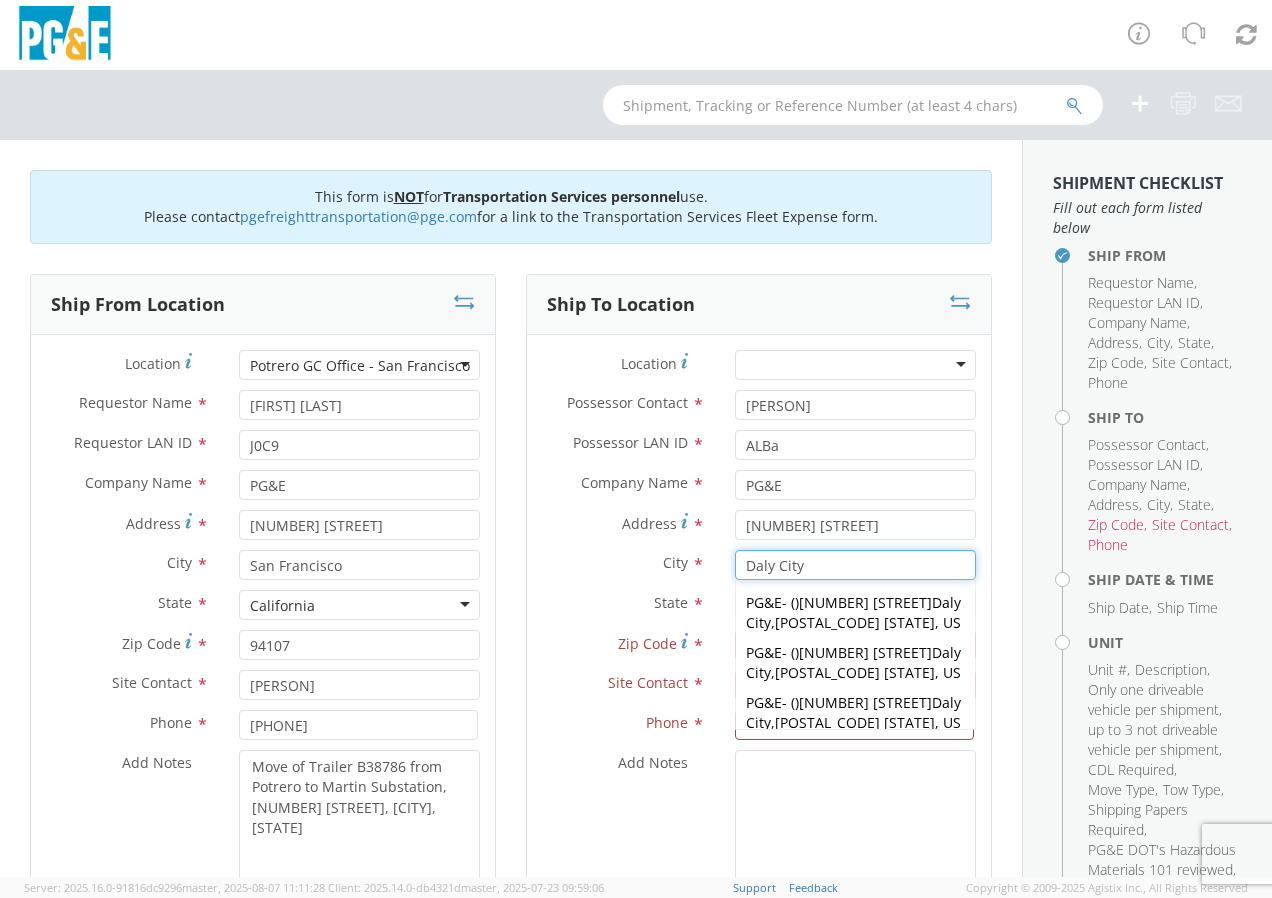 type on "Daly City" 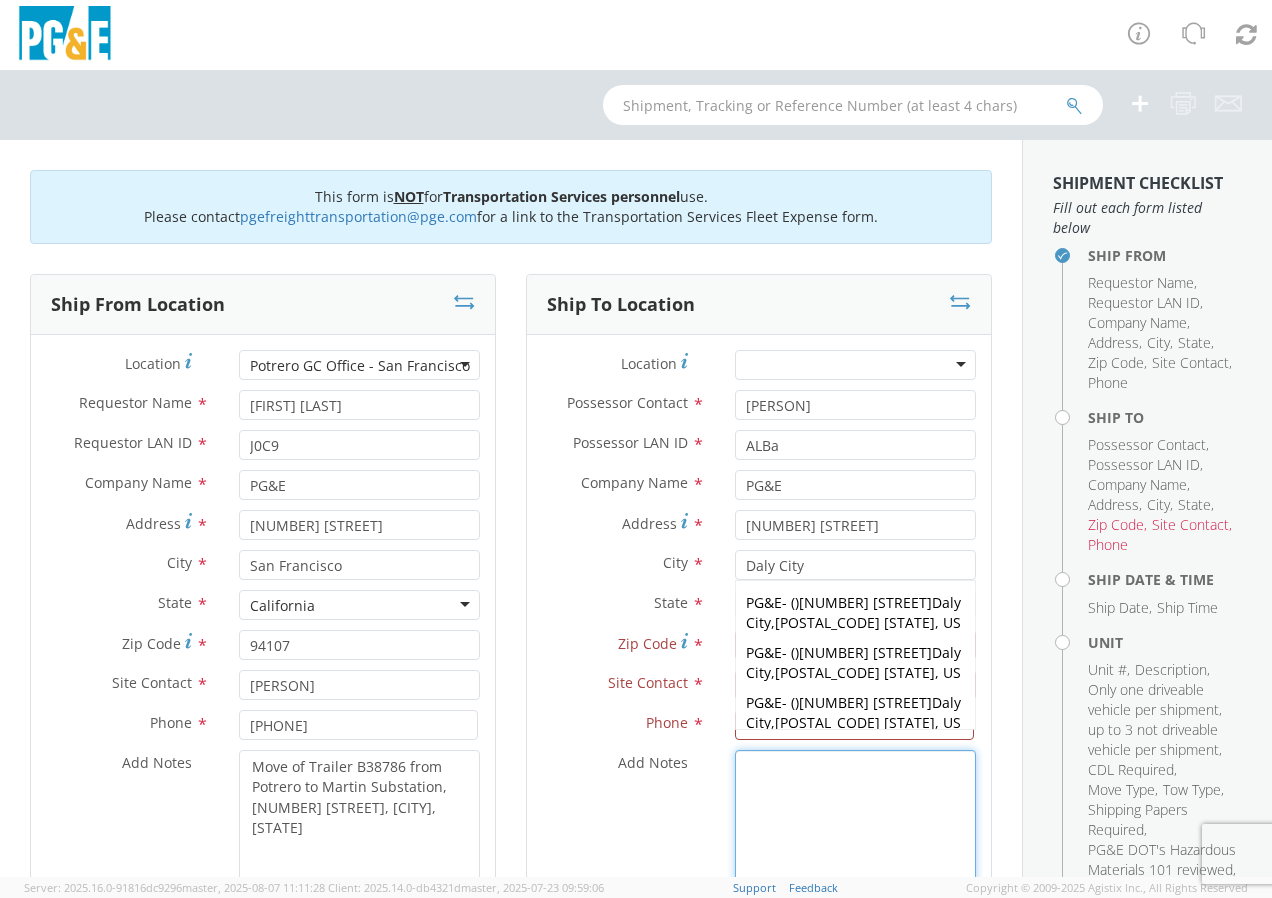 click on "Add Notes        *" at bounding box center [855, 818] 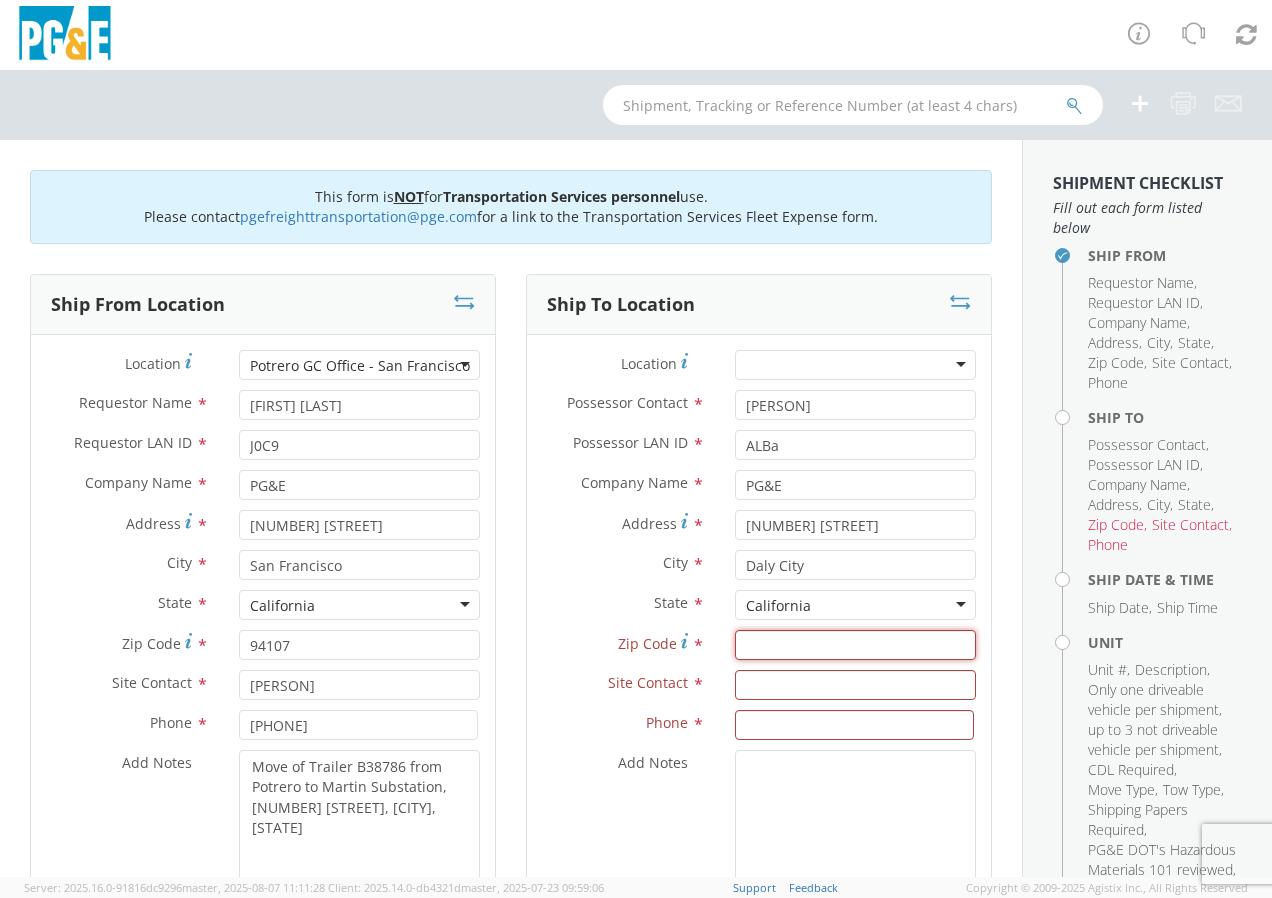 click on "Zip Code        *" at bounding box center (855, 645) 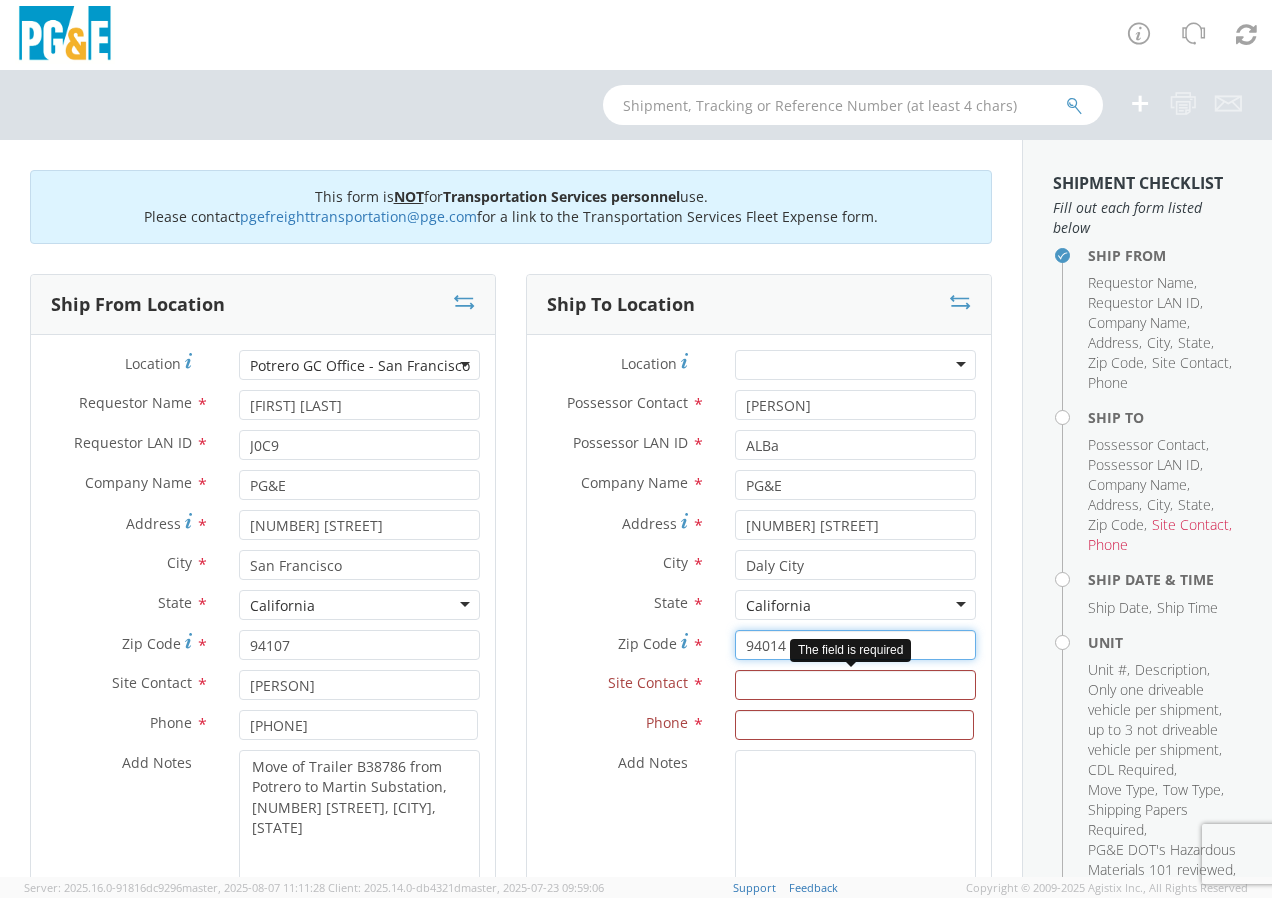 type on "94014" 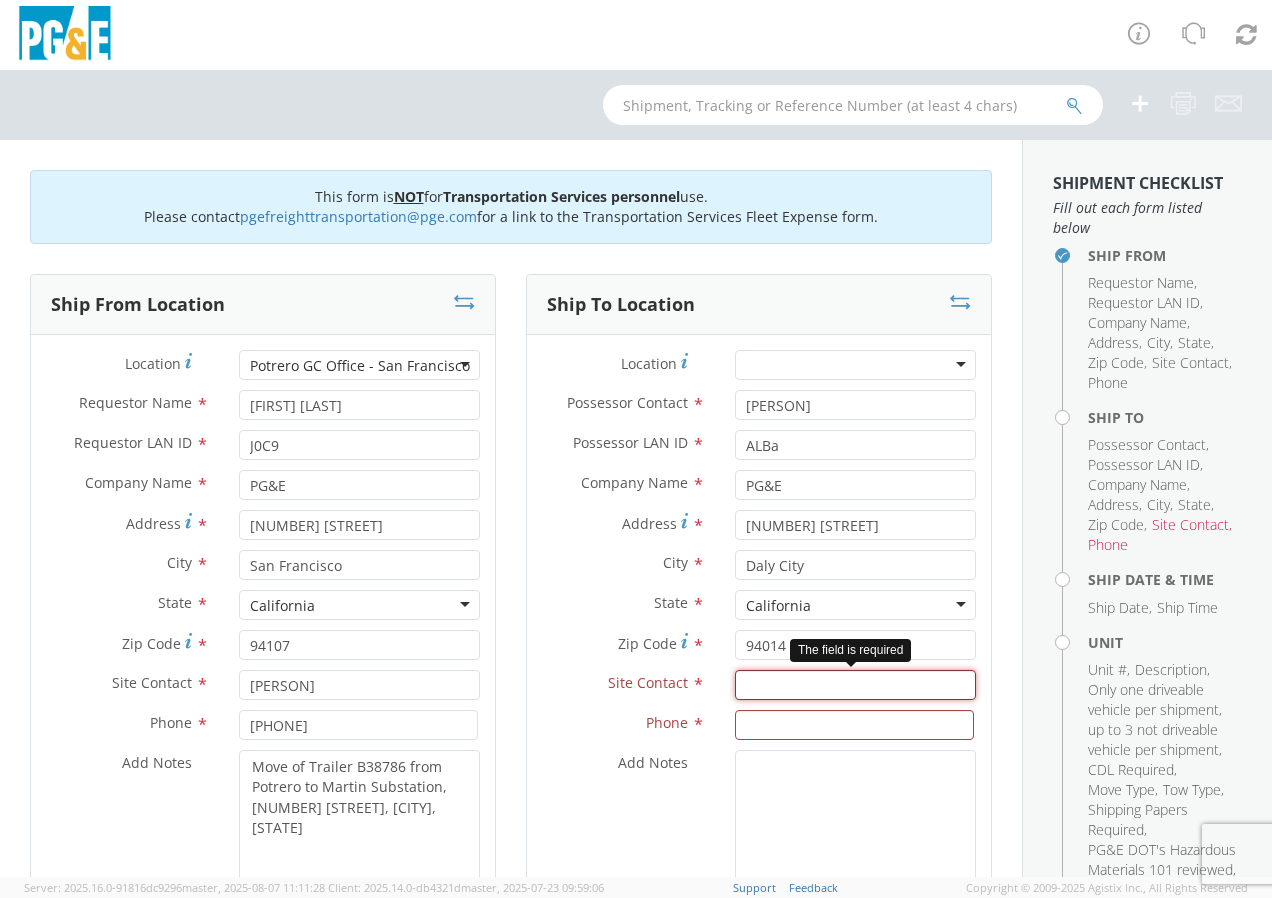 click at bounding box center [855, 685] 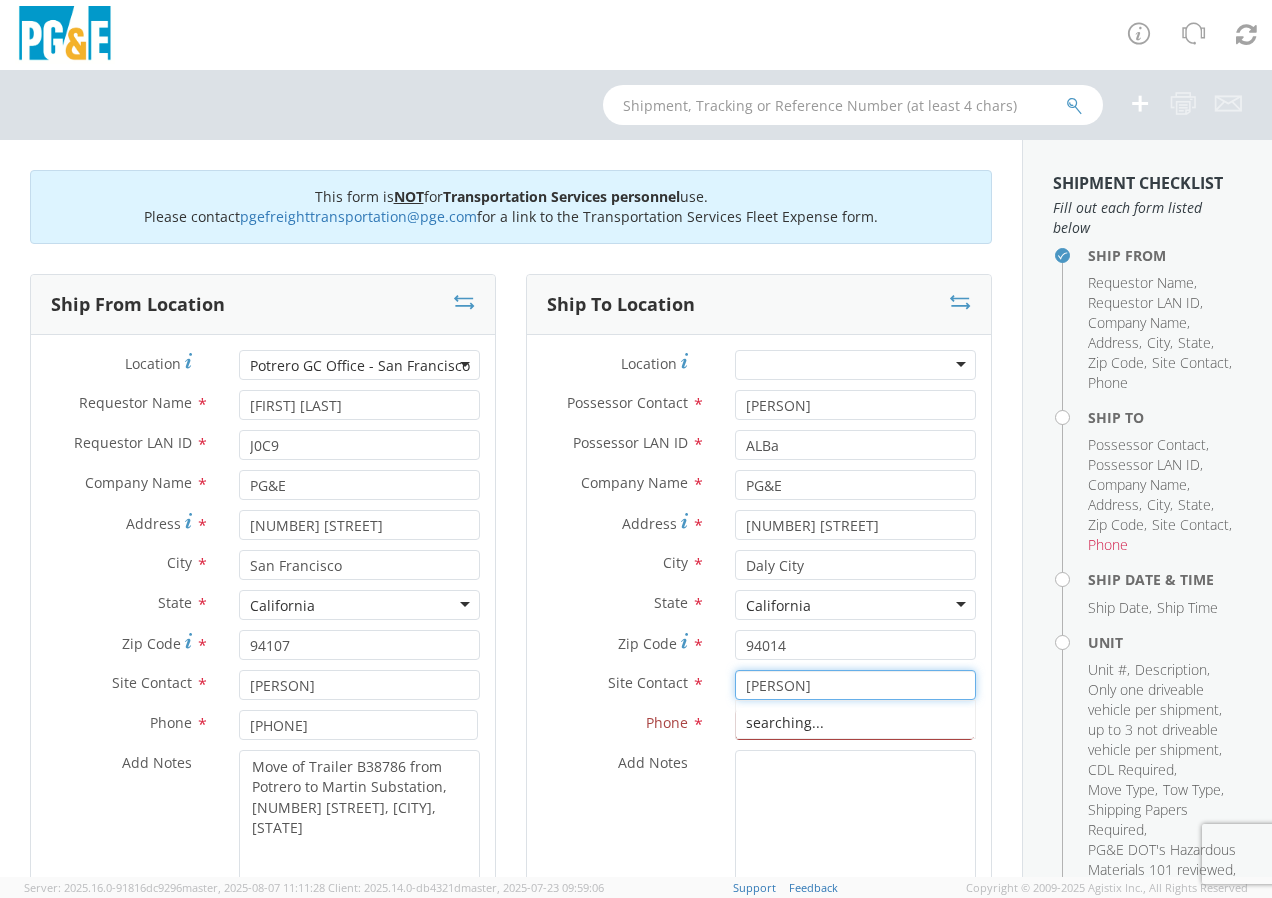 type on "[PERSON]" 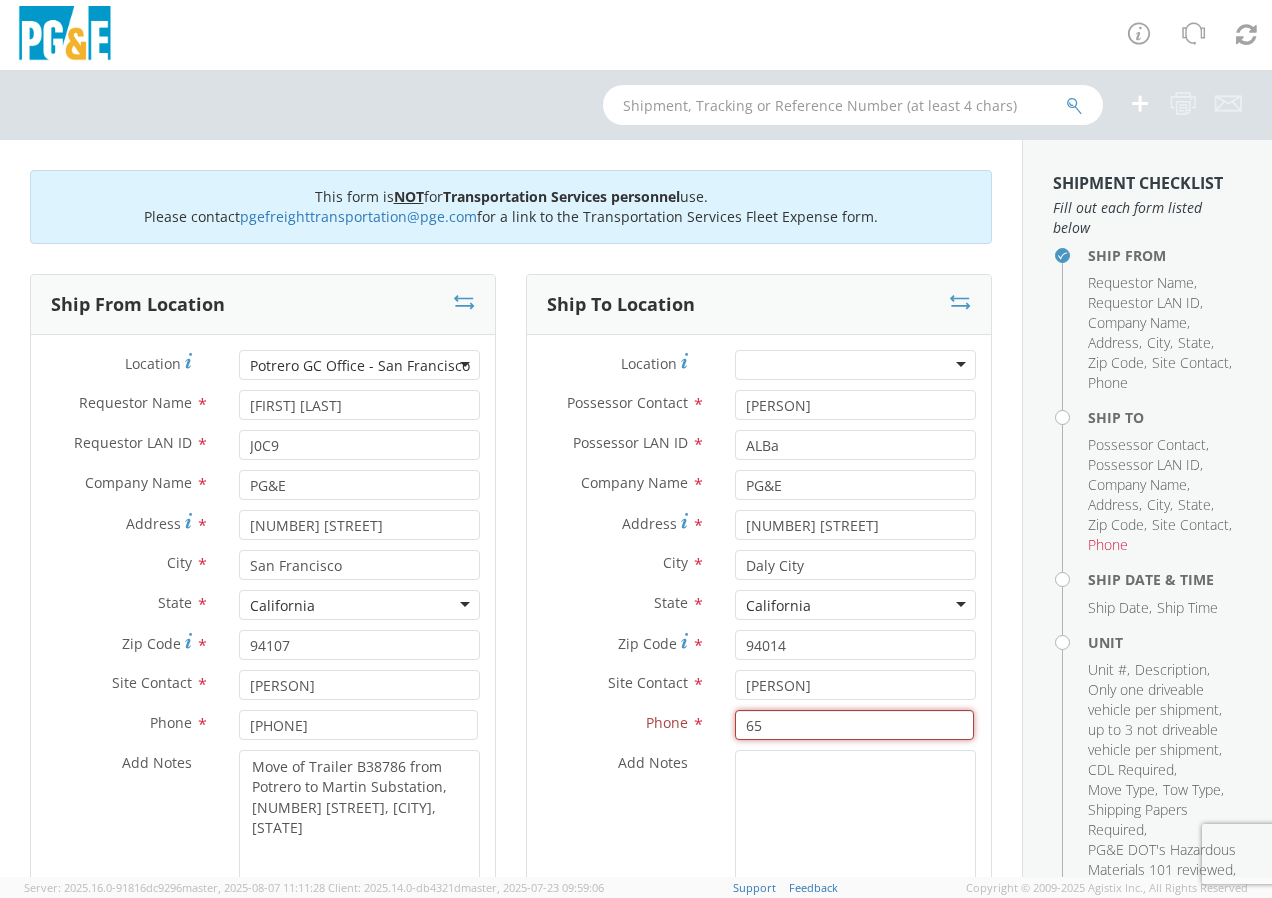 type on "6" 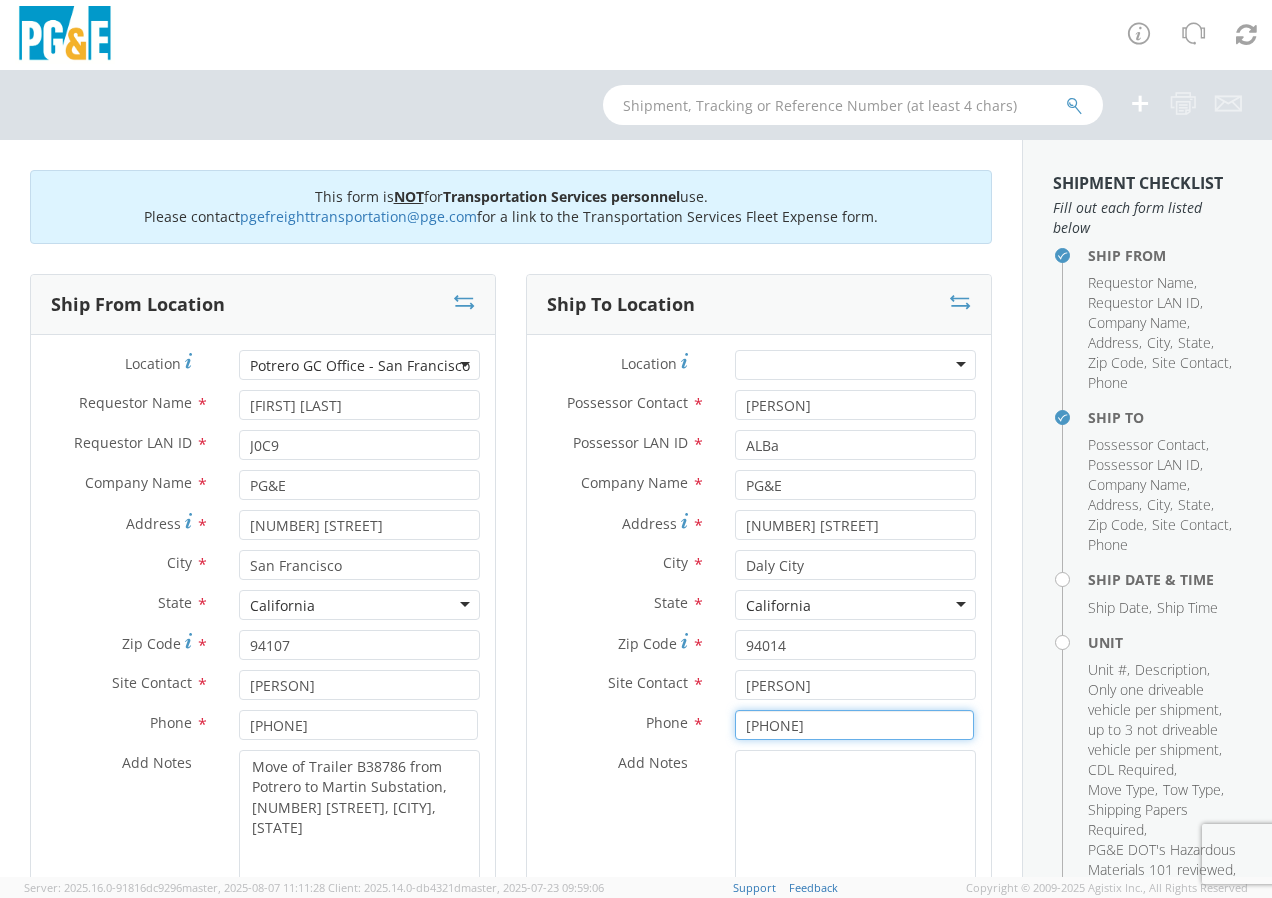 type on "[PHONE]" 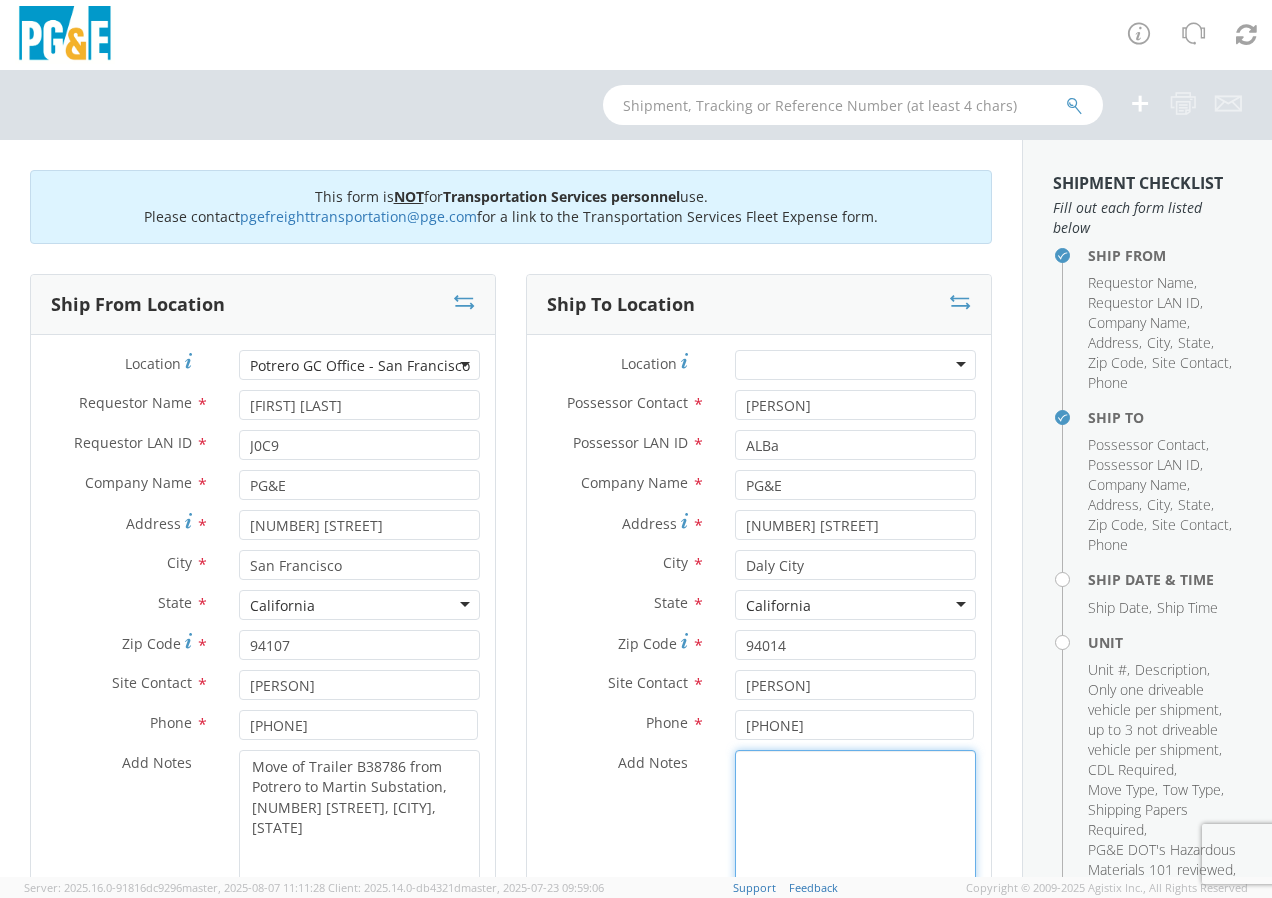 click on "Add Notes        *" at bounding box center (855, 818) 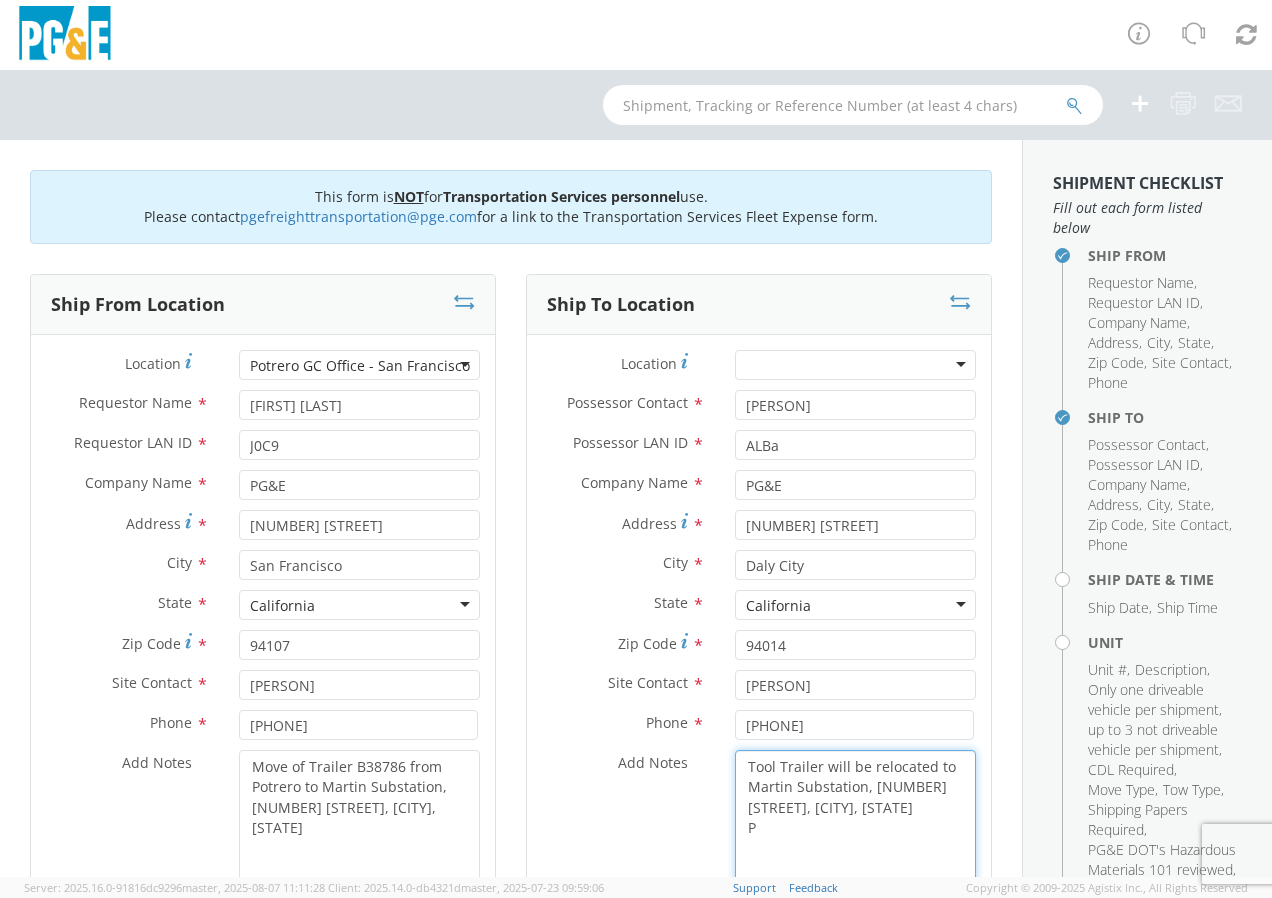 click on "Tool Trailer will be relocated to Martin Substation, [NUMBER] [STREET], [CITY], [STATE]
P" at bounding box center [855, 818] 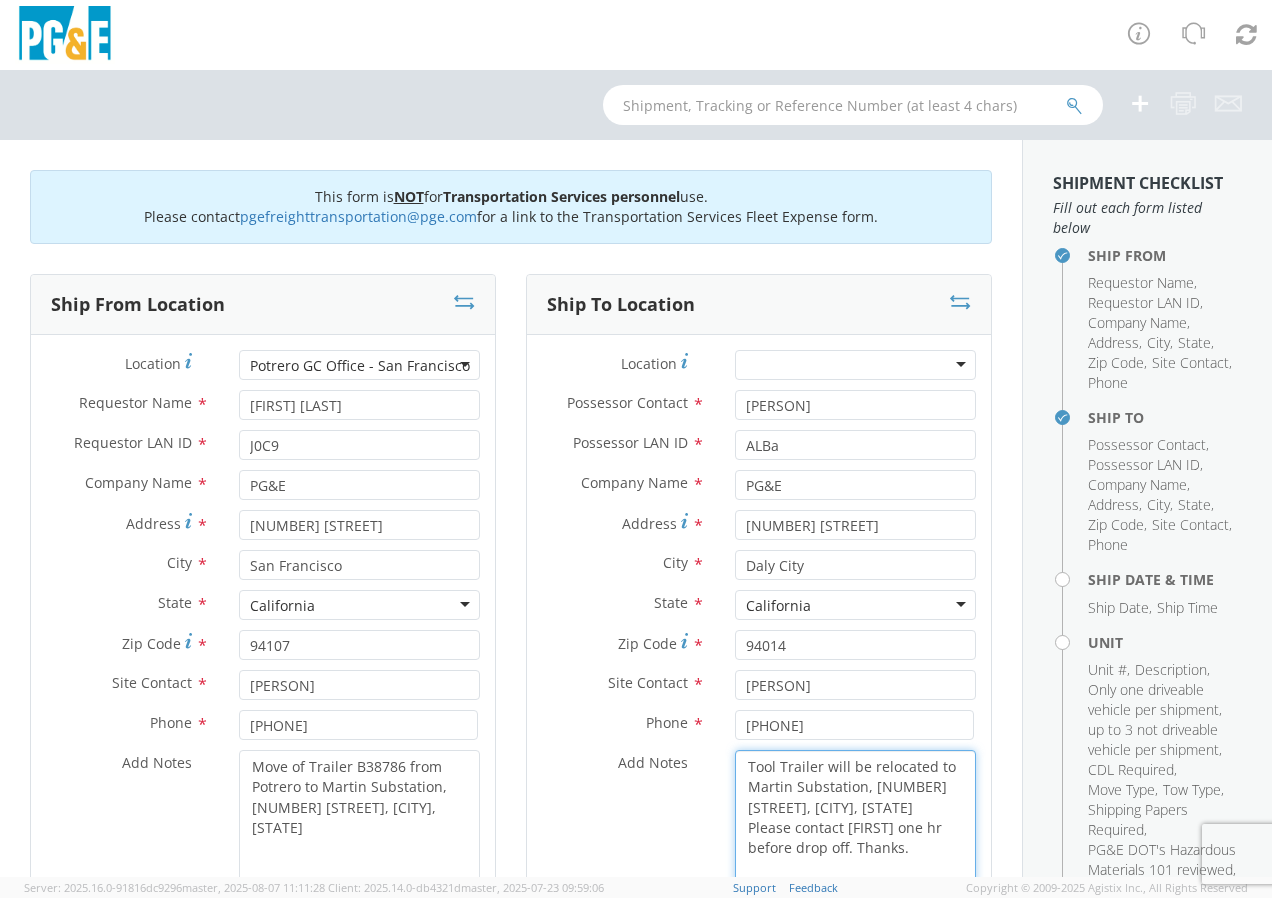 type on "Tool Trailer will be relocated to Martin Substation, [NUMBER] [STREET], [CITY], [STATE]
Please contact [FIRST] one hr before drop off. Thanks." 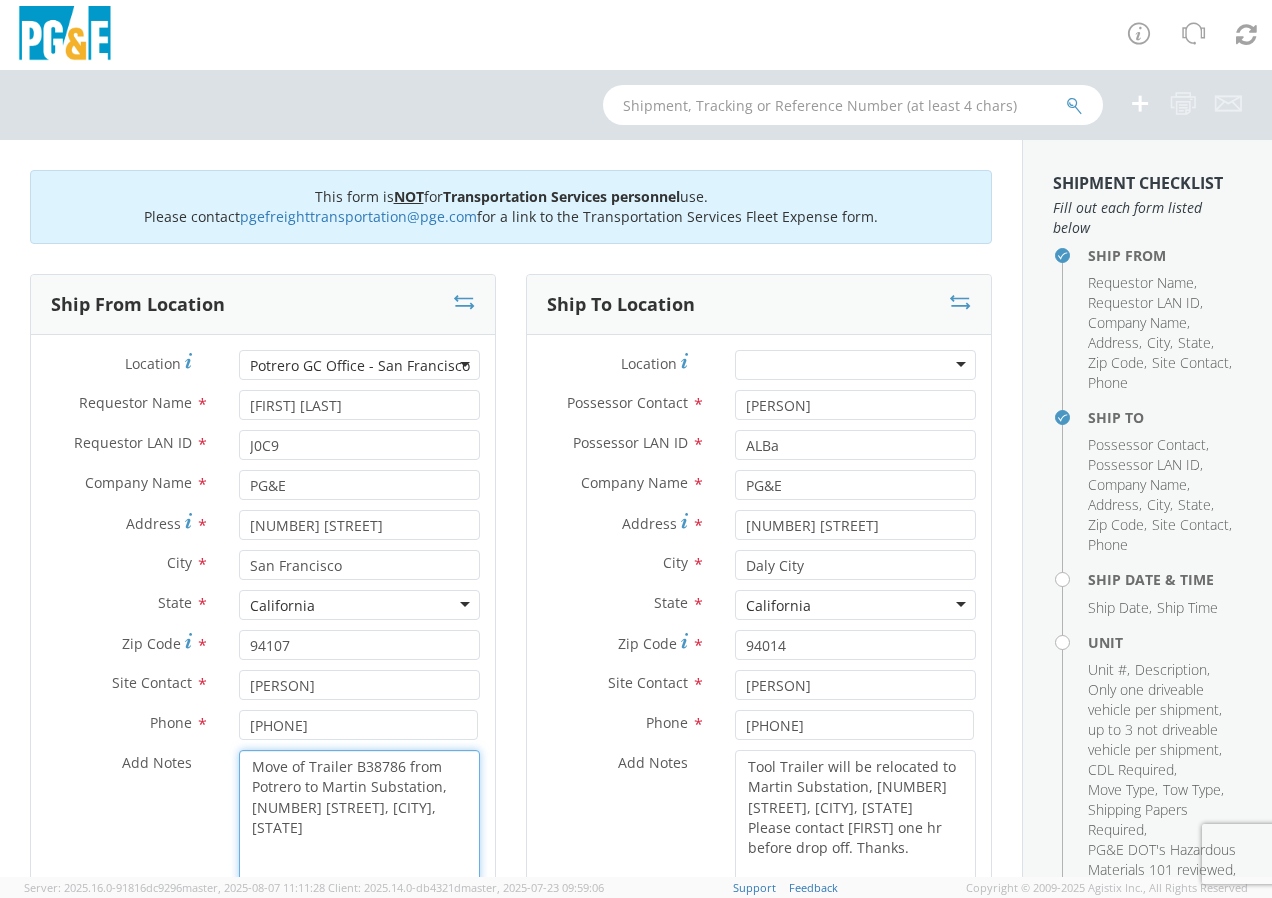 click on "Move of Trailer B38786 from Potrero to Martin Substation, [NUMBER] [STREET], [CITY], [STATE]" at bounding box center (359, 818) 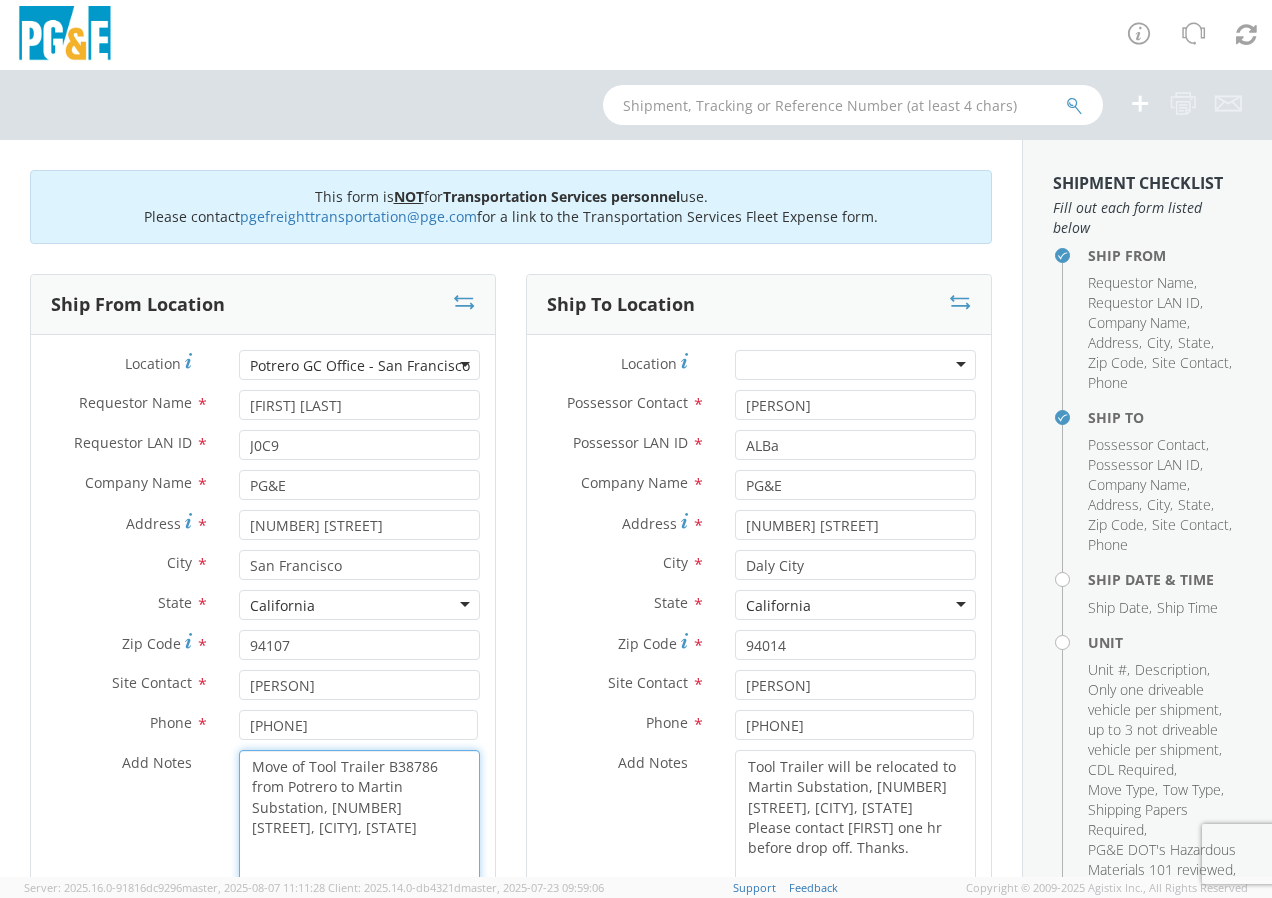 click on "Move of Tool Trailer B38786 from Potrero to Martin Substation, [NUMBER] [STREET], [CITY], [STATE]" at bounding box center [359, 818] 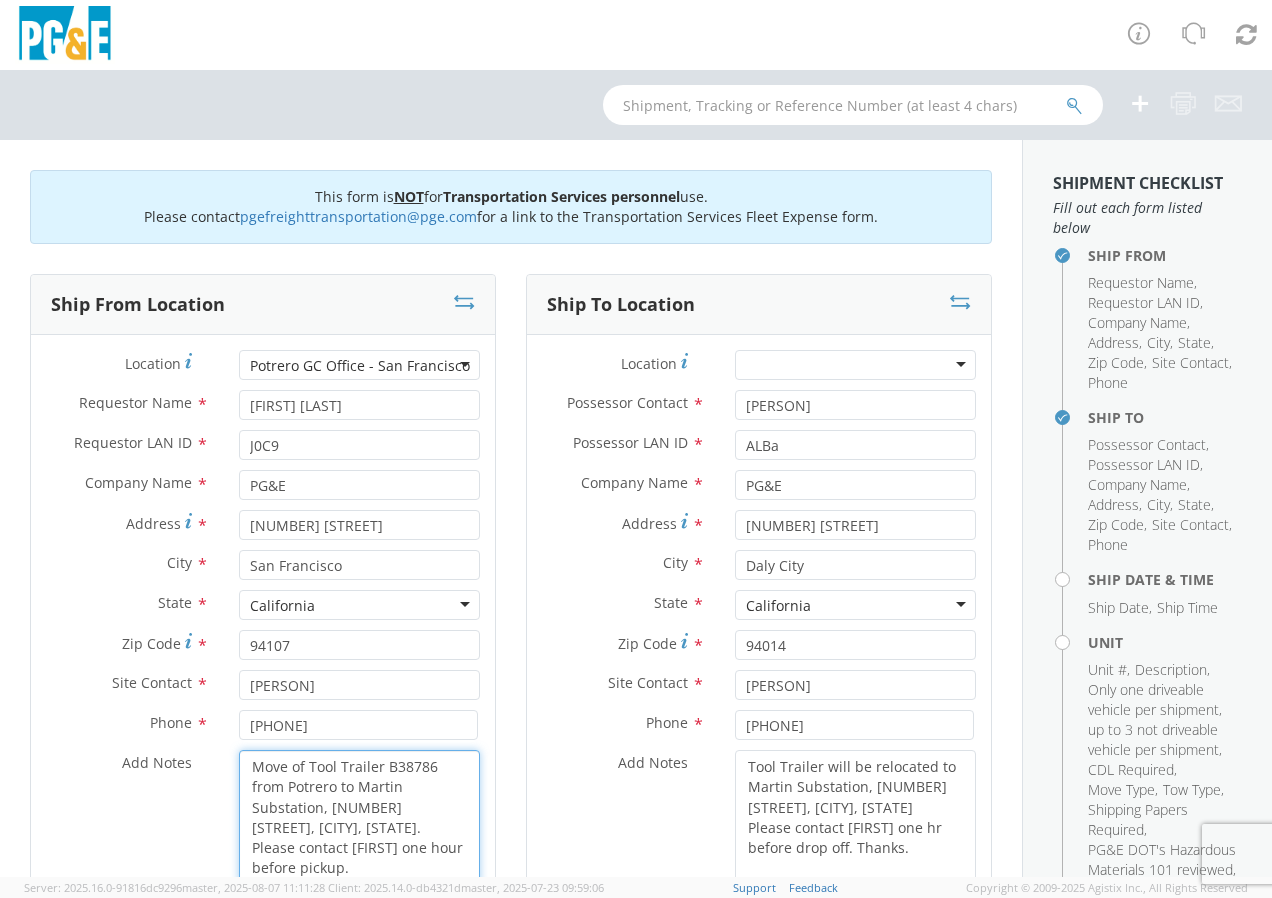 scroll, scrollTop: 1, scrollLeft: 0, axis: vertical 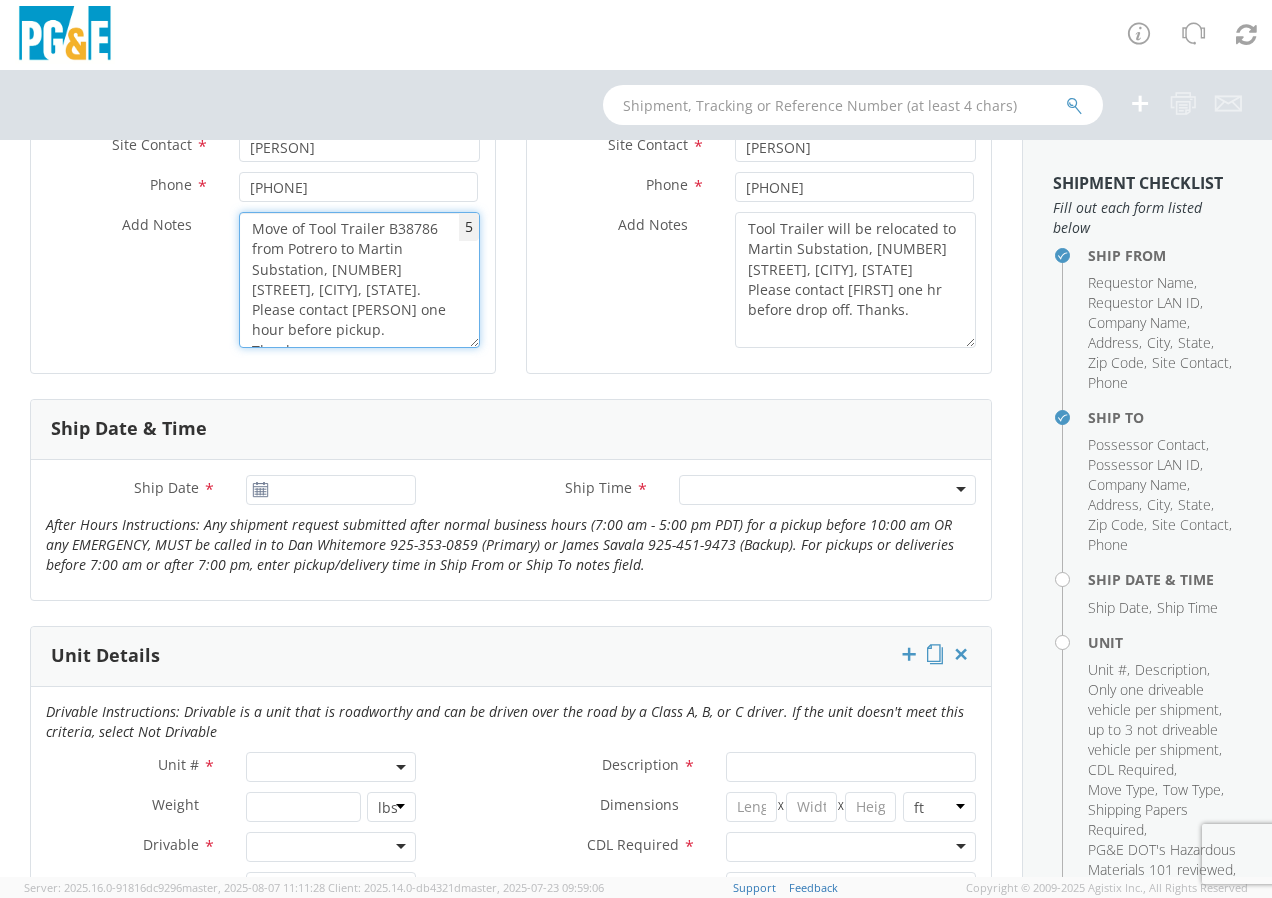 type on "Move of Tool Trailer B38786 from Potrero to Martin Substation, [NUMBER] [STREET], [CITY], [STATE]. Please contact [PERSON] one hour before pickup.
Thanks" 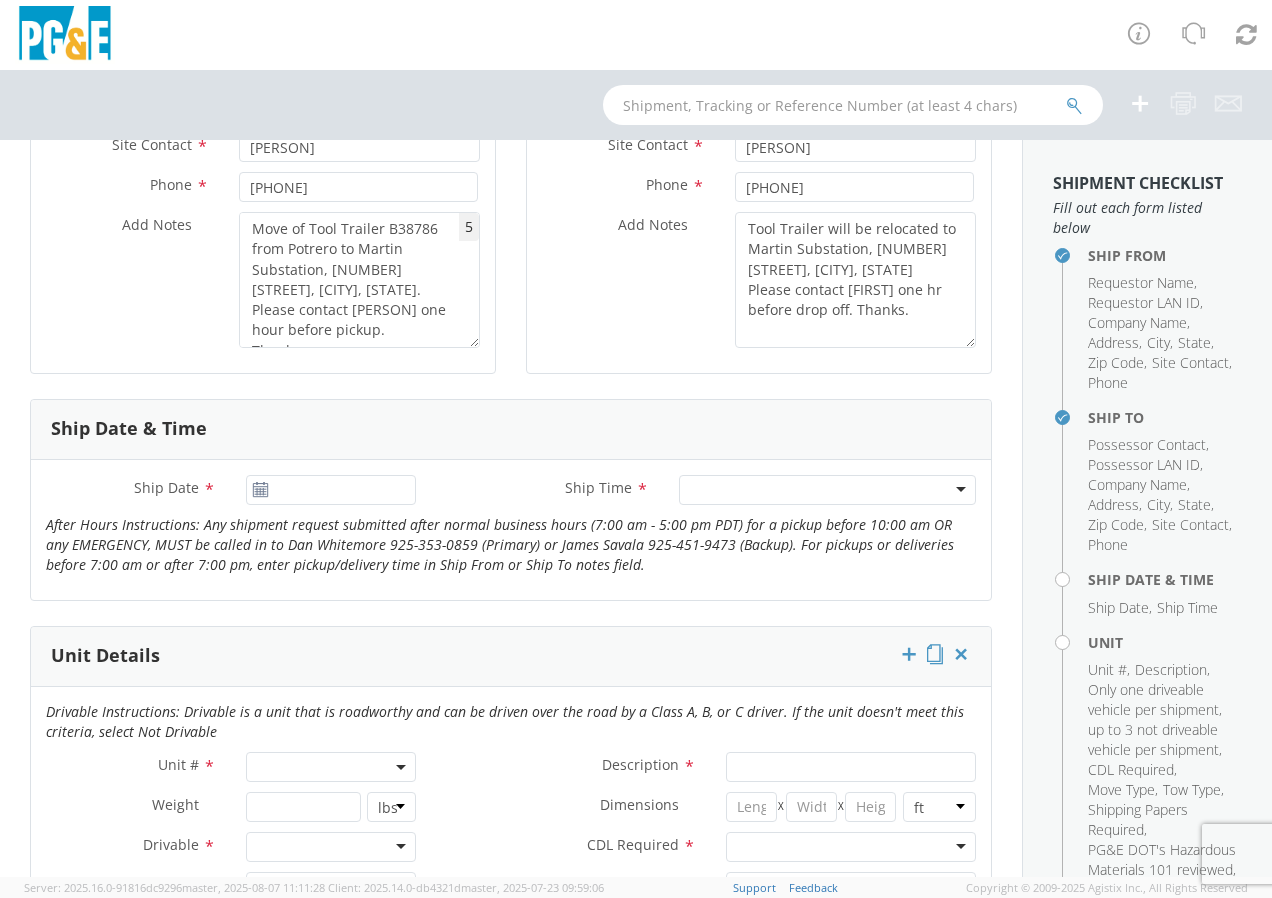 click 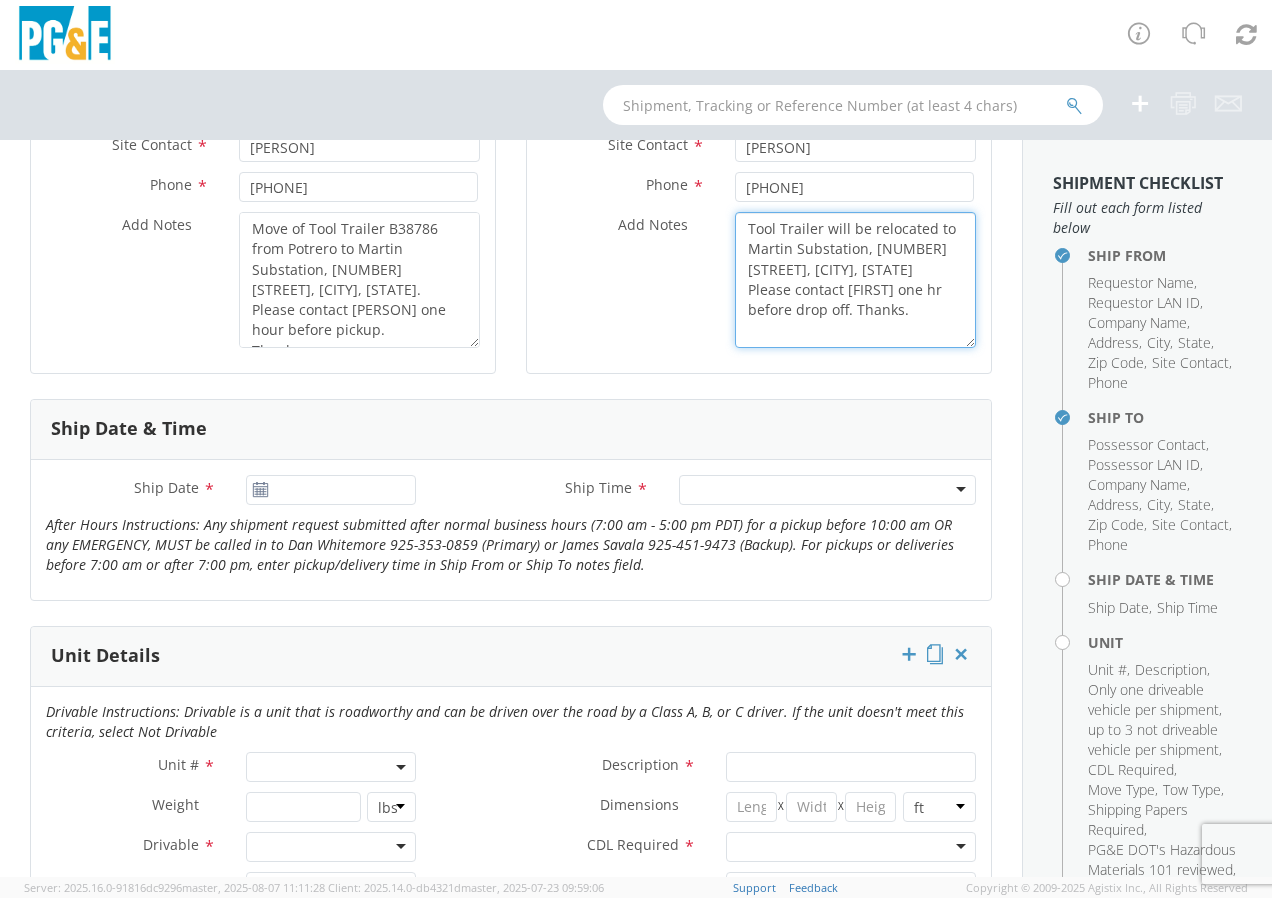 click on "Tool Trailer will be relocated to Martin Substation, [NUMBER] [STREET], [CITY], [STATE]
Please contact [FIRST] one hr before drop off. Thanks." at bounding box center (855, 280) 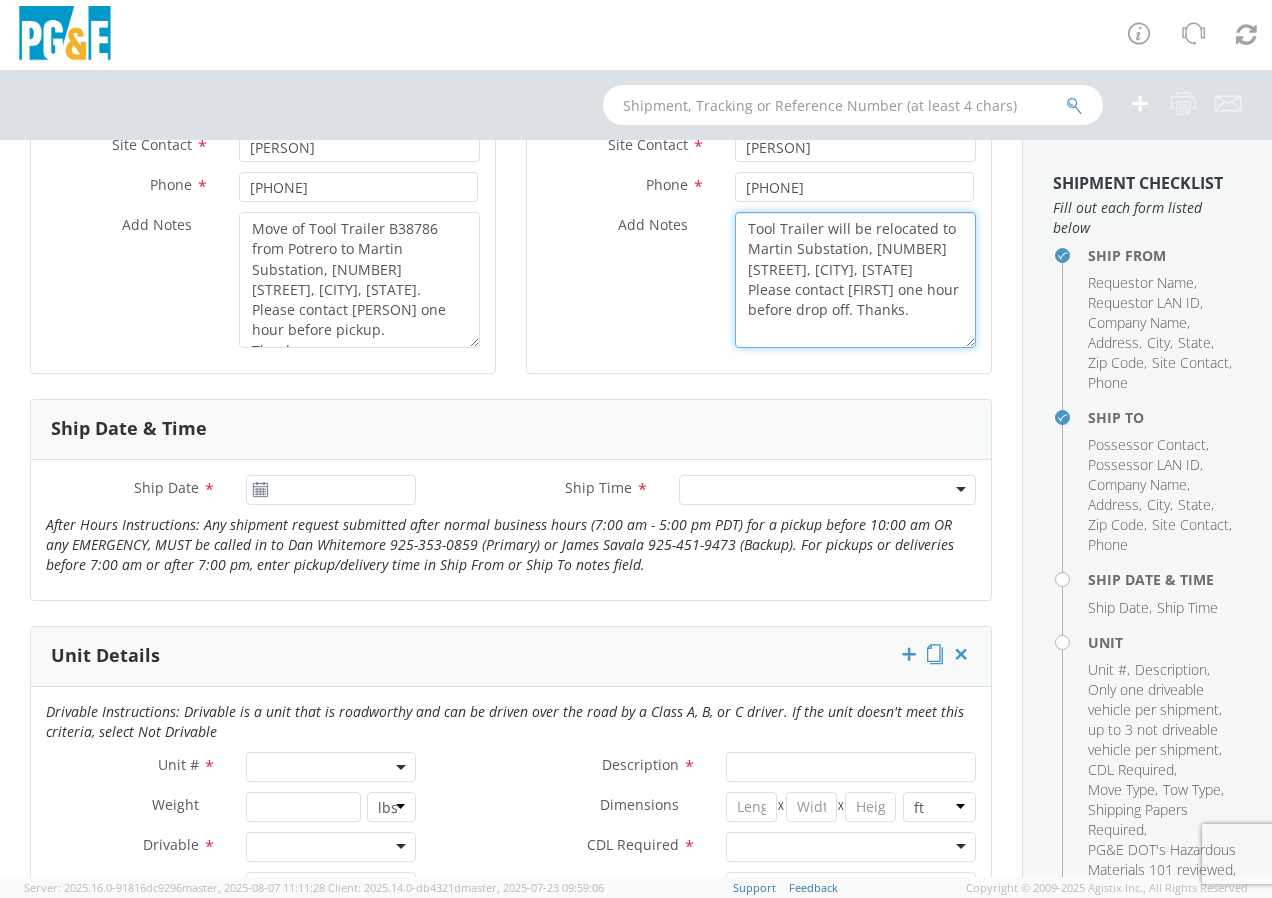 type on "Tool Trailer will be relocated to Martin Substation, [NUMBER] [STREET], [CITY], [STATE]
Please contact [FIRST] one hour before drop off. Thanks." 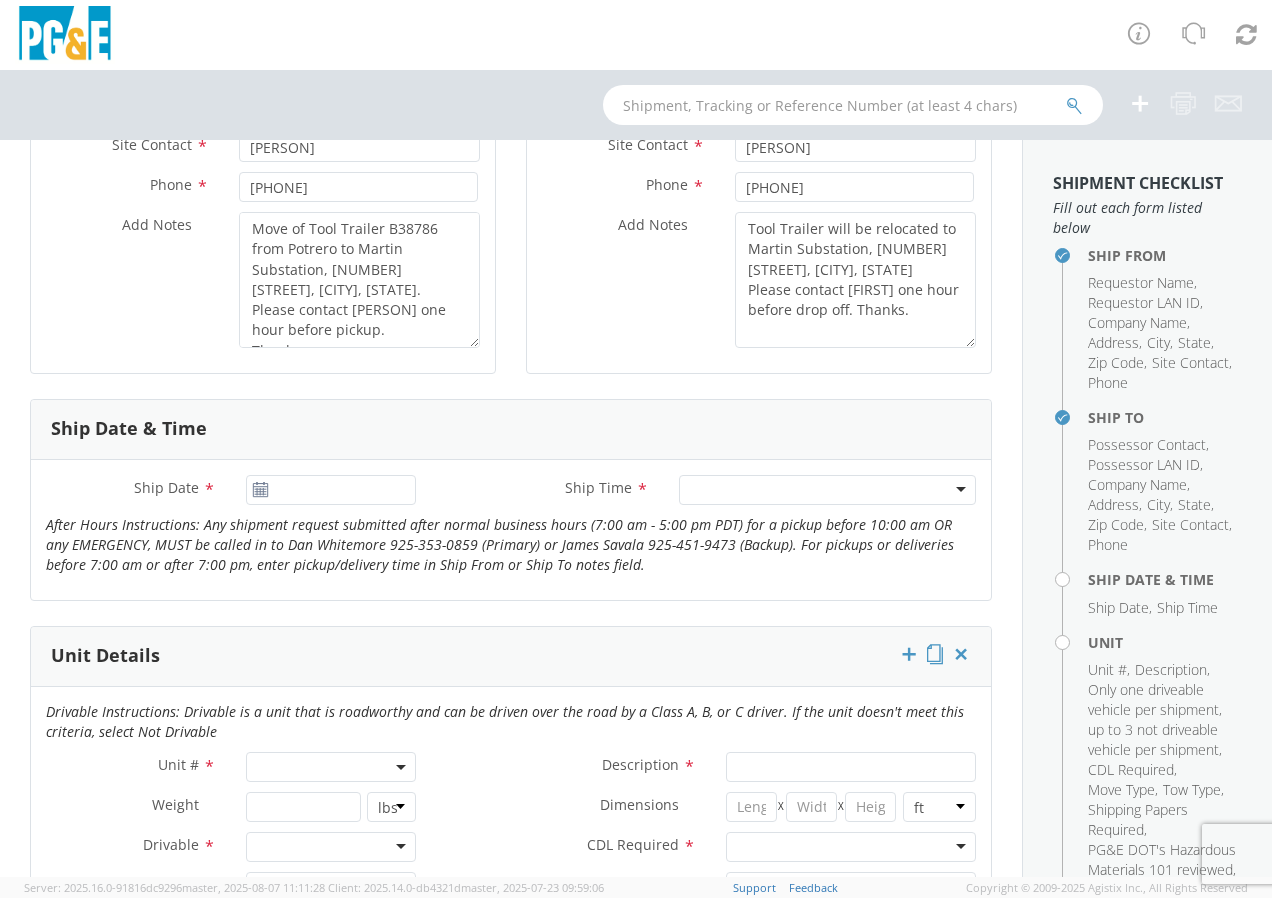 click 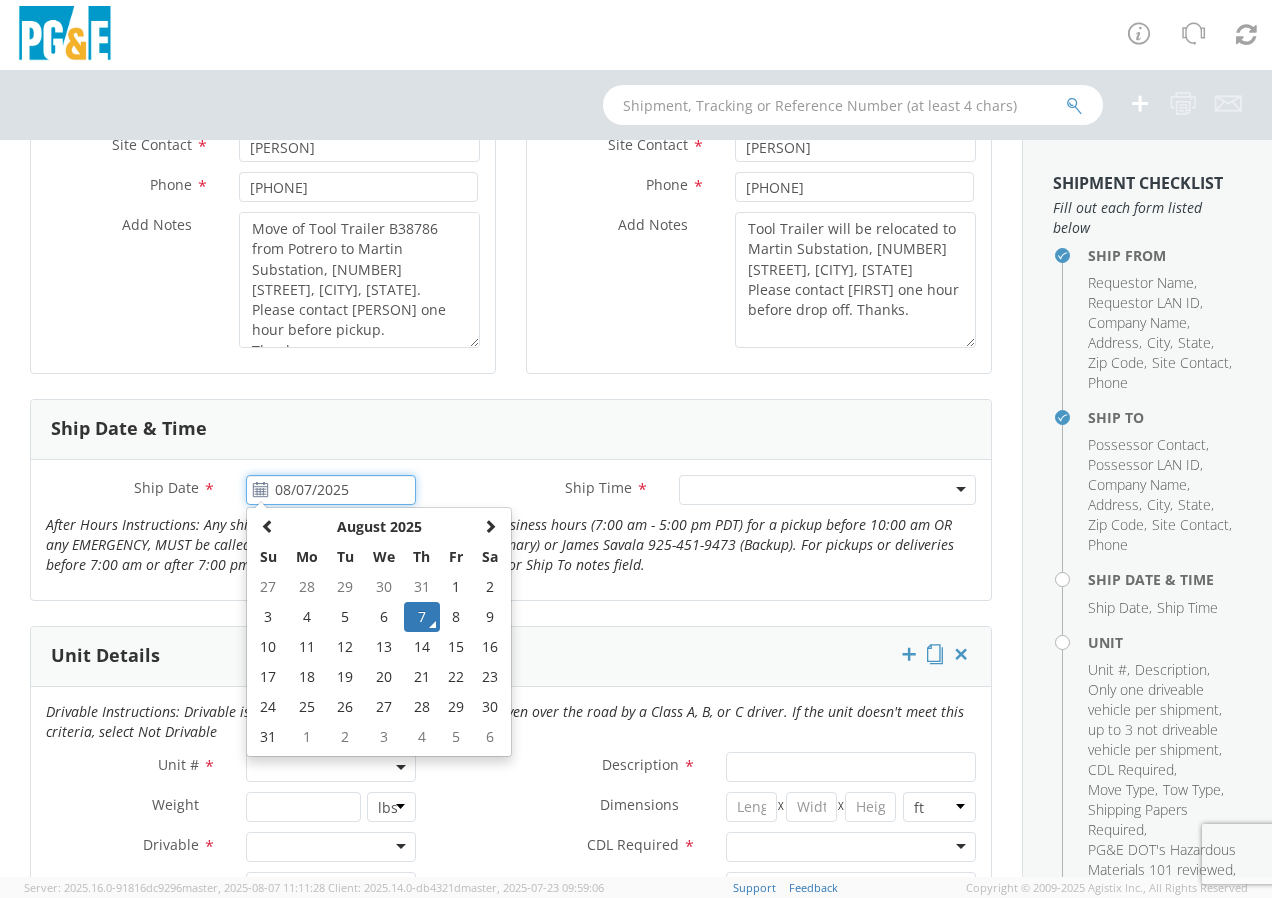 click on "08/07/2025" at bounding box center [331, 490] 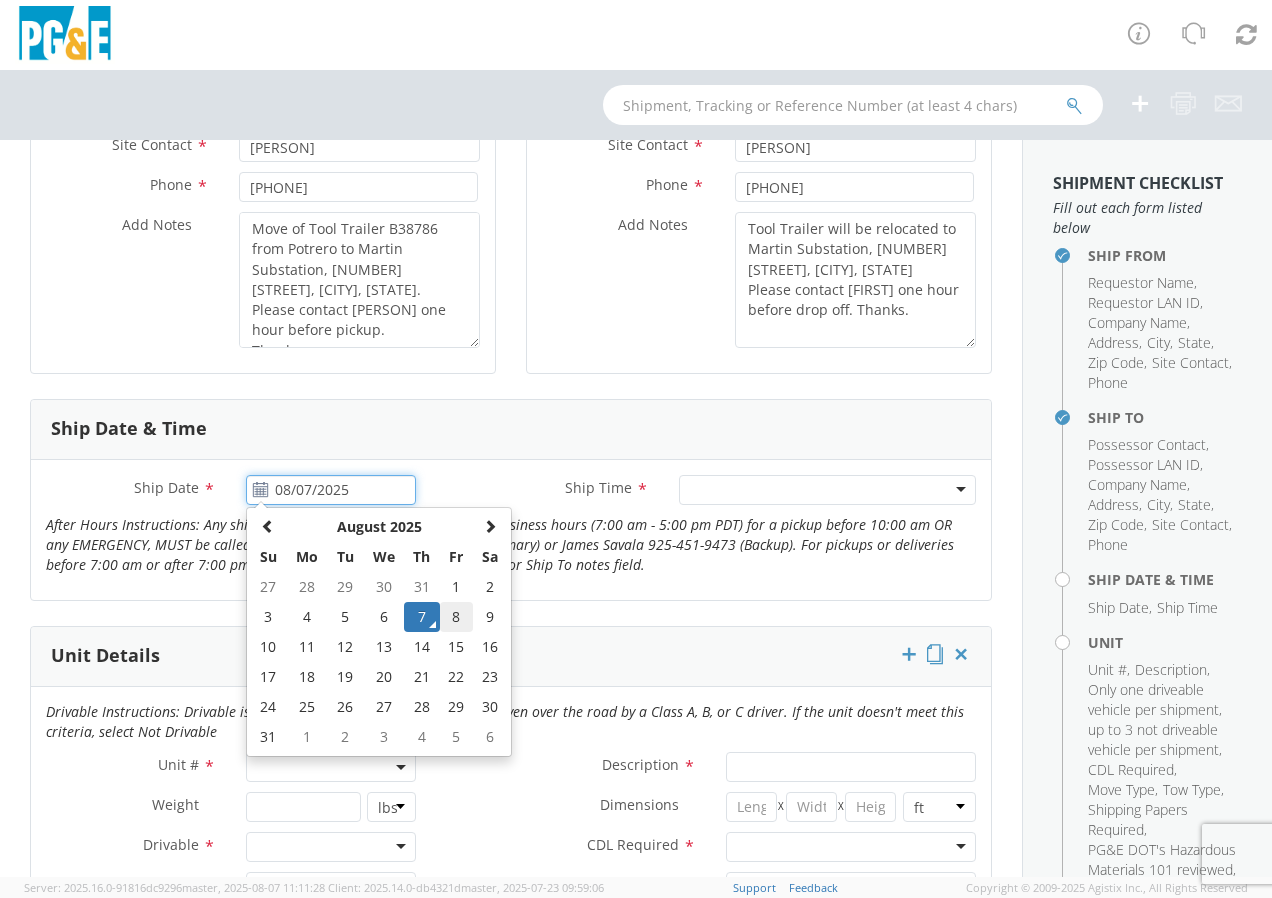 click on "8" 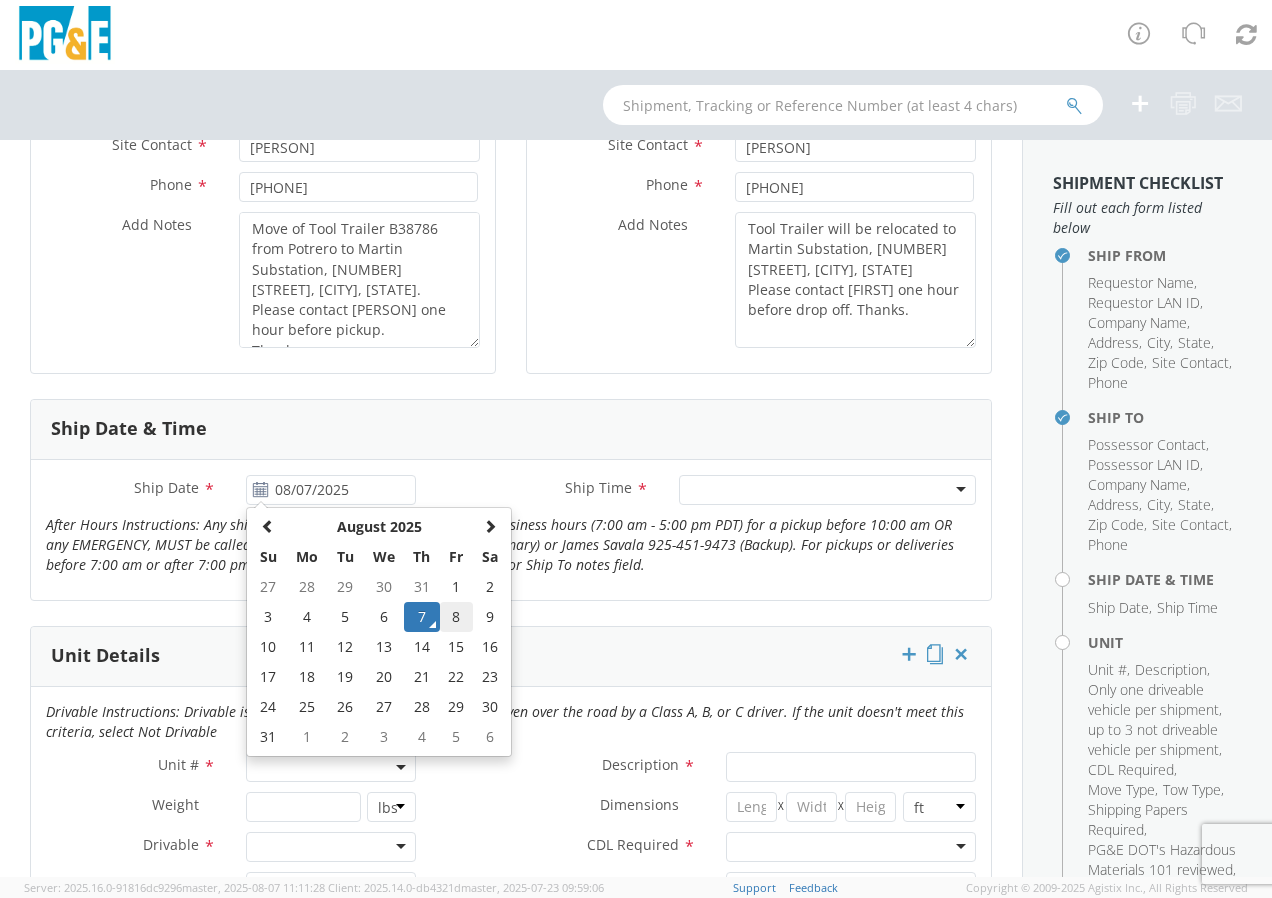 type on "08/08/2025" 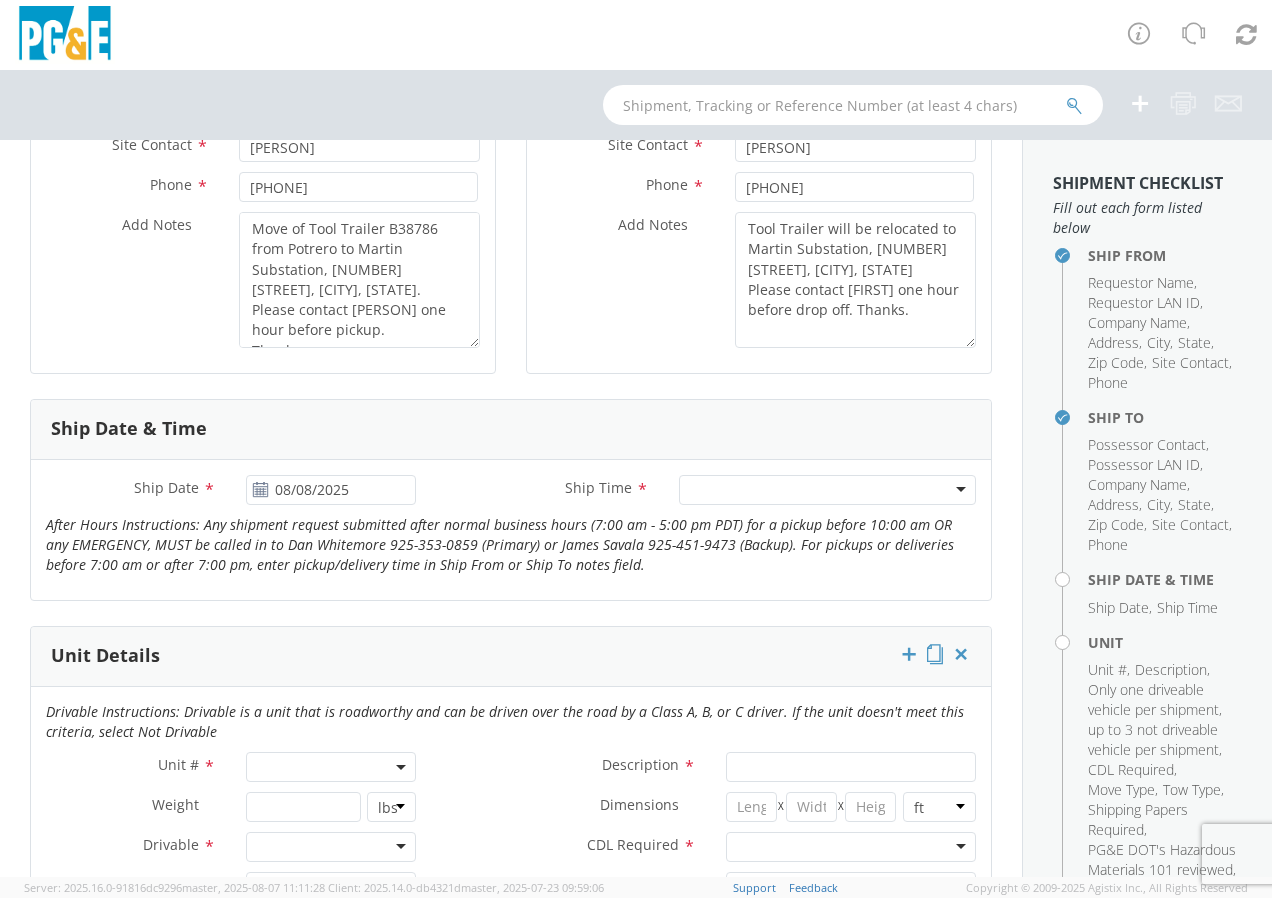 drag, startPoint x: 720, startPoint y: 484, endPoint x: 741, endPoint y: 491, distance: 22.135944 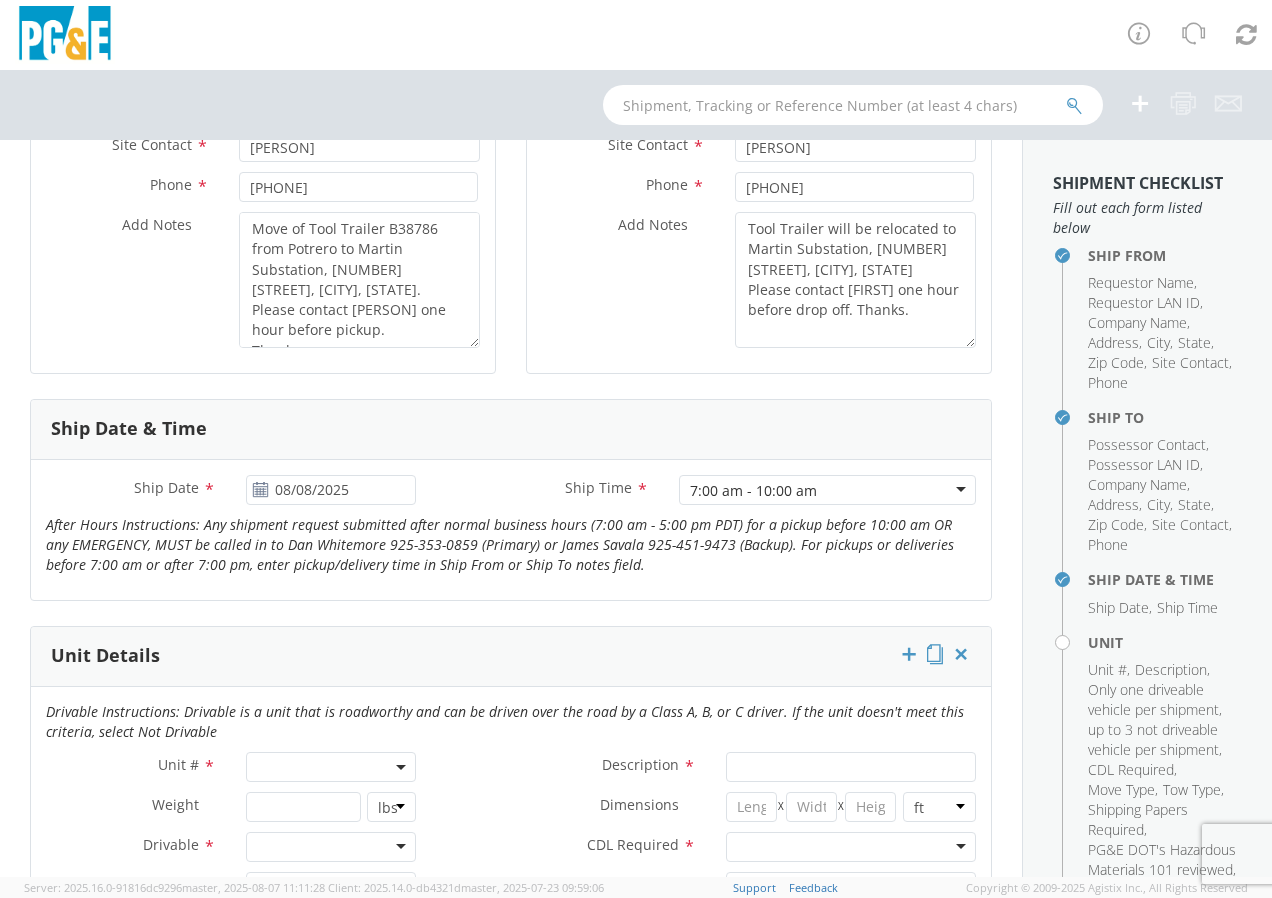 click 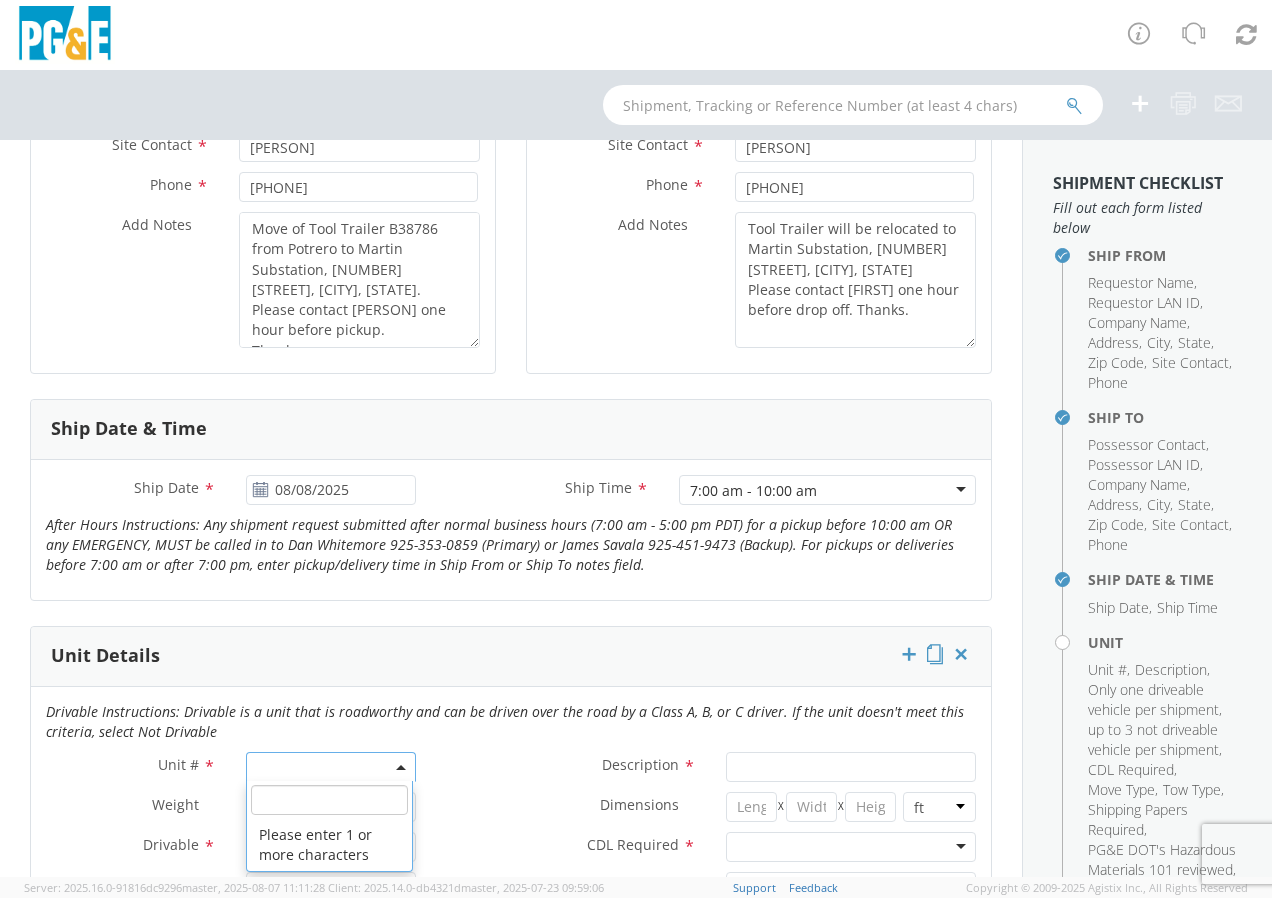 click 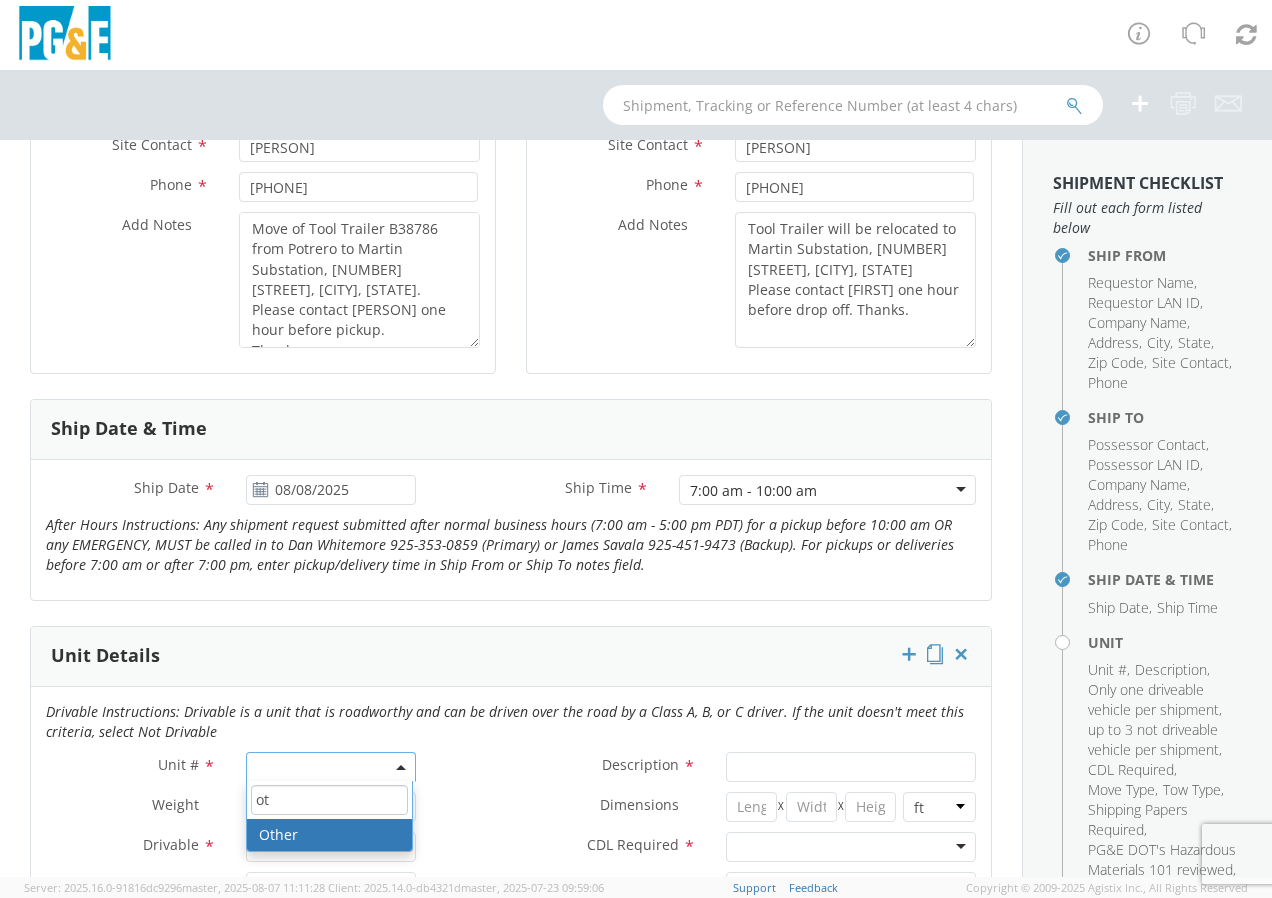 type on "ot" 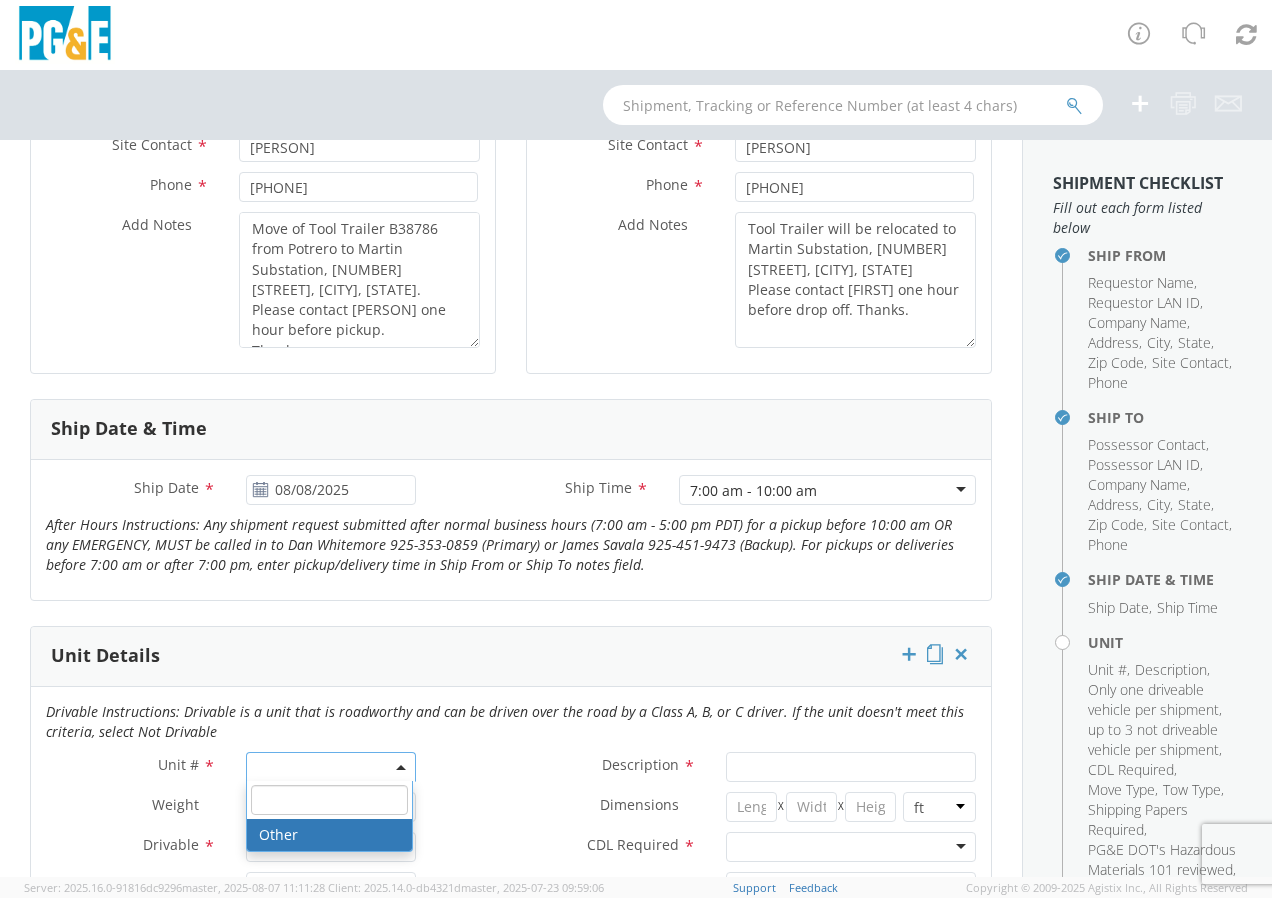 select on "Other" 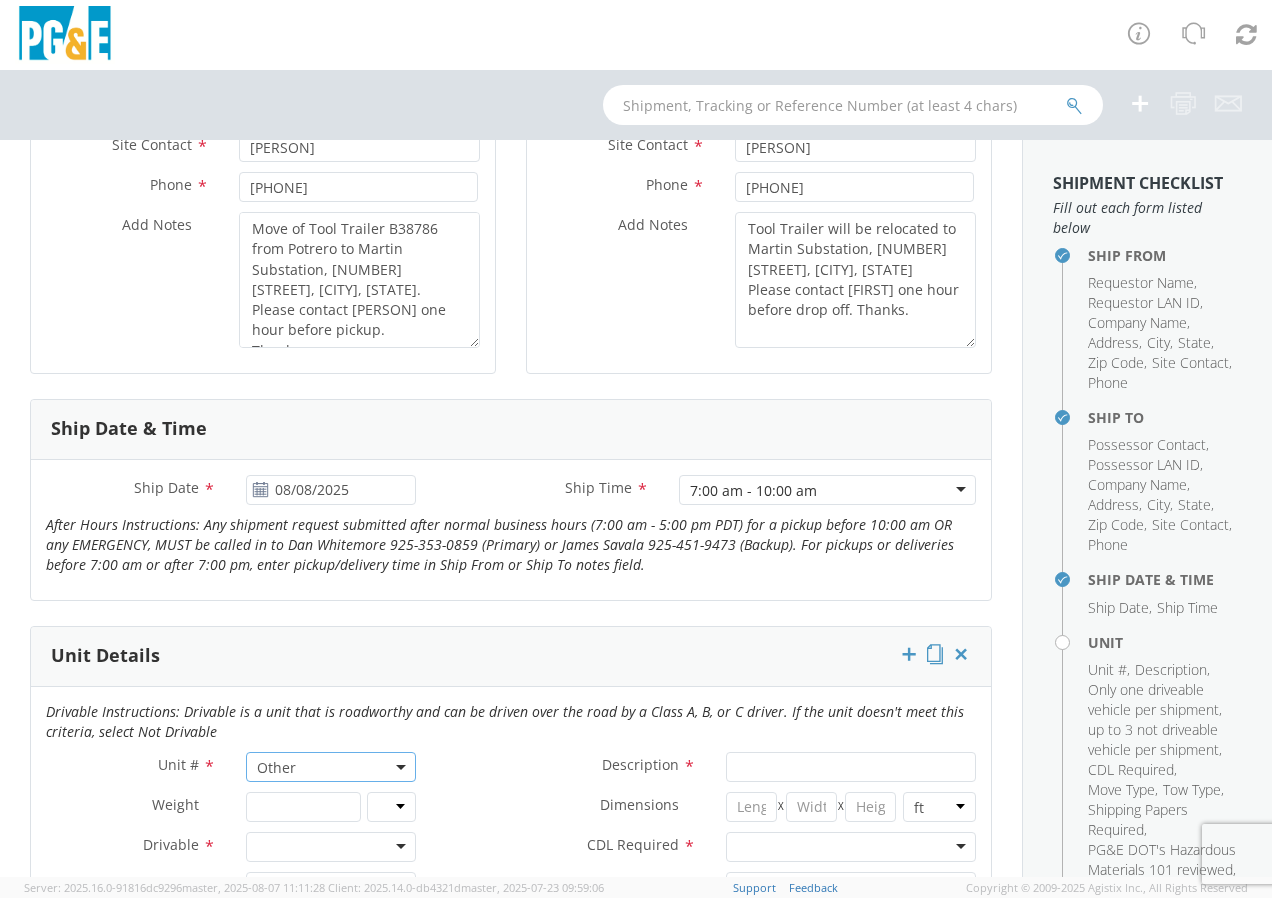 select on "? undefined:undefined ?" 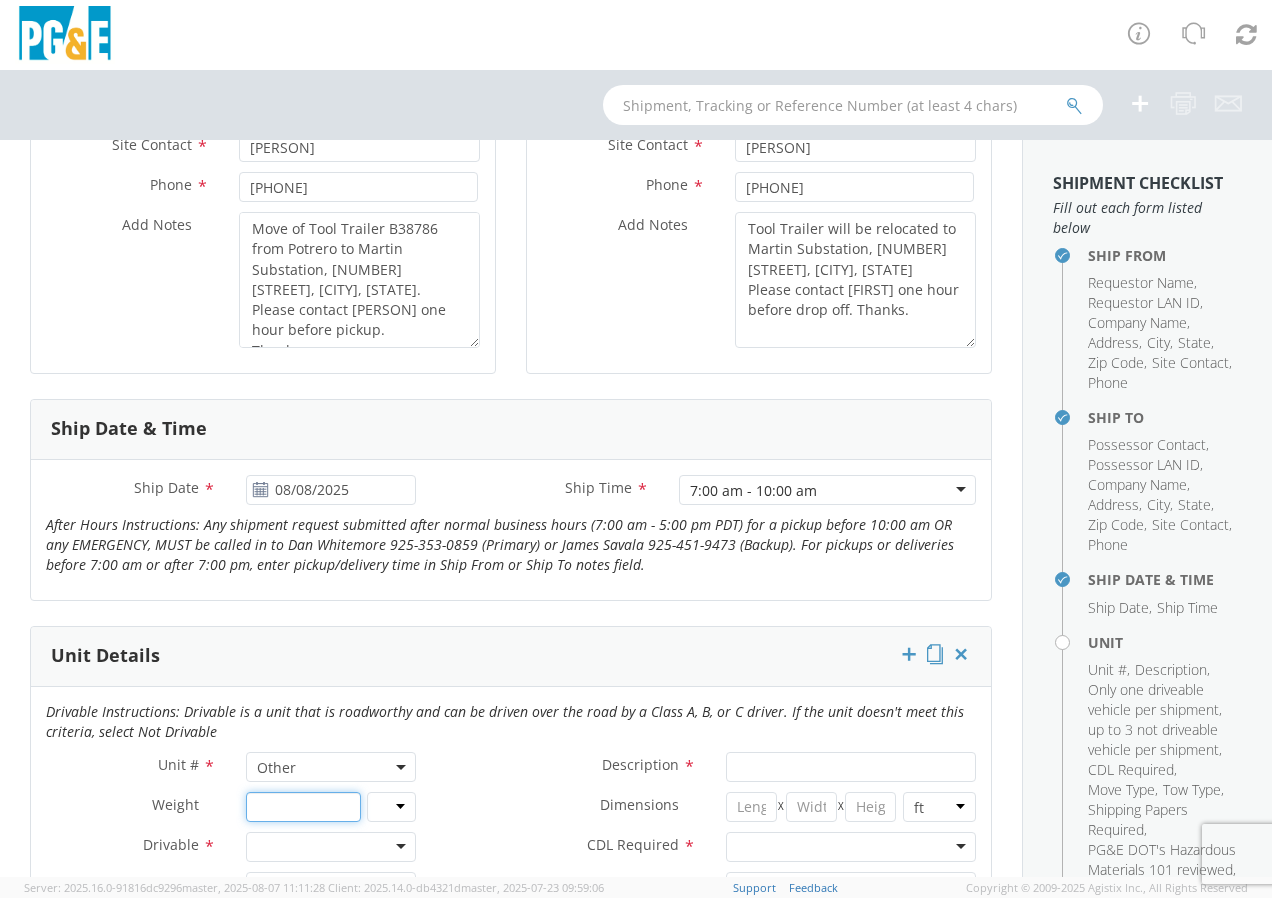 click 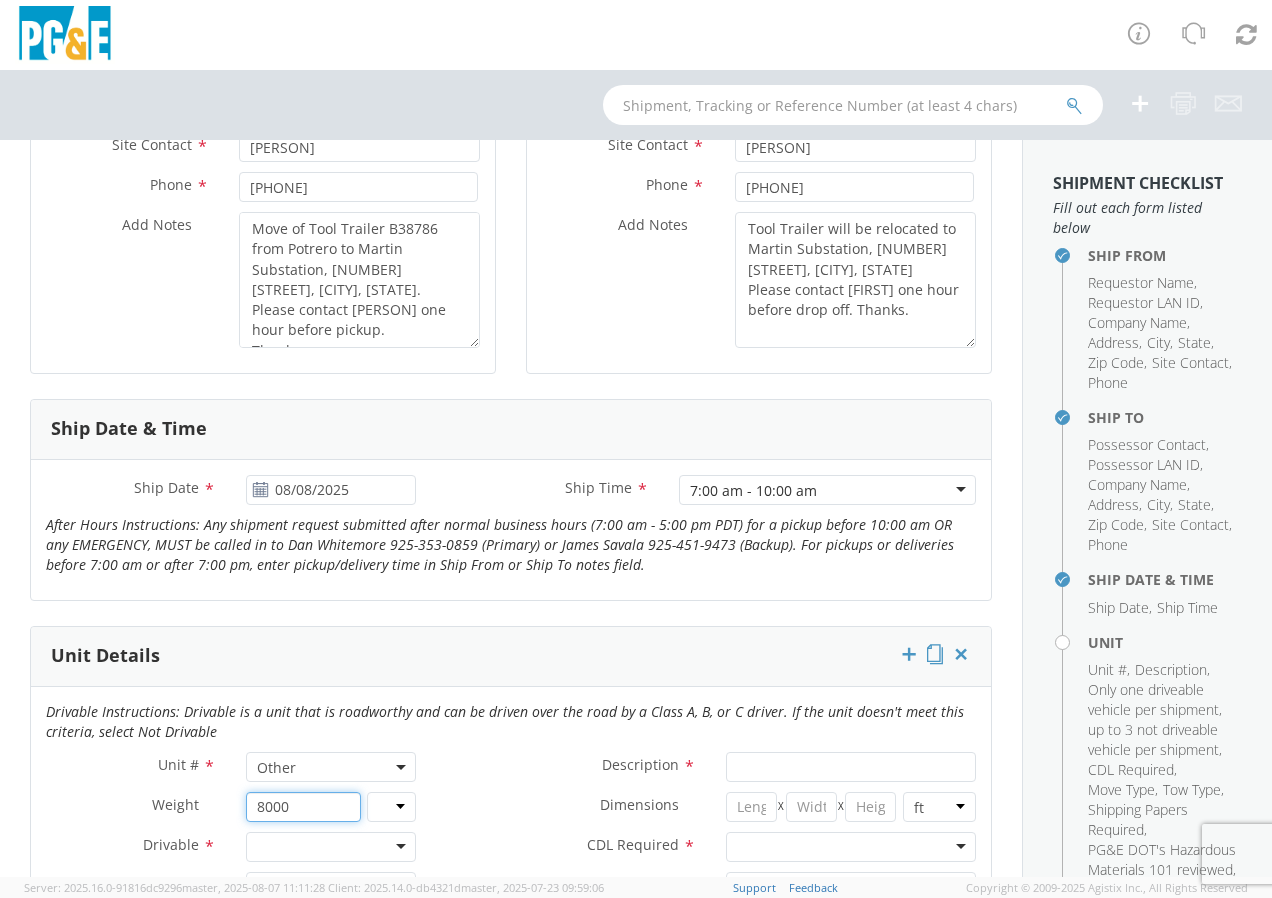 type on "8000" 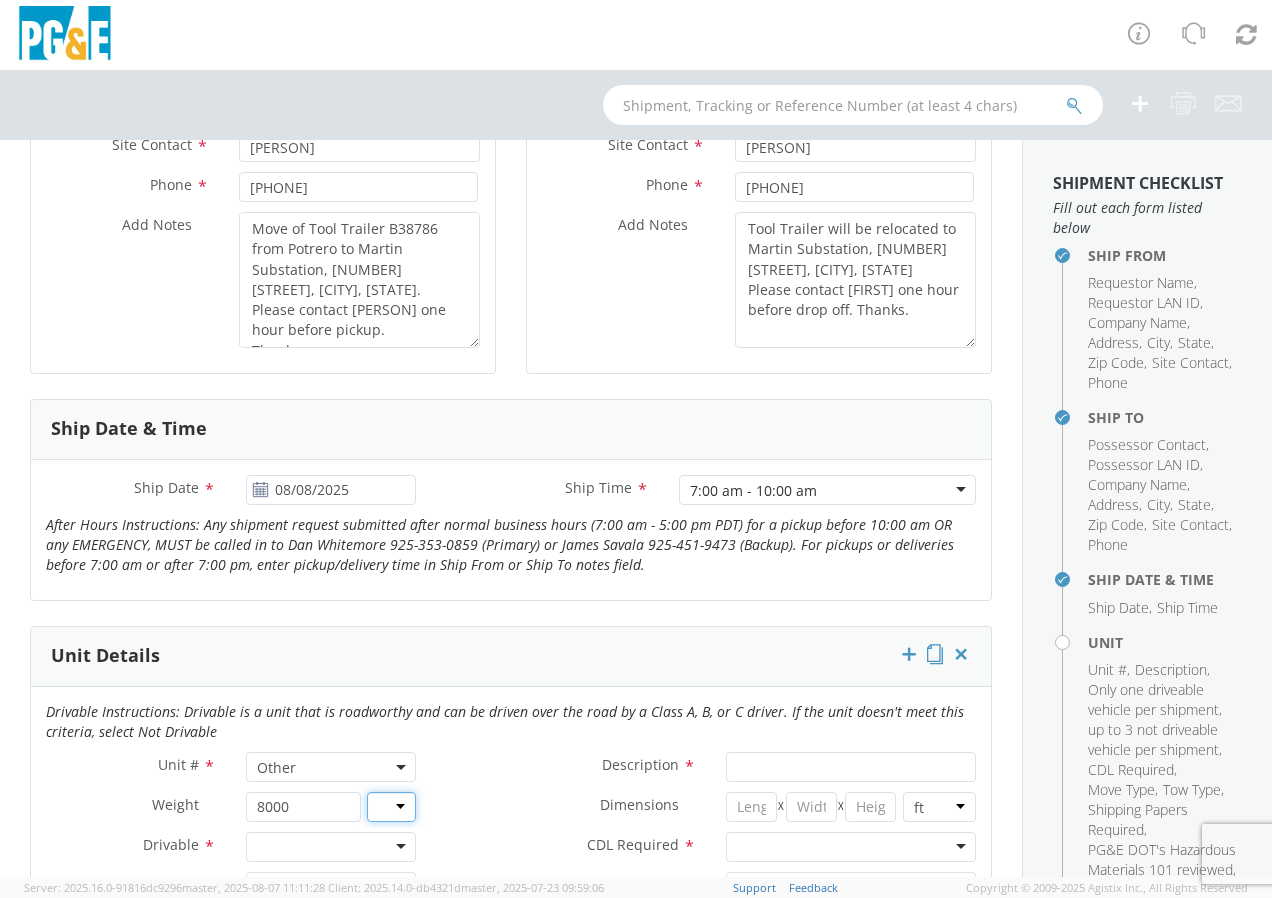 click on "lbs kgs" 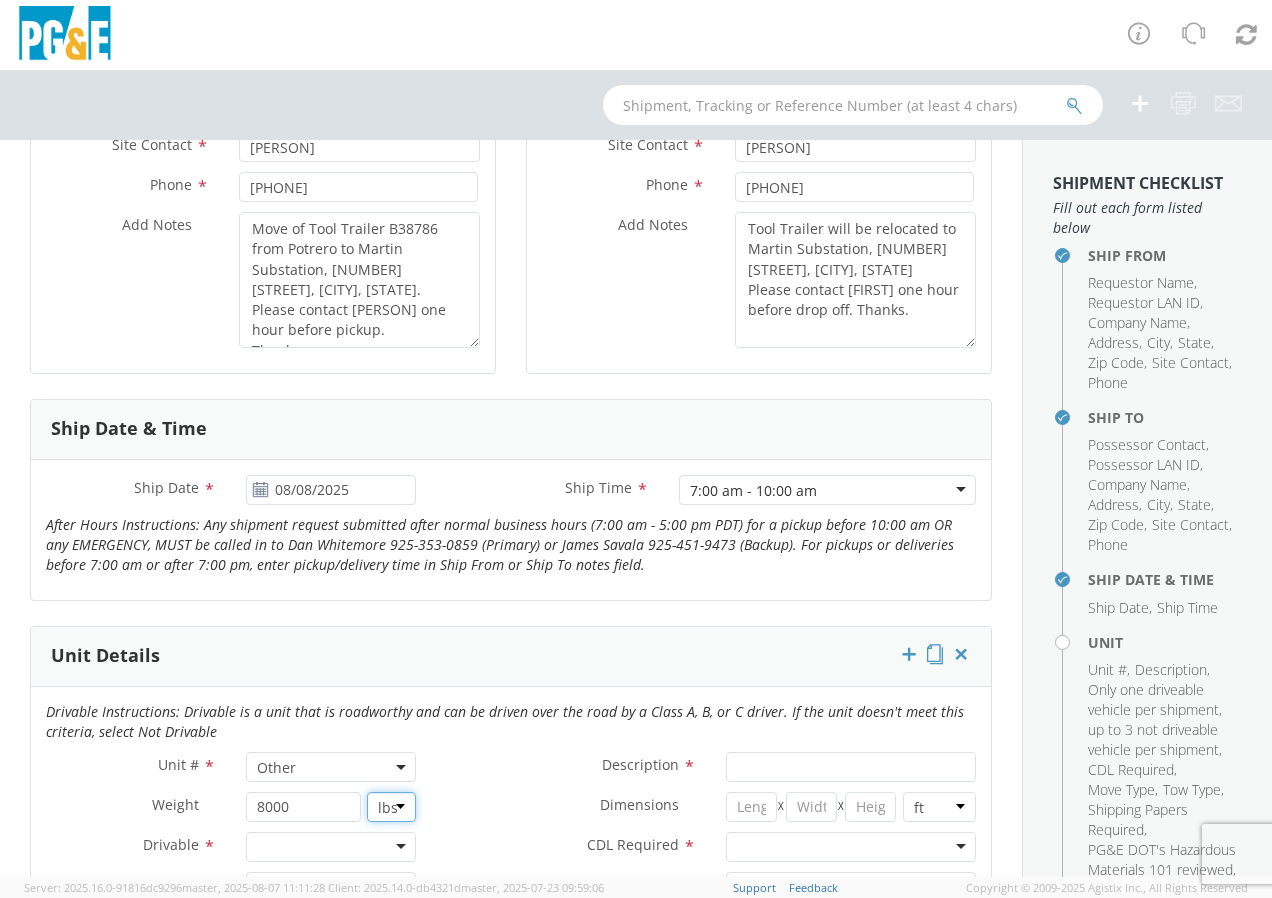 click on "lbs kgs" 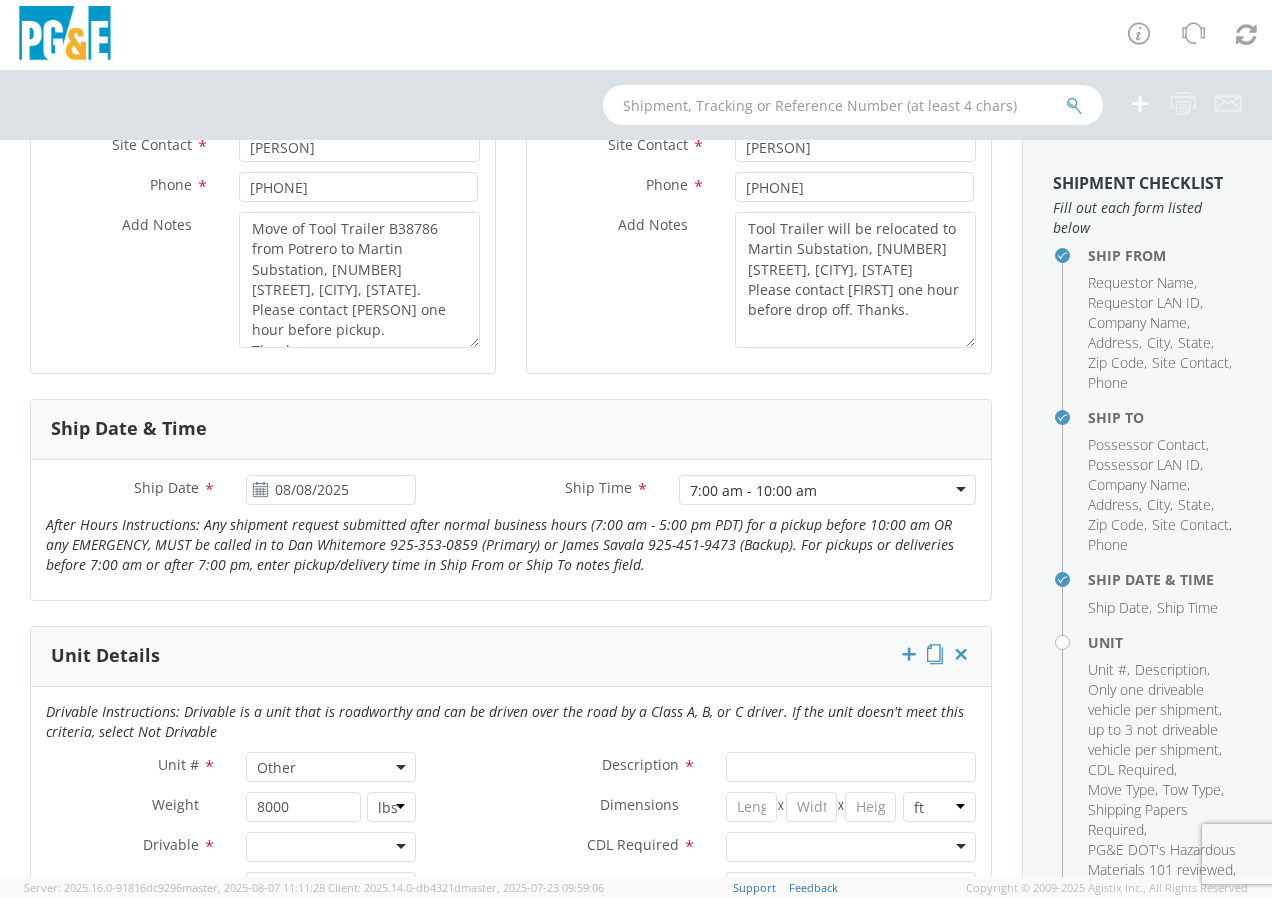 click 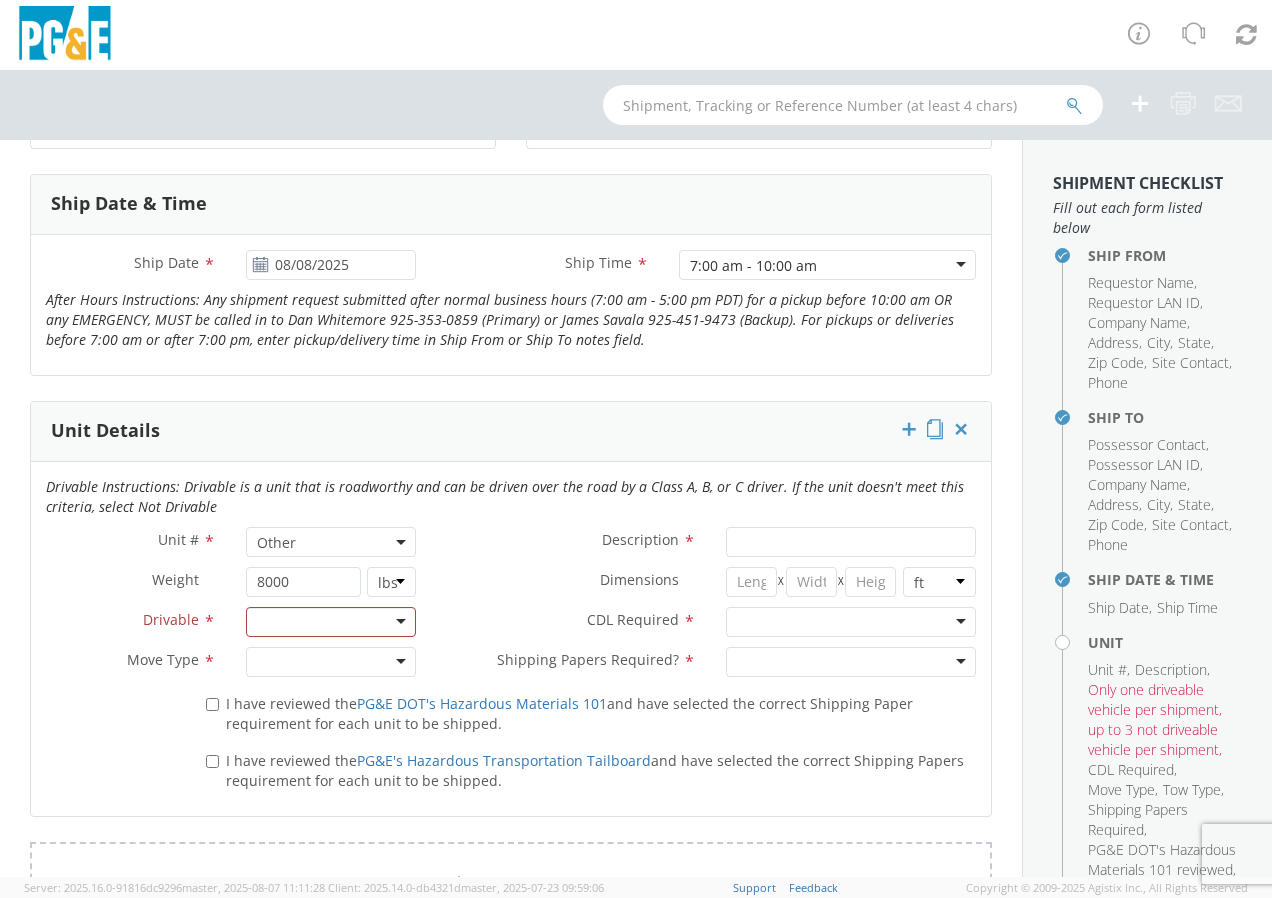 scroll, scrollTop: 776, scrollLeft: 0, axis: vertical 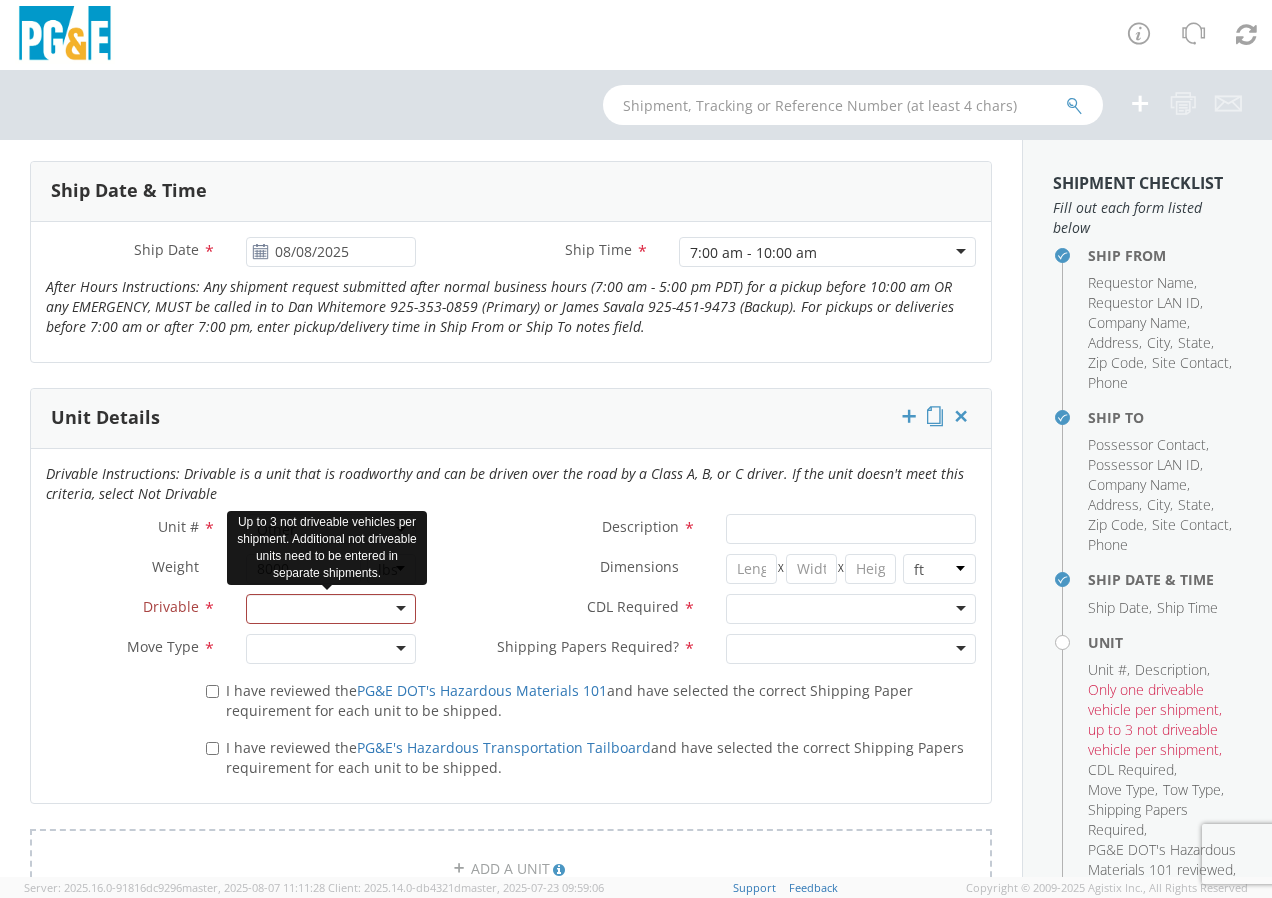 click 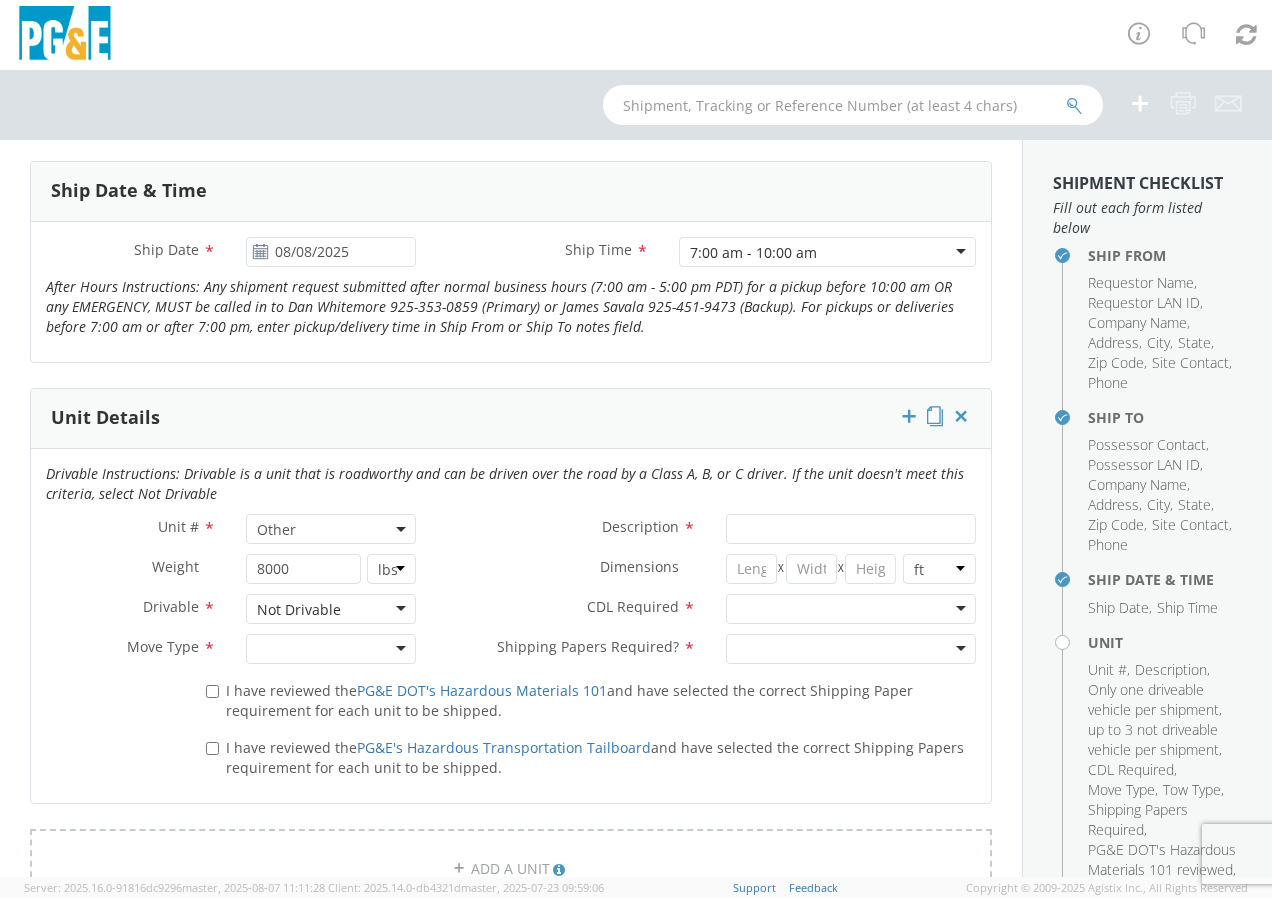 click 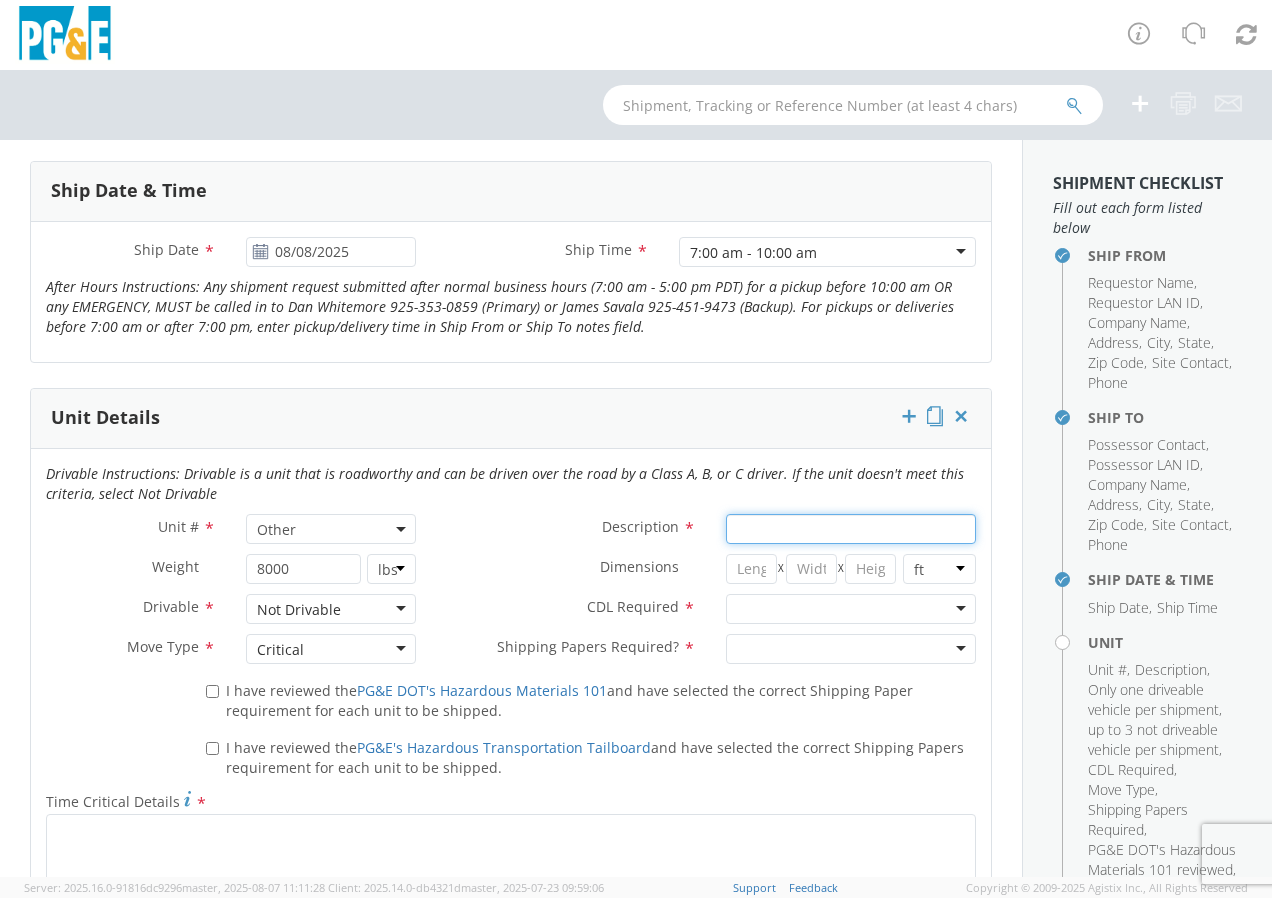 click on "Description        *" at bounding box center [851, 529] 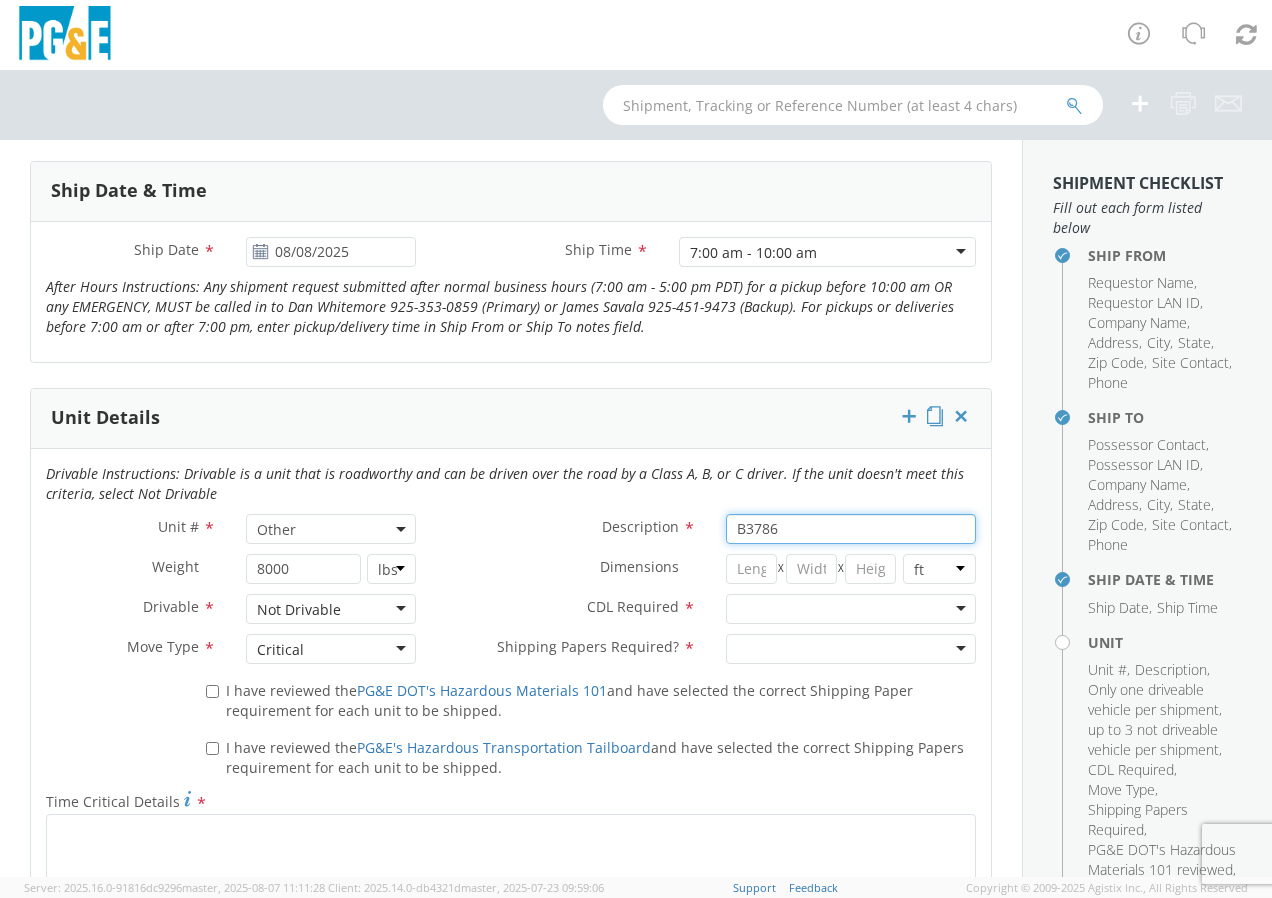 click on "B3786" at bounding box center [851, 529] 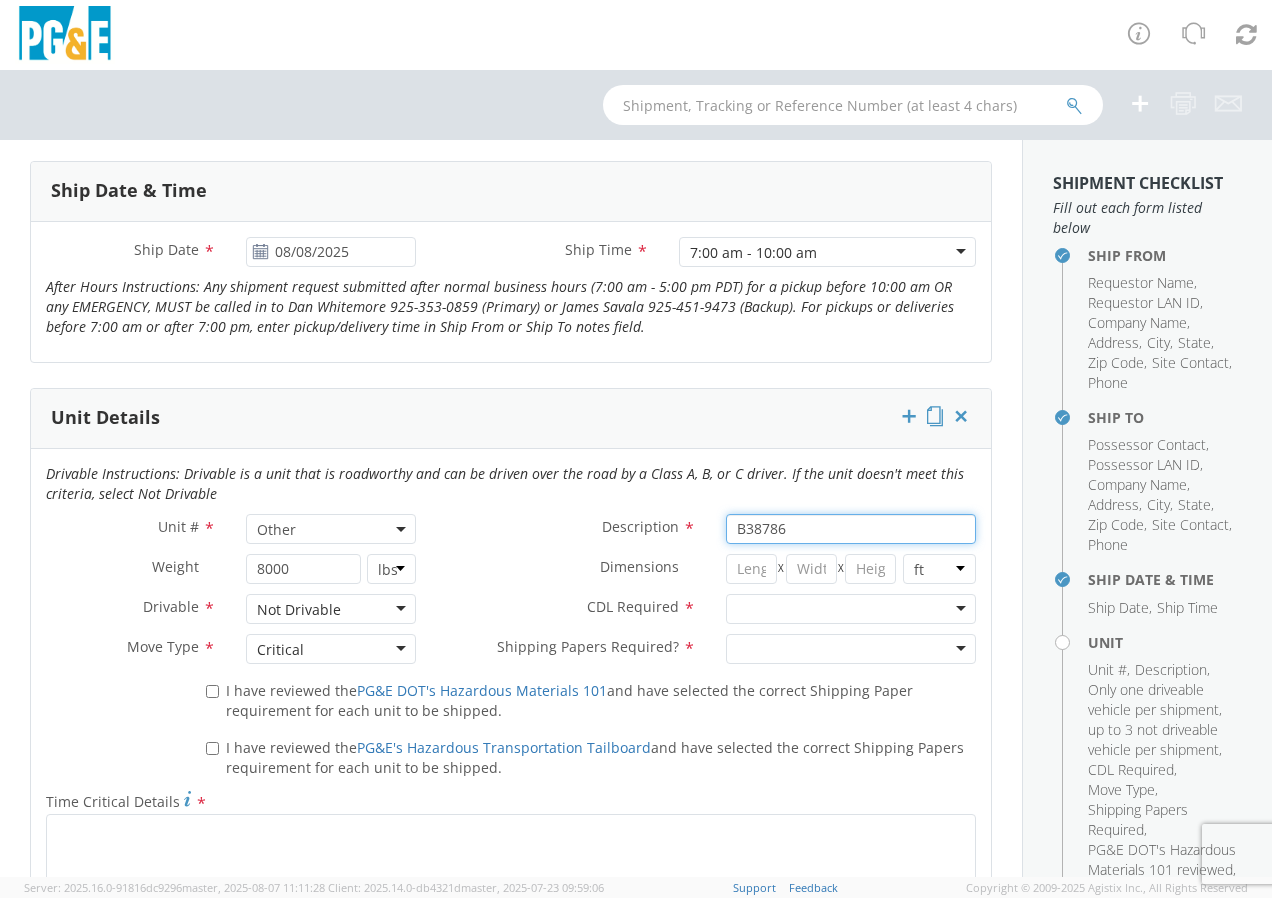 type on "B38786" 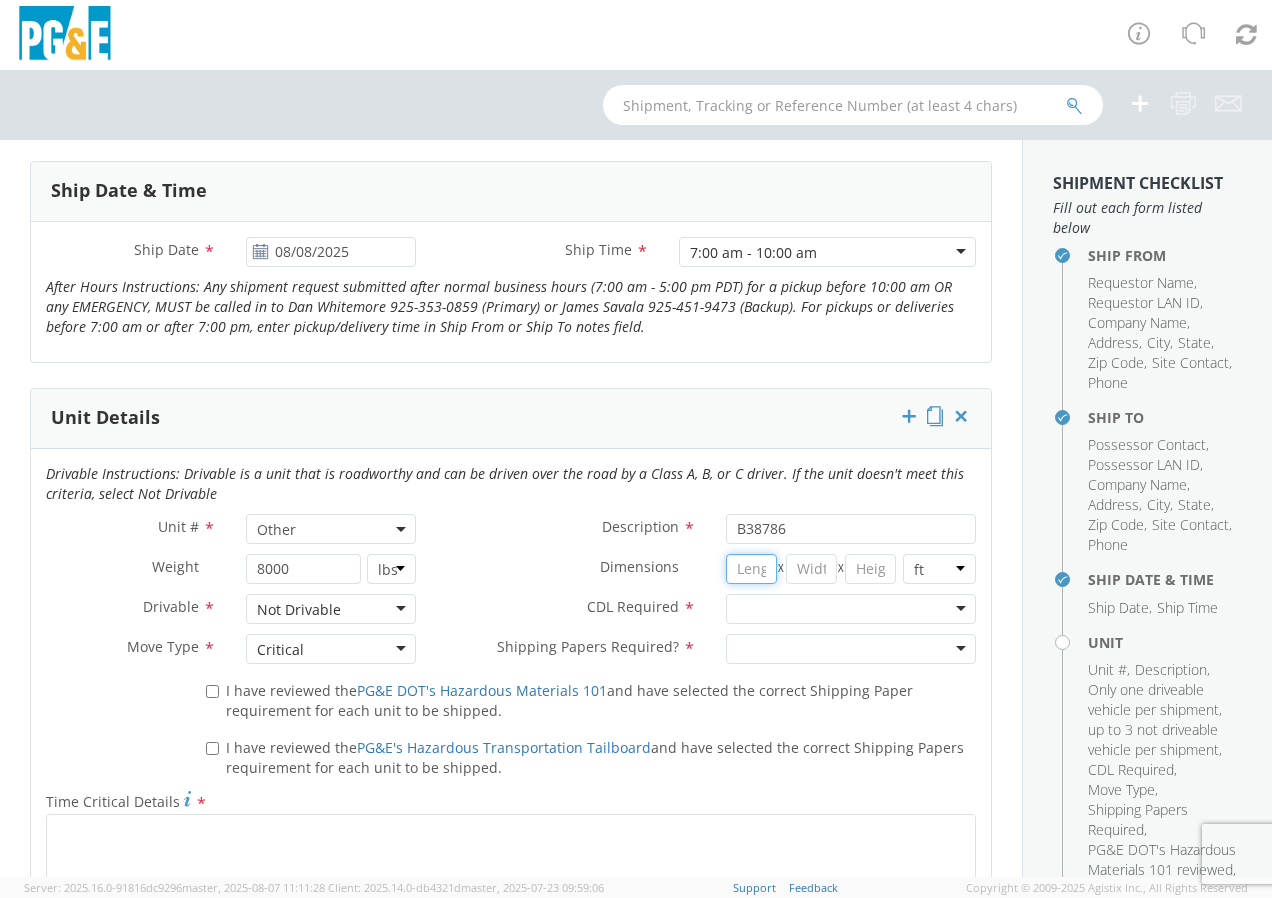 click 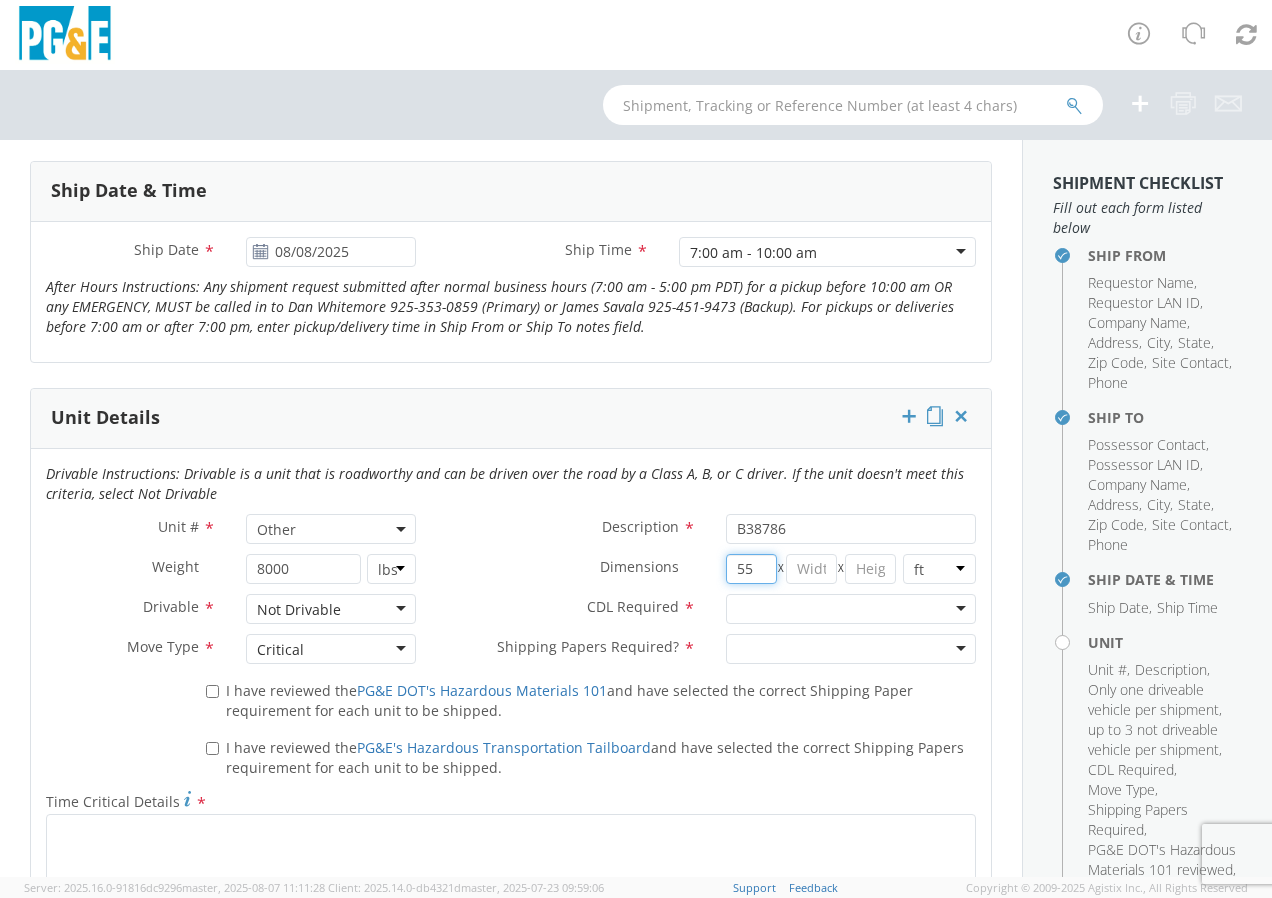 type on "55" 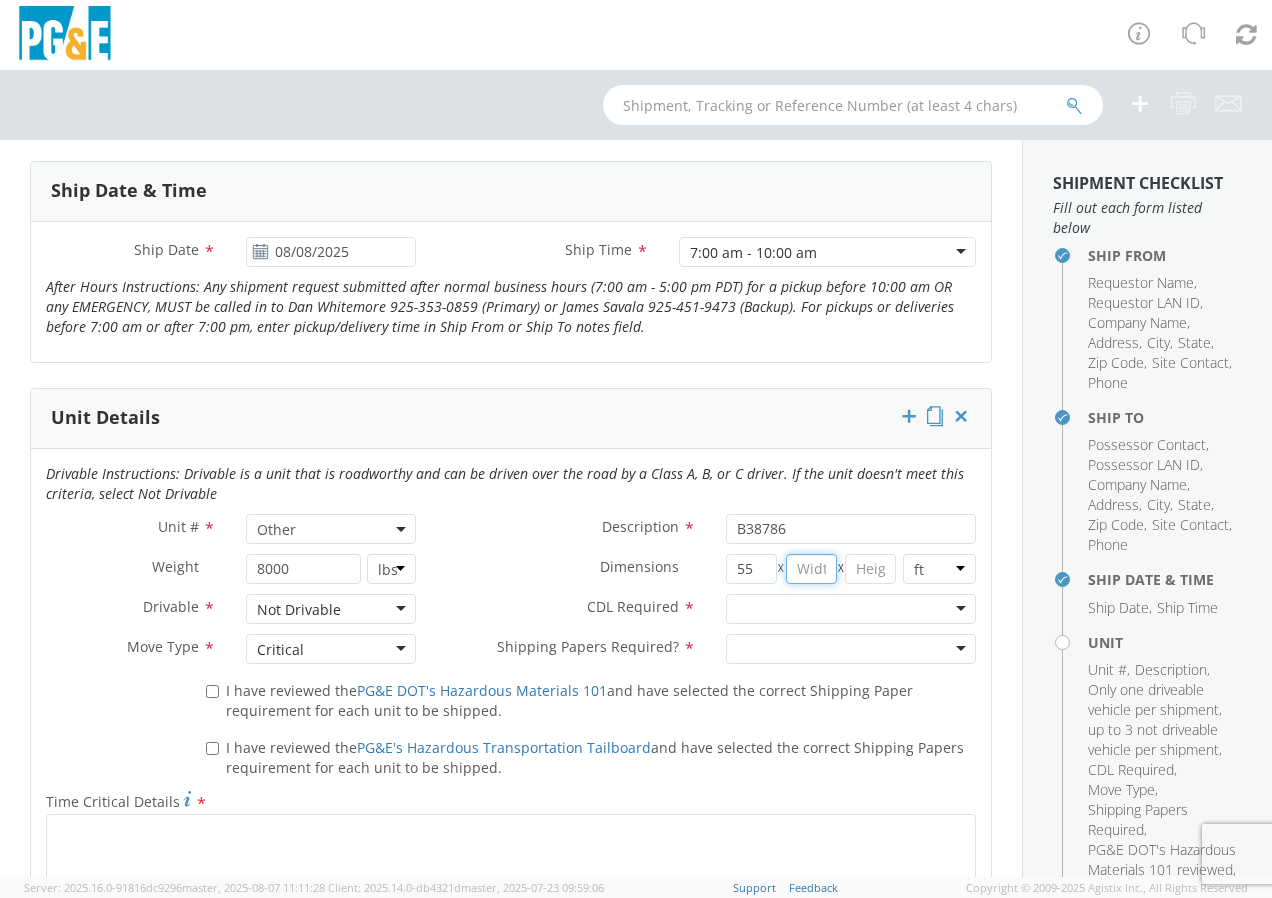 click 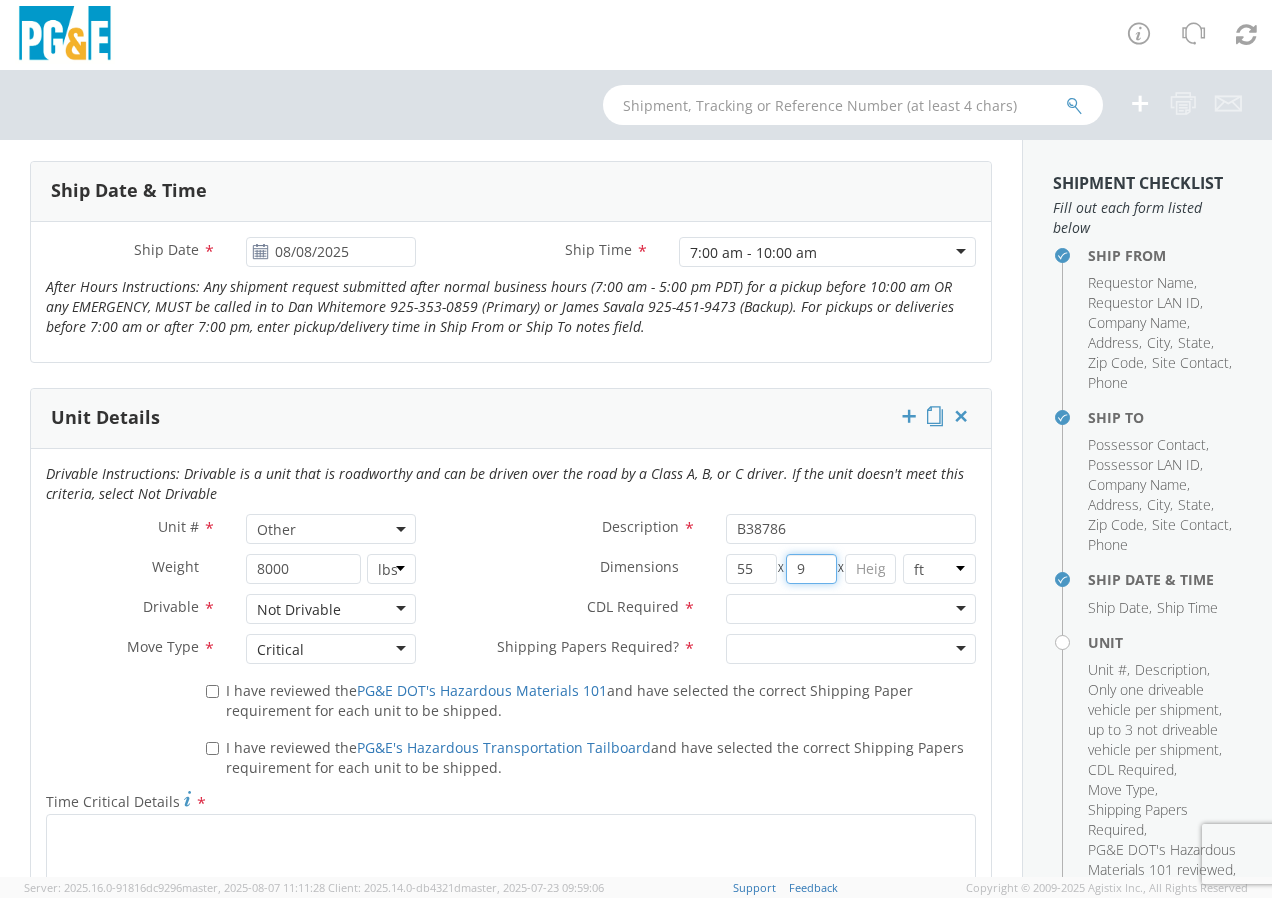 type on "9" 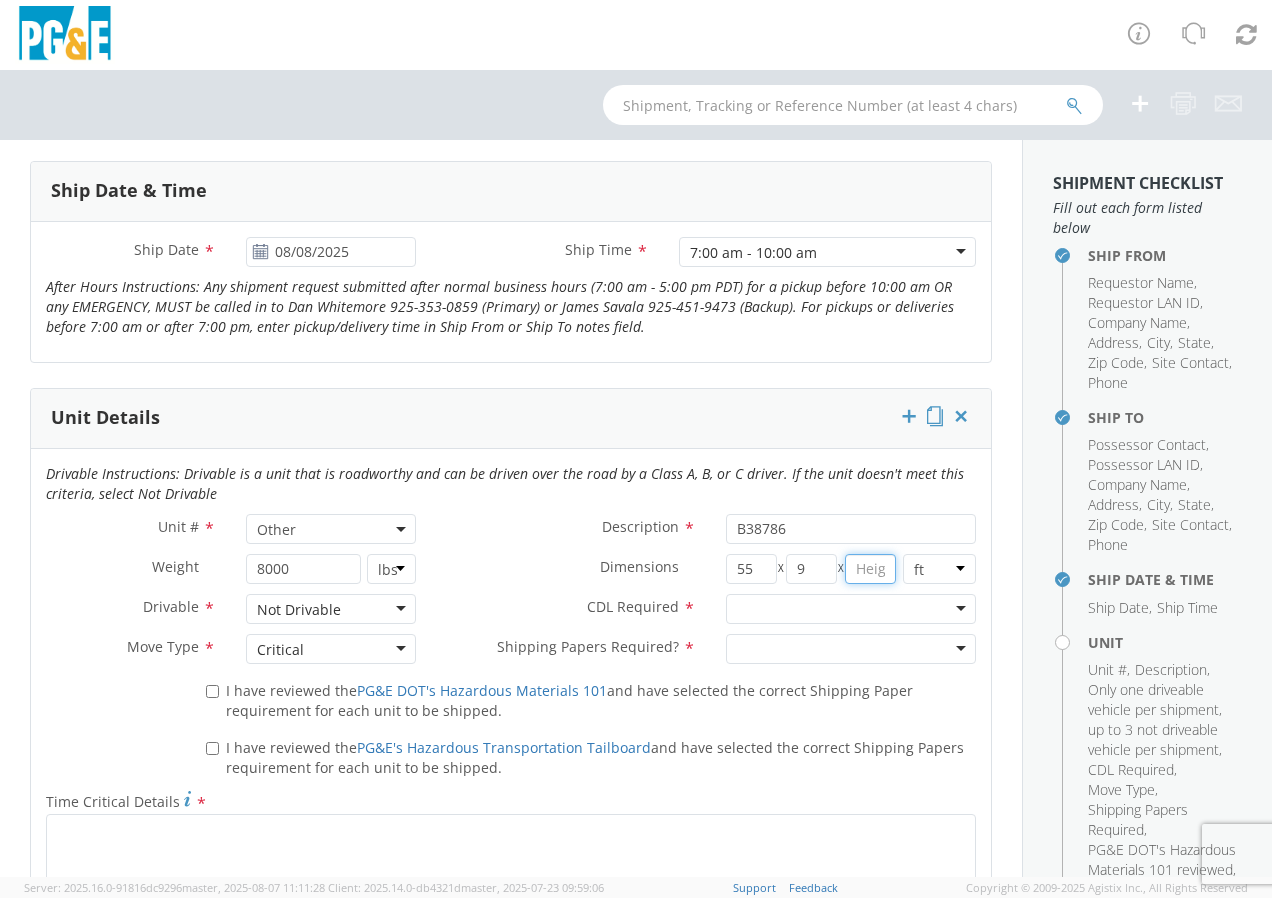 click 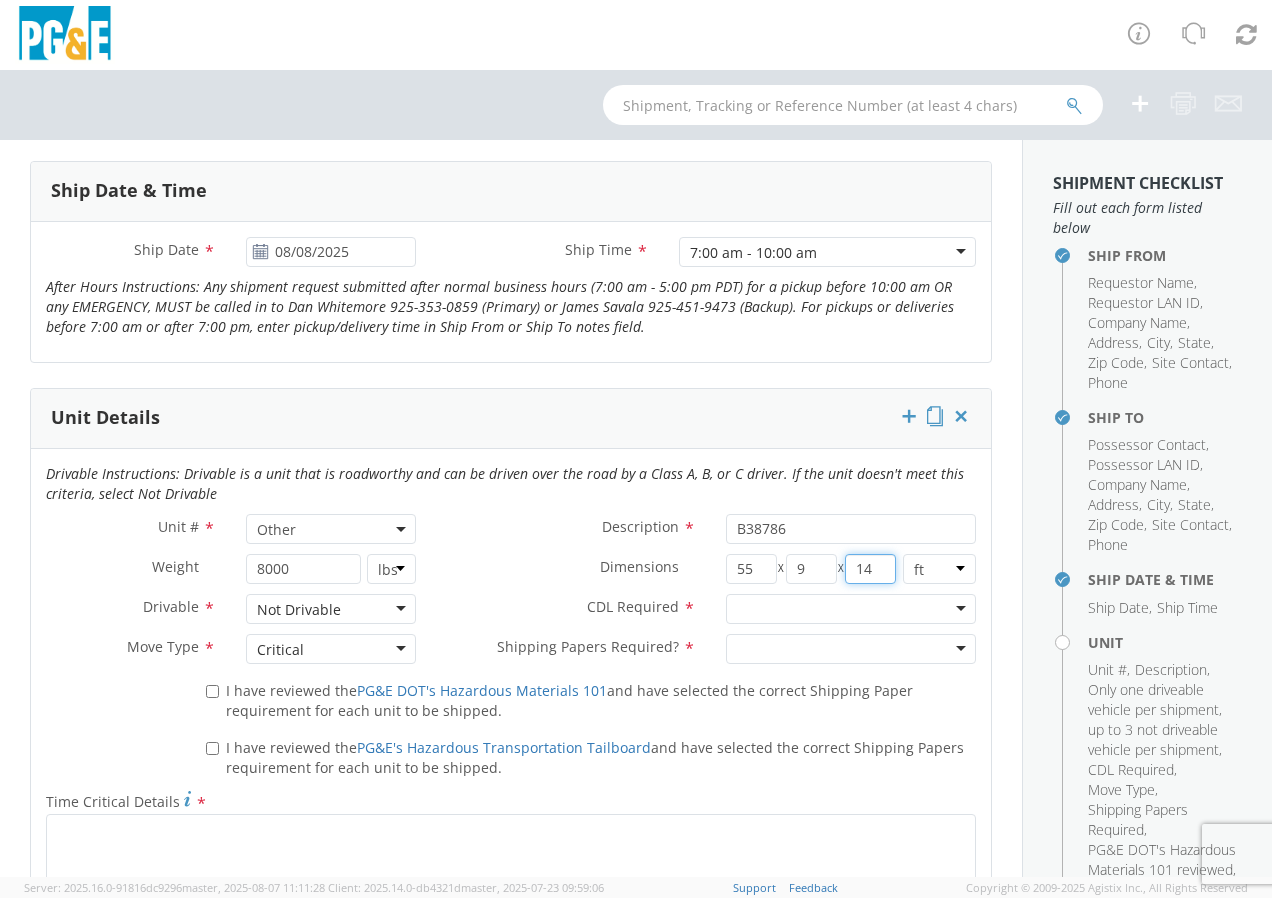 type on "14" 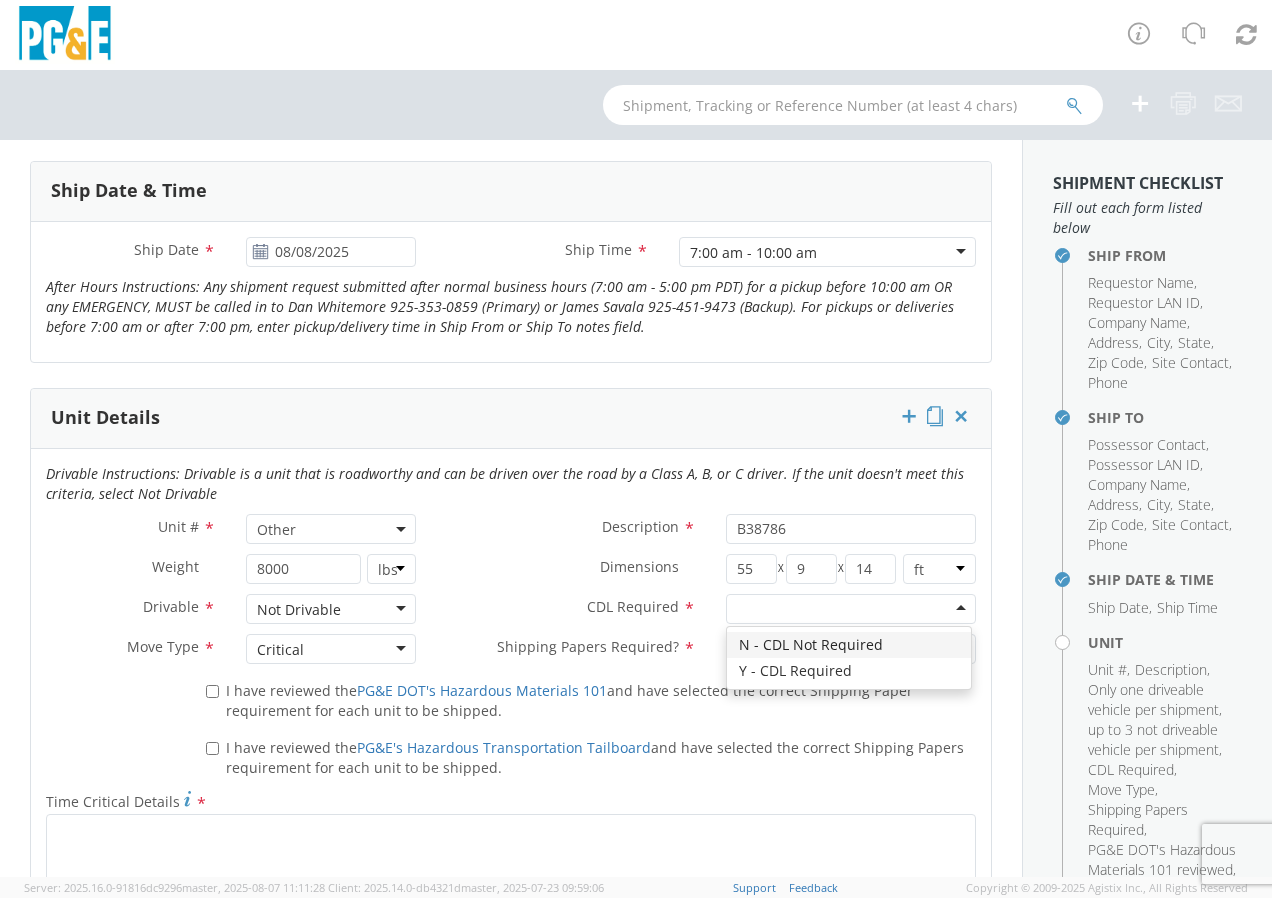 click 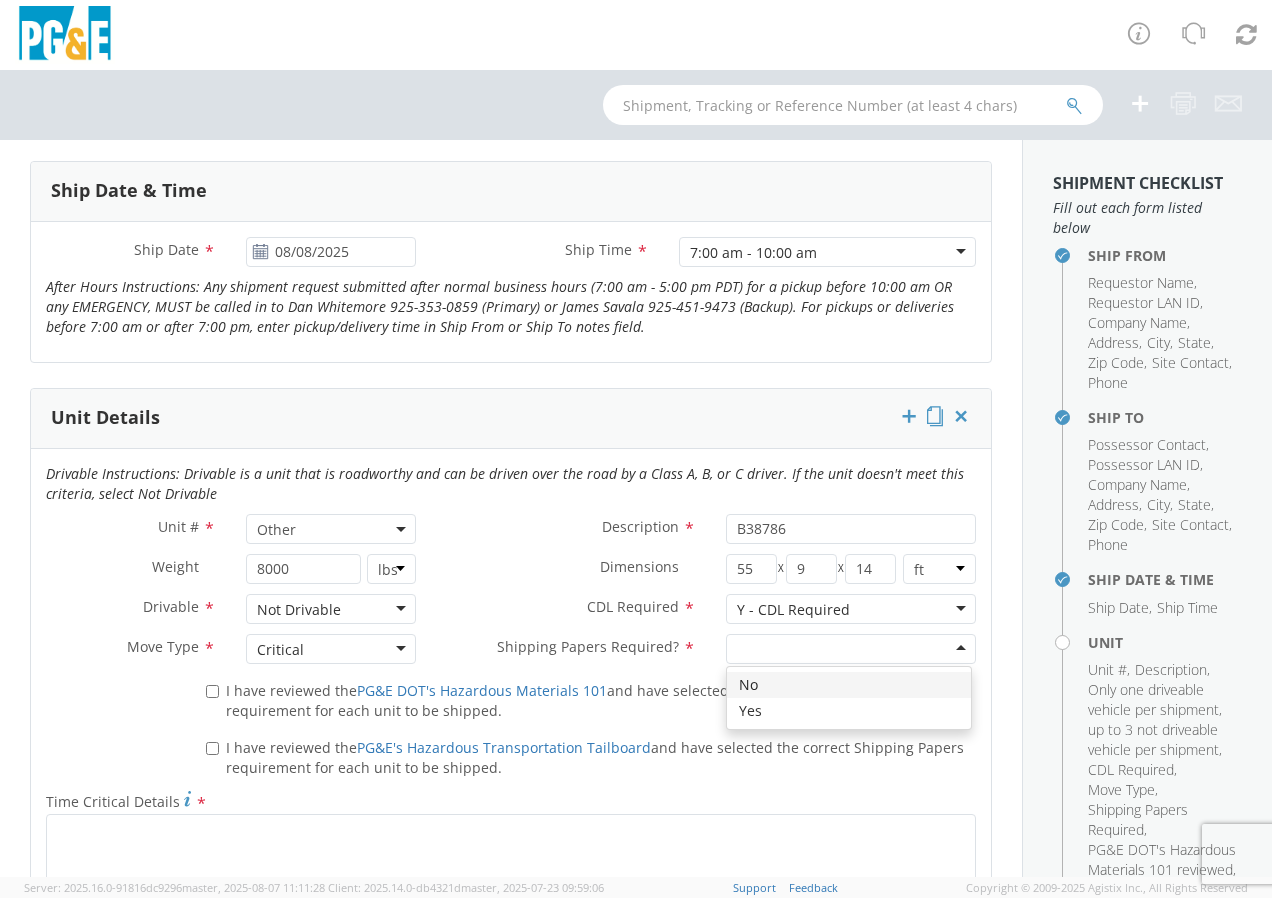 click 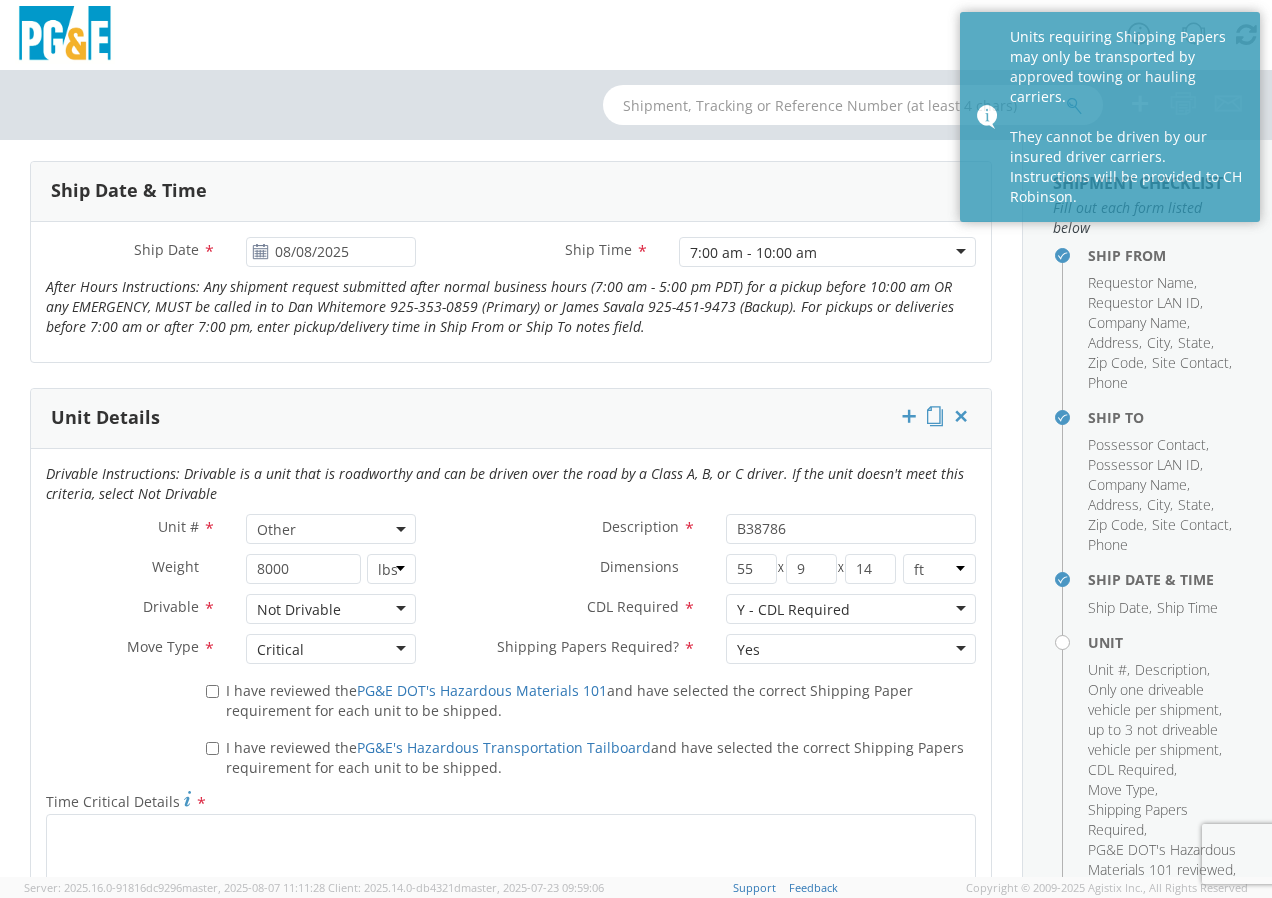 scroll, scrollTop: 805, scrollLeft: 0, axis: vertical 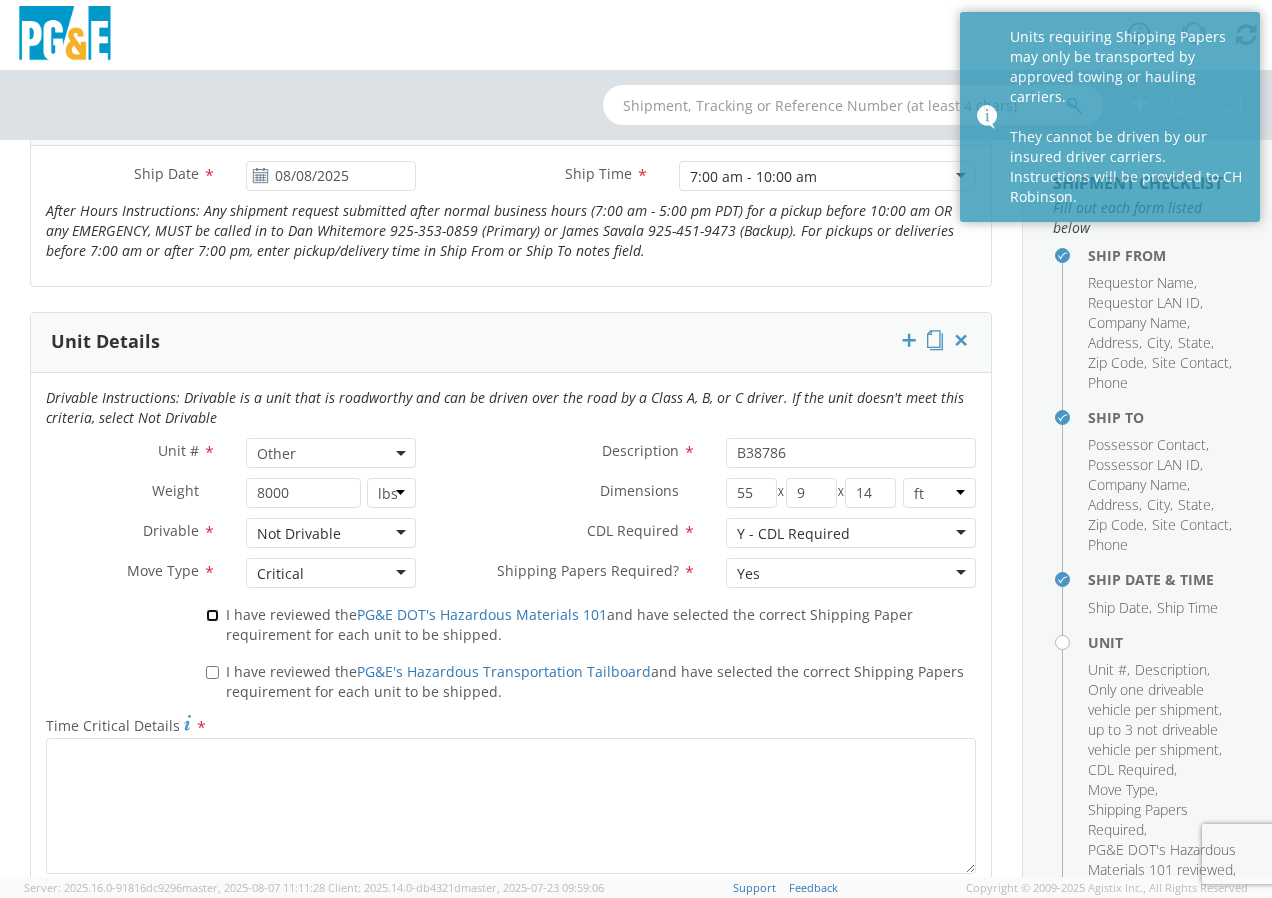 drag, startPoint x: 210, startPoint y: 609, endPoint x: 211, endPoint y: 624, distance: 15.033297 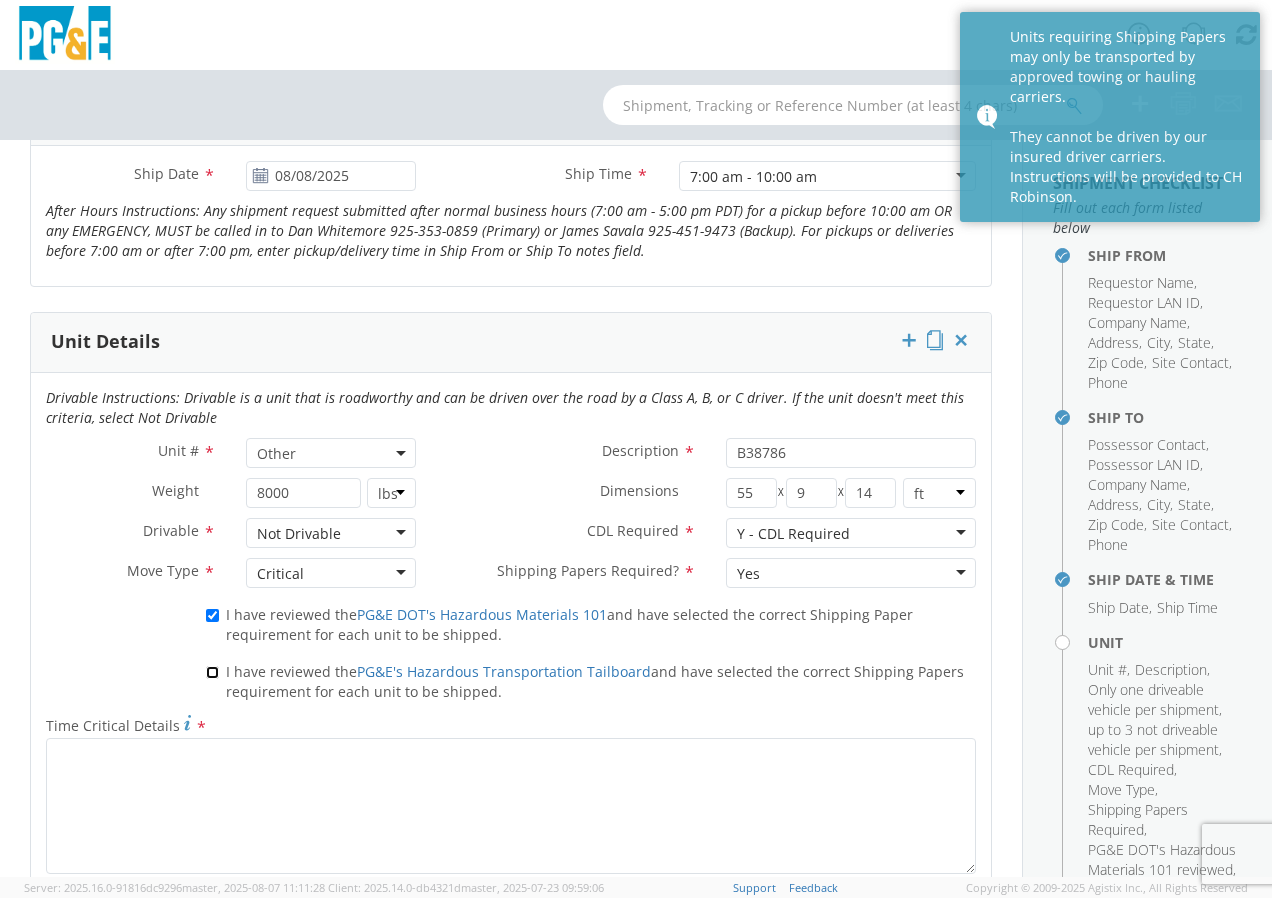 click on "I have reviewed the  PG&E's Hazardous Transportation Tailboard
and have selected the correct Shipping Papers requirement for each unit to be shipped." at bounding box center [212, 672] 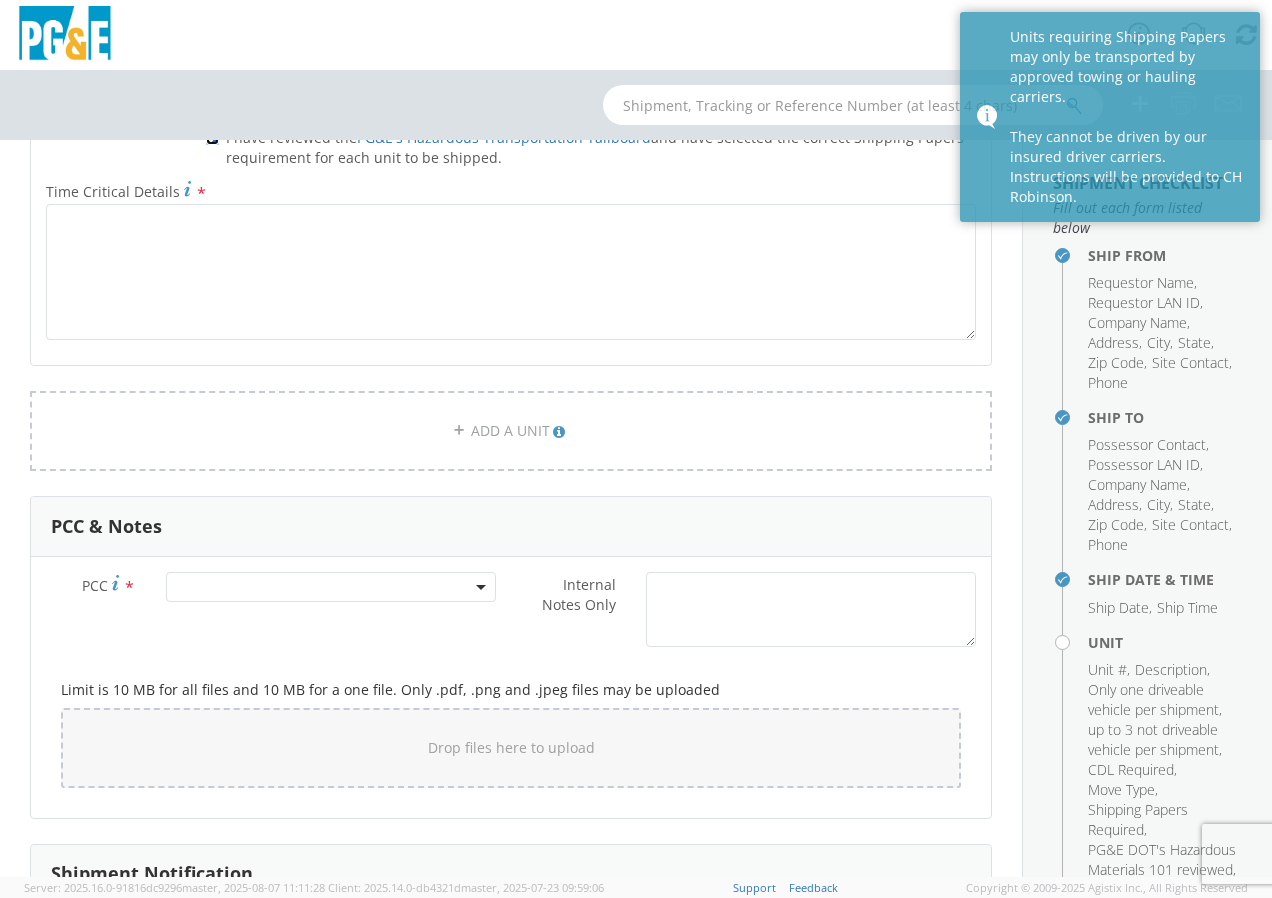 scroll, scrollTop: 1487, scrollLeft: 0, axis: vertical 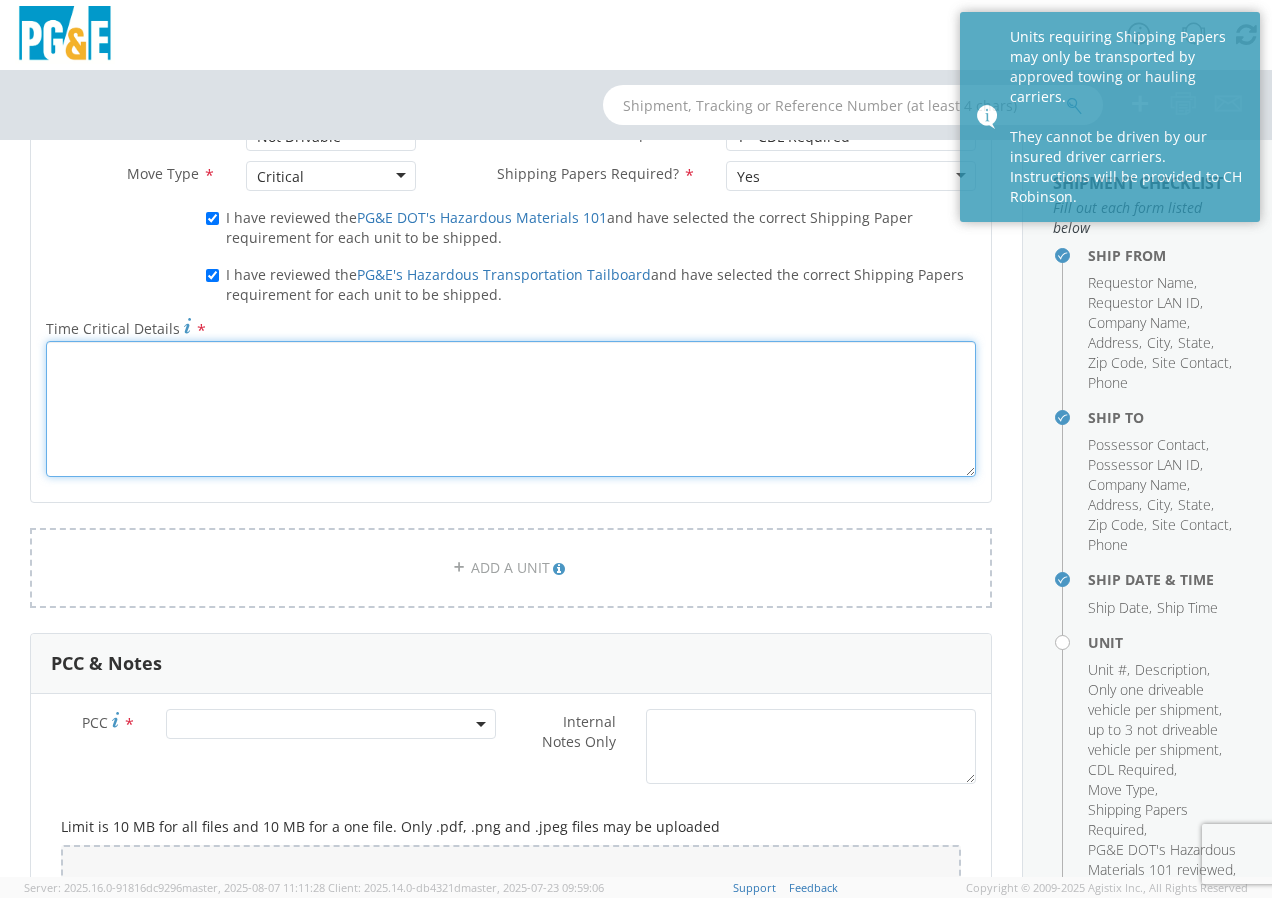 click on "Time Critical Details        *" at bounding box center (511, 409) 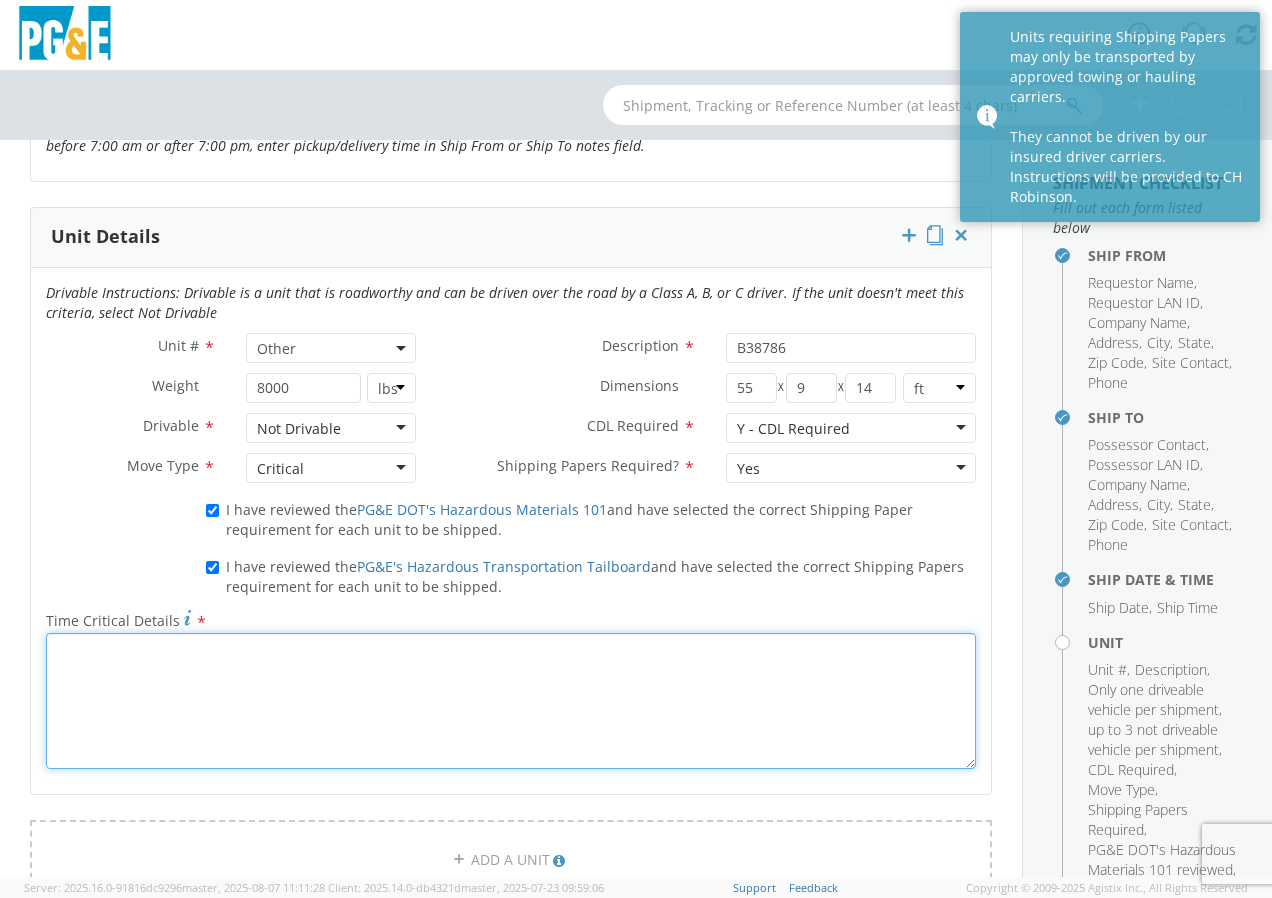 scroll, scrollTop: 1000, scrollLeft: 0, axis: vertical 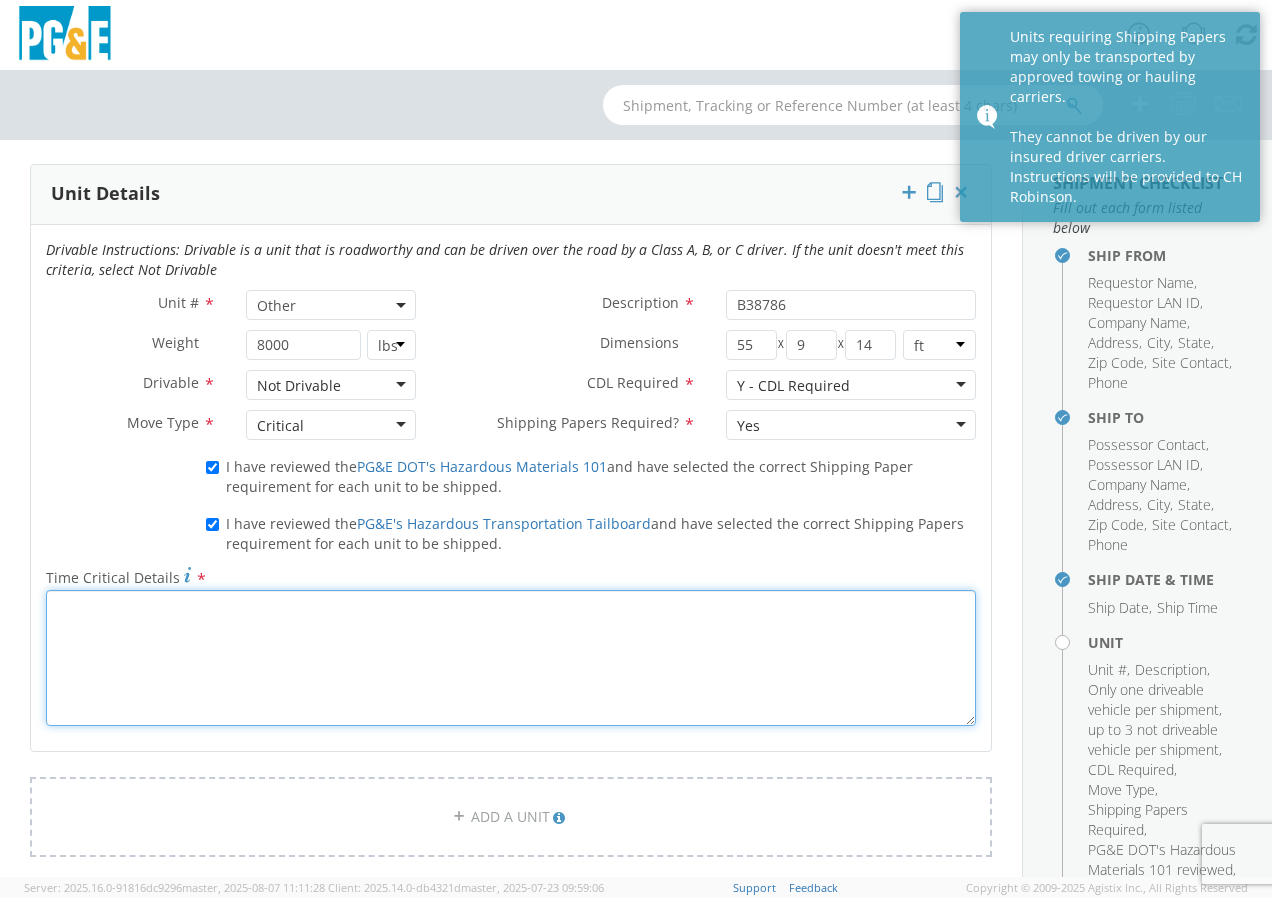 click on "Time Critical Details        *" at bounding box center (511, 658) 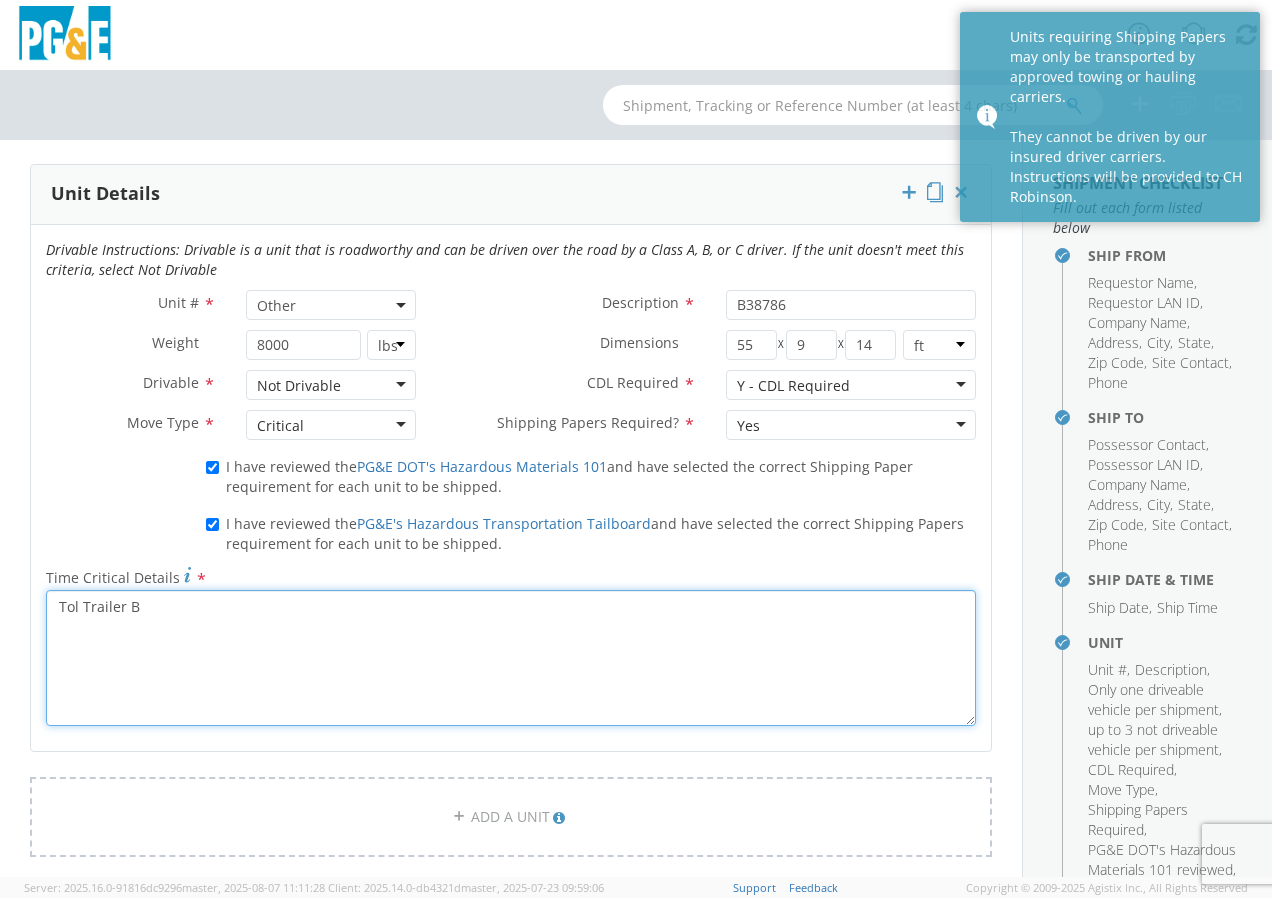 click on "Tol Trailer B" at bounding box center [511, 658] 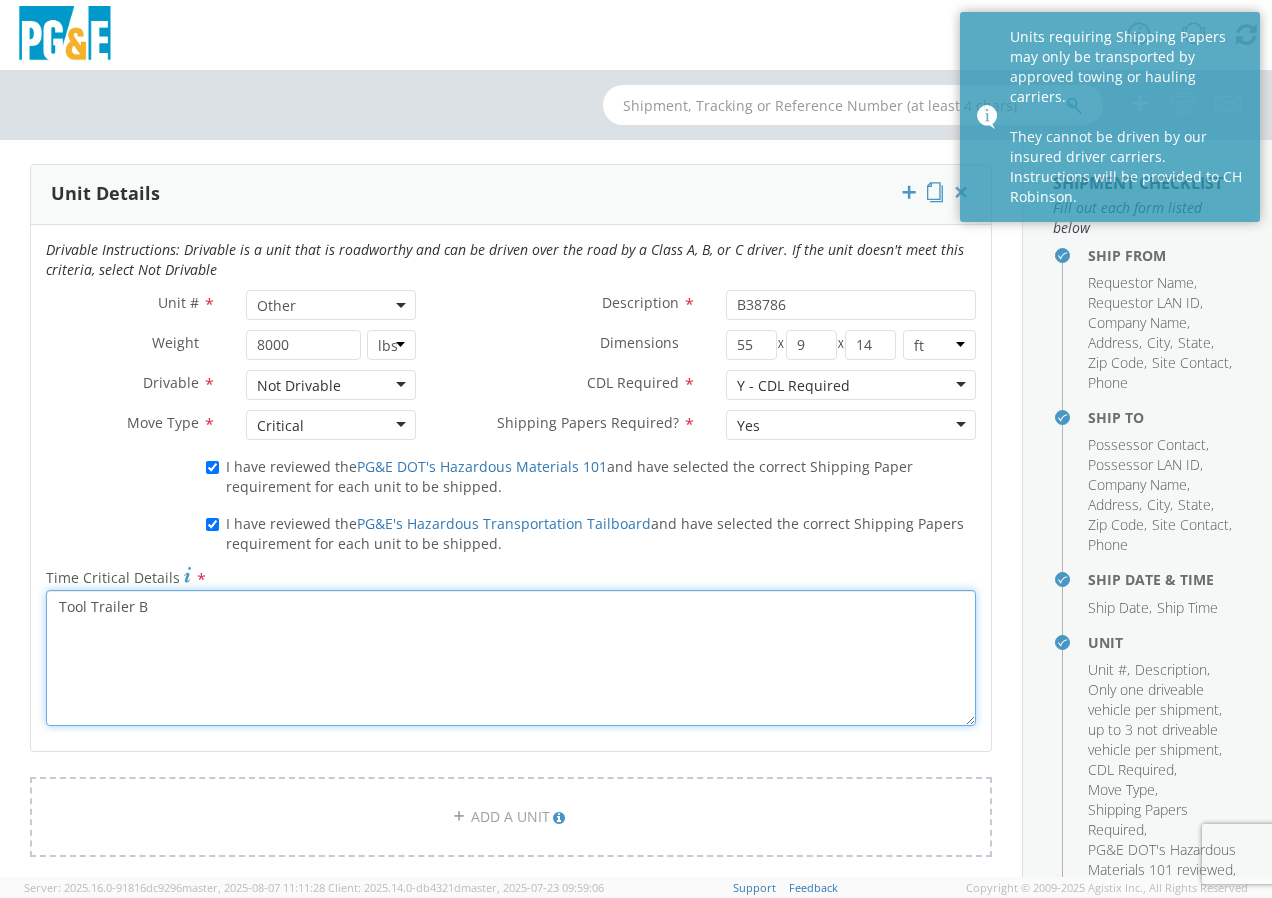 click on "Tool Trailer B" at bounding box center [511, 658] 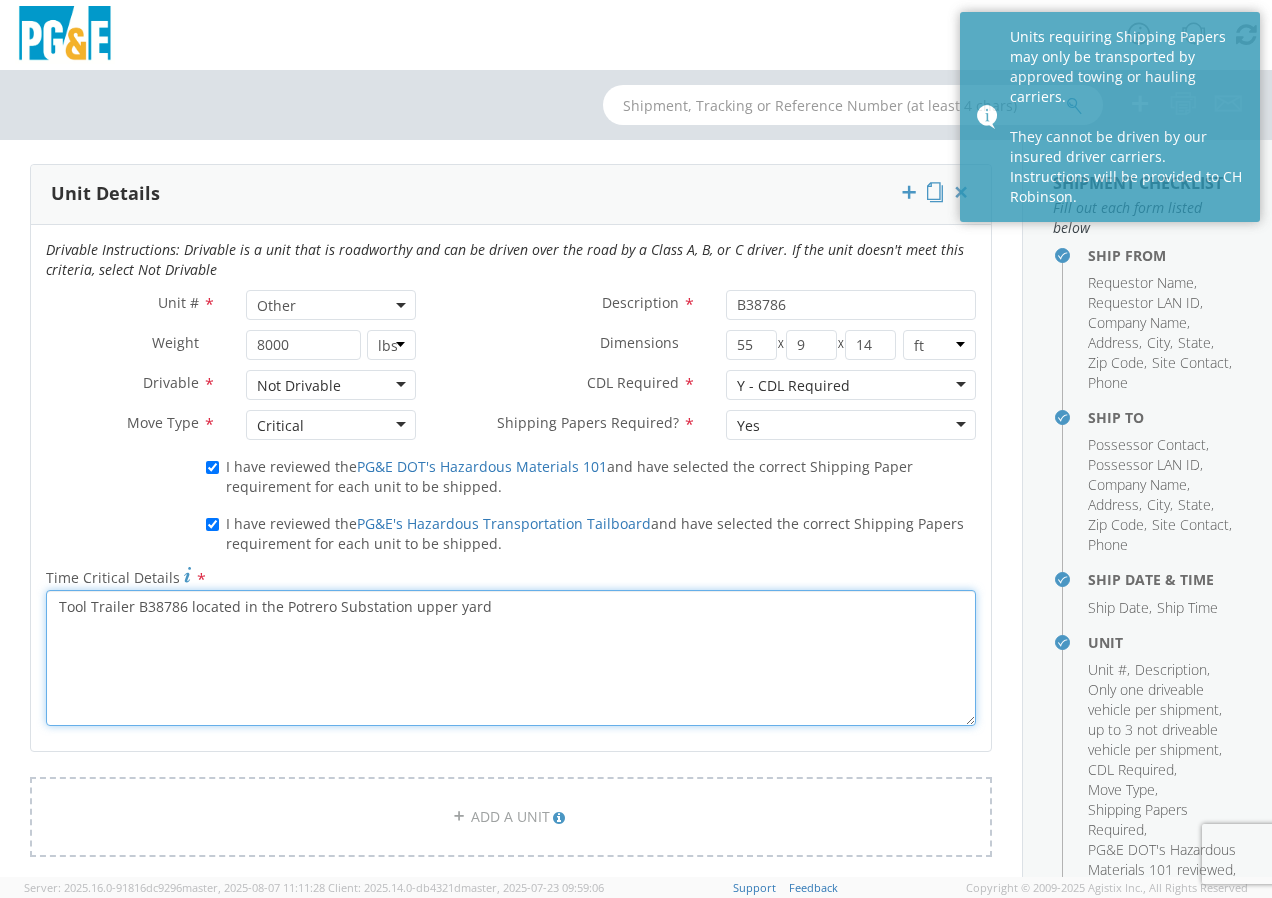 click on "Tool Trailer B38786 located in the Potrero Substation upper yard" at bounding box center (511, 658) 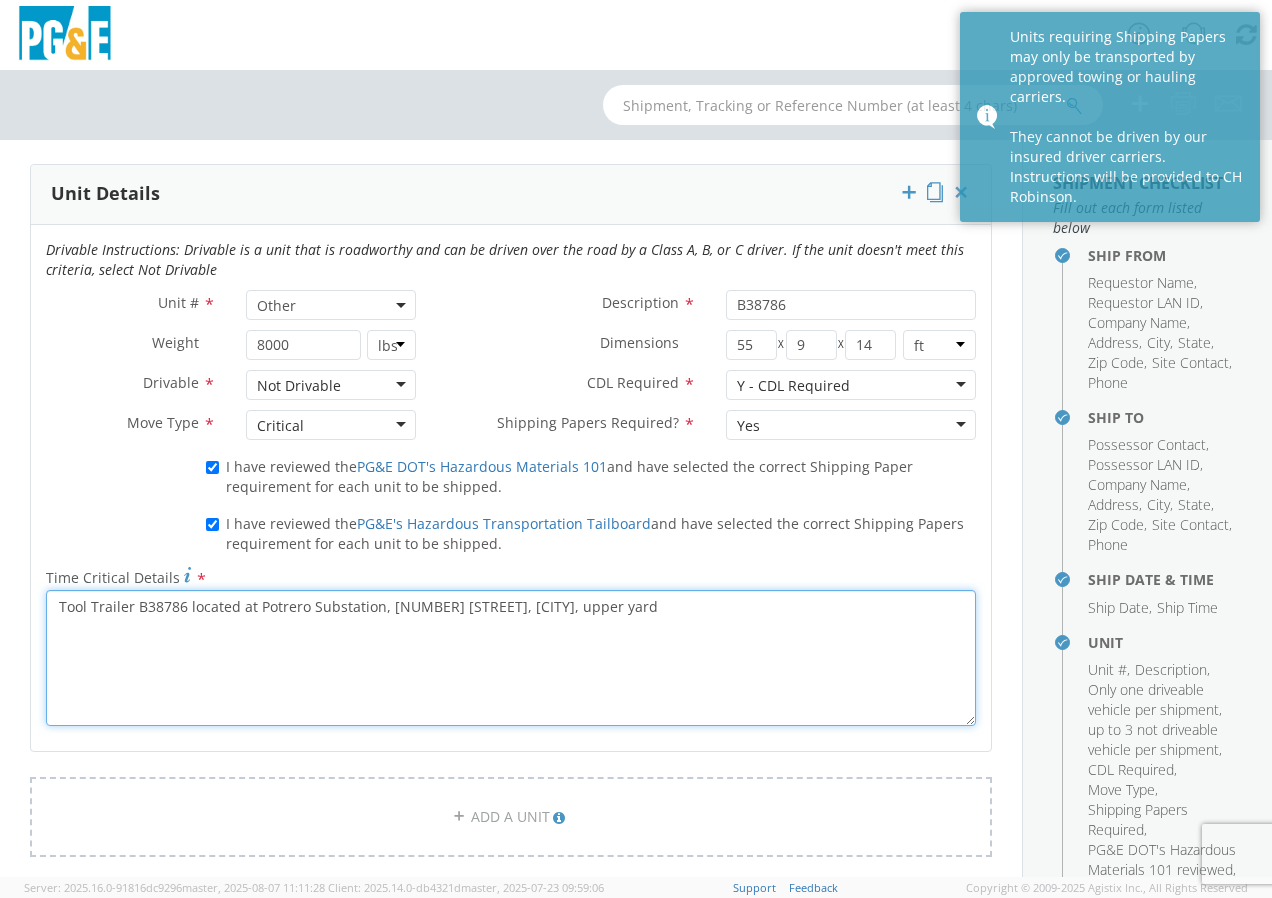 click on "Tool Trailer B38786 located at Potrero Substation, [NUMBER] [STREET], [CITY], upper yard" at bounding box center [511, 658] 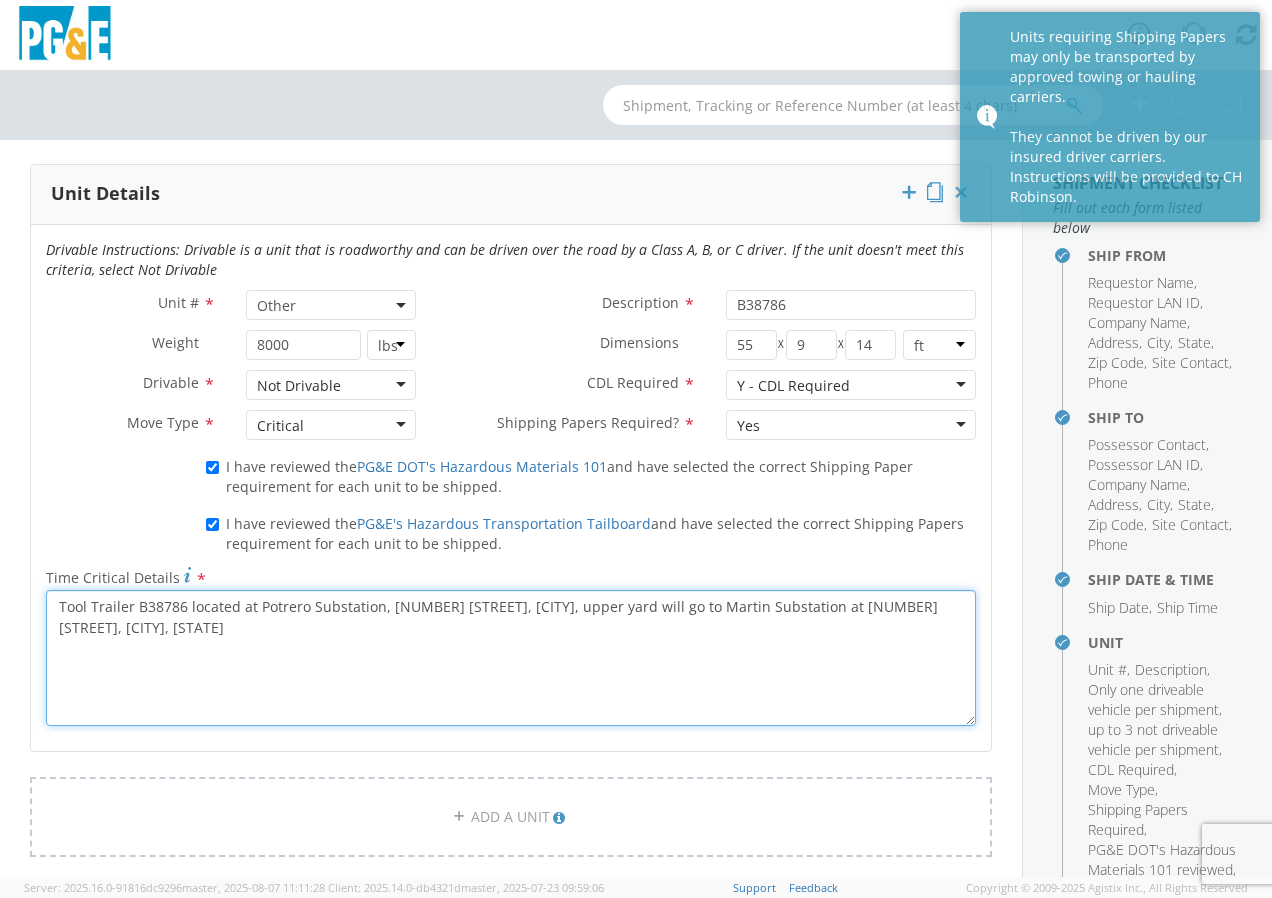 click on "Tool Trailer B38786 located at Potrero Substation, [NUMBER] [STREET], [CITY], upper yard will go to Martin Substation at [NUMBER] [STREET], [CITY], [STATE]" at bounding box center [511, 658] 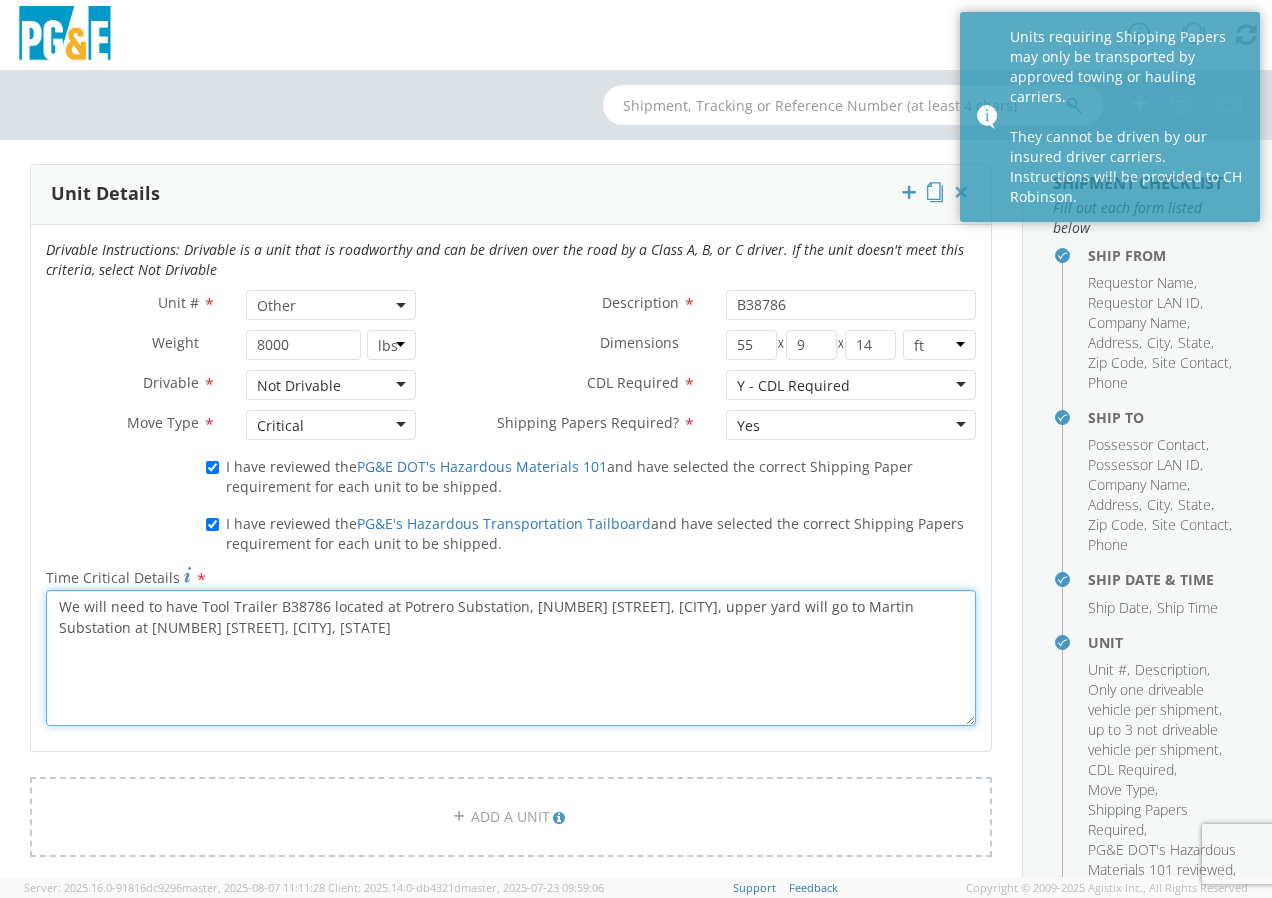 click on "We will need to have Tool Trailer B38786 located at Potrero Substation, [NUMBER] [STREET], [CITY], upper yard will go to Martin Substation at [NUMBER] [STREET], [CITY], [STATE]" at bounding box center (511, 658) 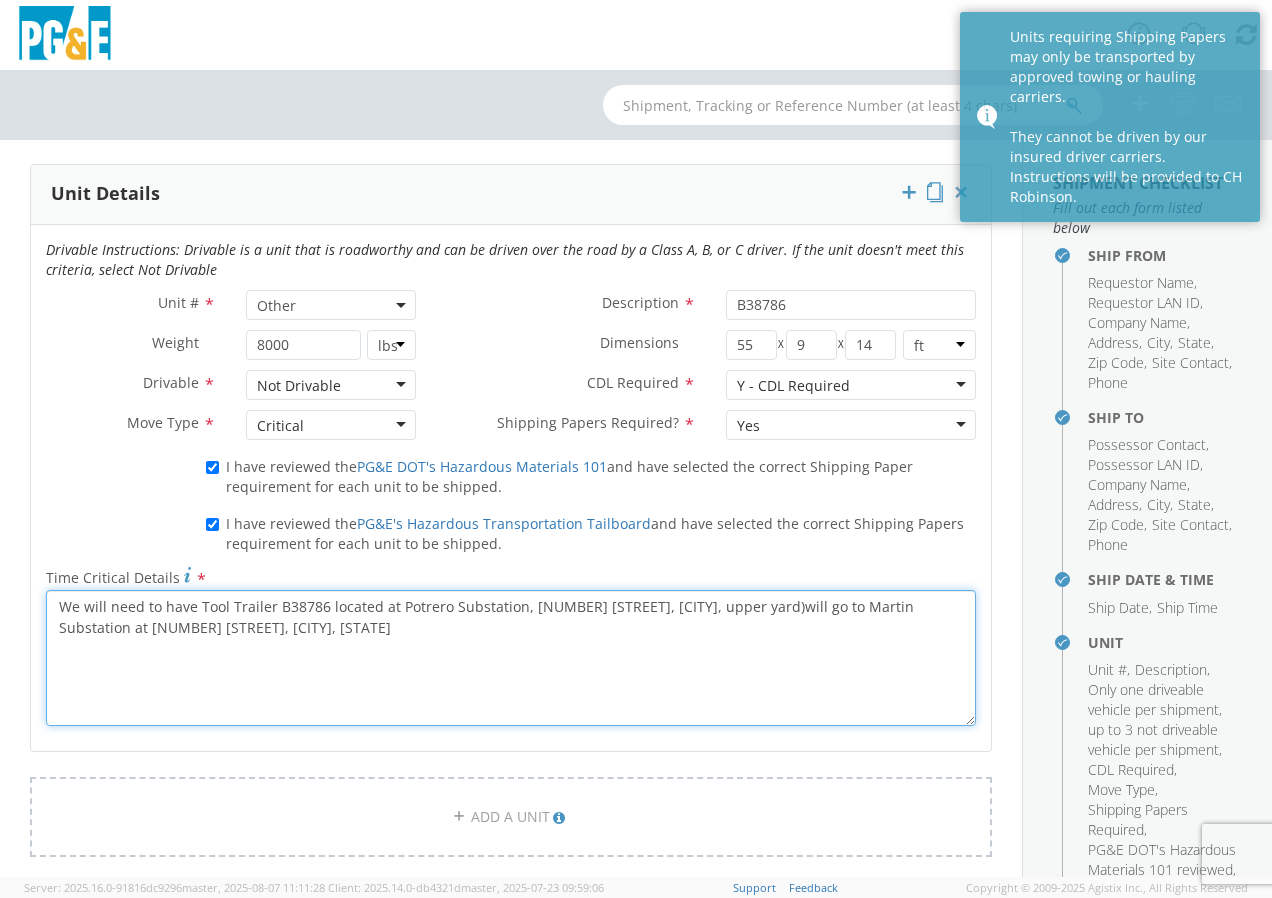drag, startPoint x: 712, startPoint y: 610, endPoint x: 773, endPoint y: 596, distance: 62.58594 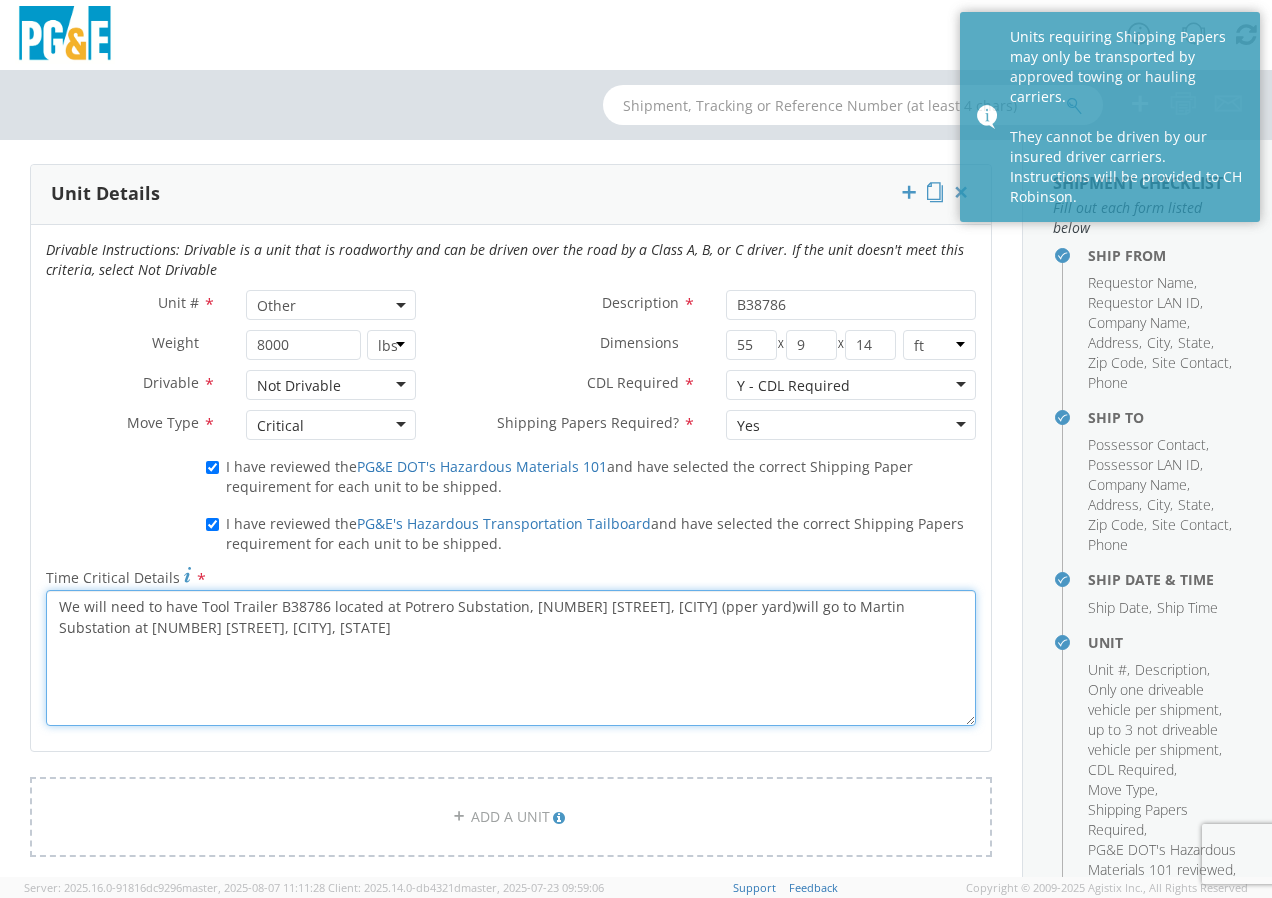 click on "We will need to have Tool Trailer B38786 located at Potrero Substation, [NUMBER] [STREET], [CITY] (pper yard)will go to Martin Substation at [NUMBER] [STREET], [CITY], [STATE]" at bounding box center [511, 658] 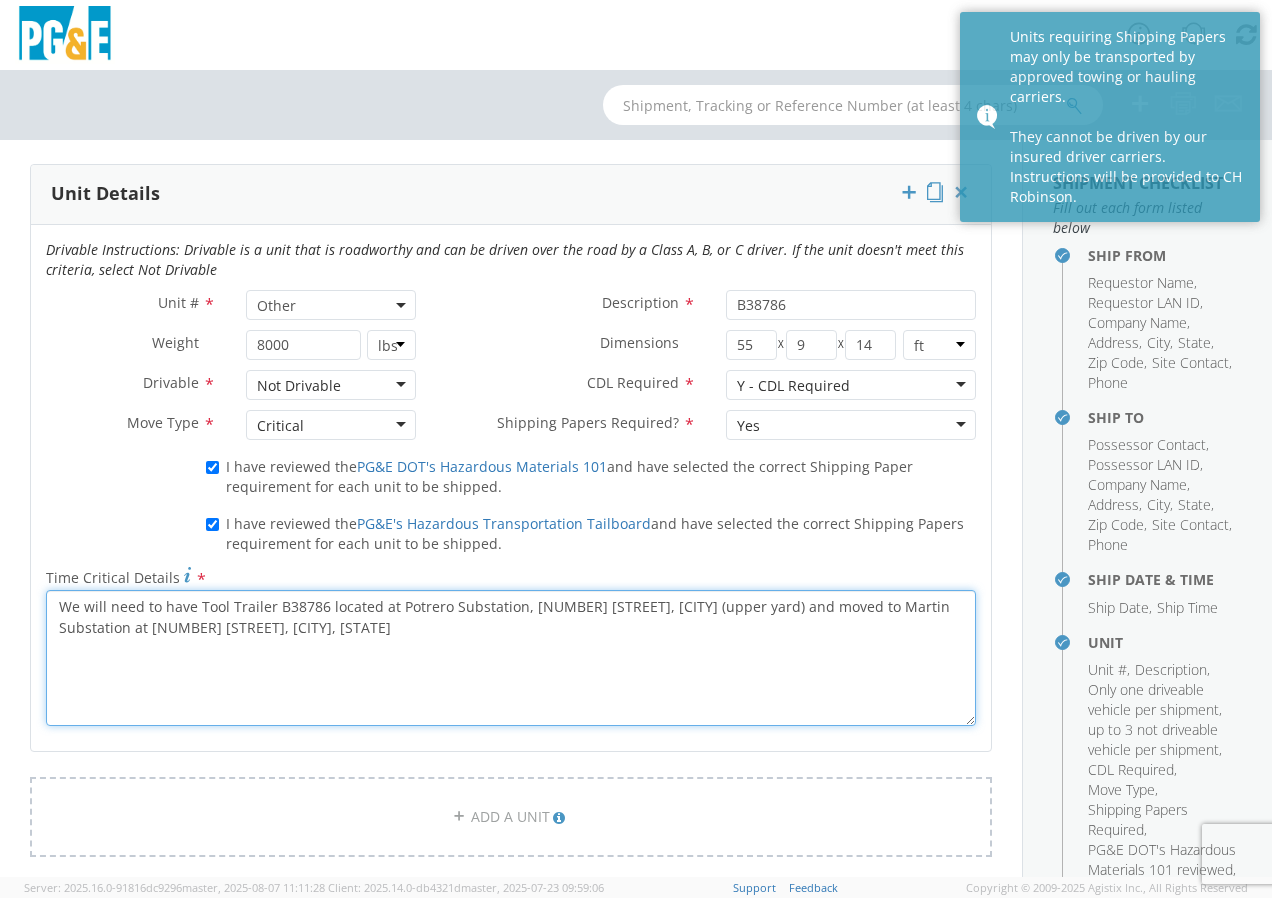 click on "We will need to have Tool Trailer B38786 located at Potrero Substation, [NUMBER] [STREET], [CITY] (upper yard) and moved to Martin Substation at [NUMBER] [STREET], [CITY], [STATE]" at bounding box center (511, 658) 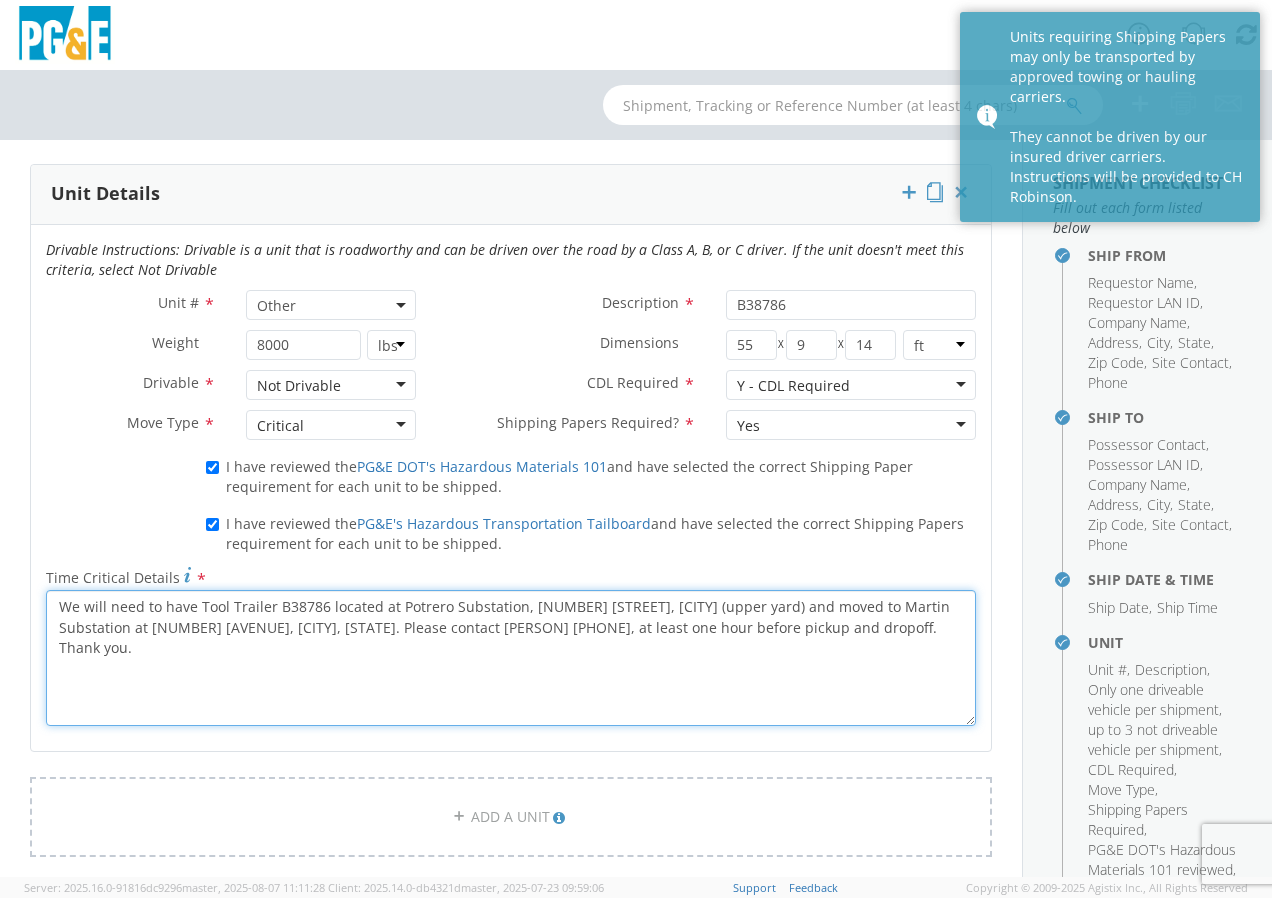 click on "We will need to have Tool Trailer B38786 located at Potrero Substation, [NUMBER] [STREET], [CITY] (upper yard) and moved to Martin Substation at [NUMBER] [AVENUE], [CITY], [STATE]. Please contact [PERSON] [PHONE], at least one hour before pickup and dropoff. Thank you." at bounding box center [511, 658] 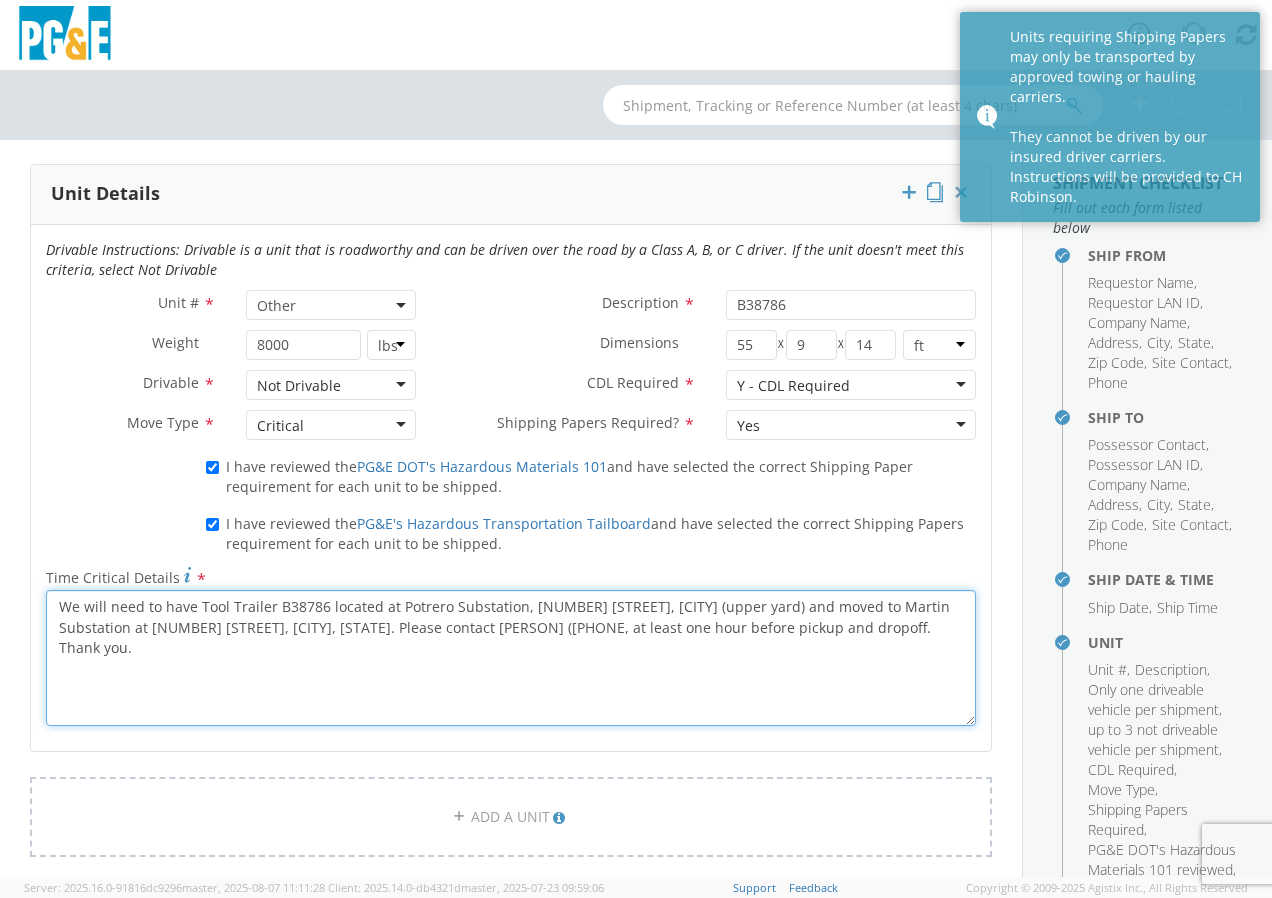 click on "We will need to have Tool Trailer B38786 located at Potrero Substation, [NUMBER] [STREET], [CITY] (upper yard) and moved to Martin Substation at [NUMBER] [STREET], [CITY], [STATE]. Please contact [PERSON] ([PHONE, at least one hour before pickup and dropoff. Thank you." at bounding box center [511, 658] 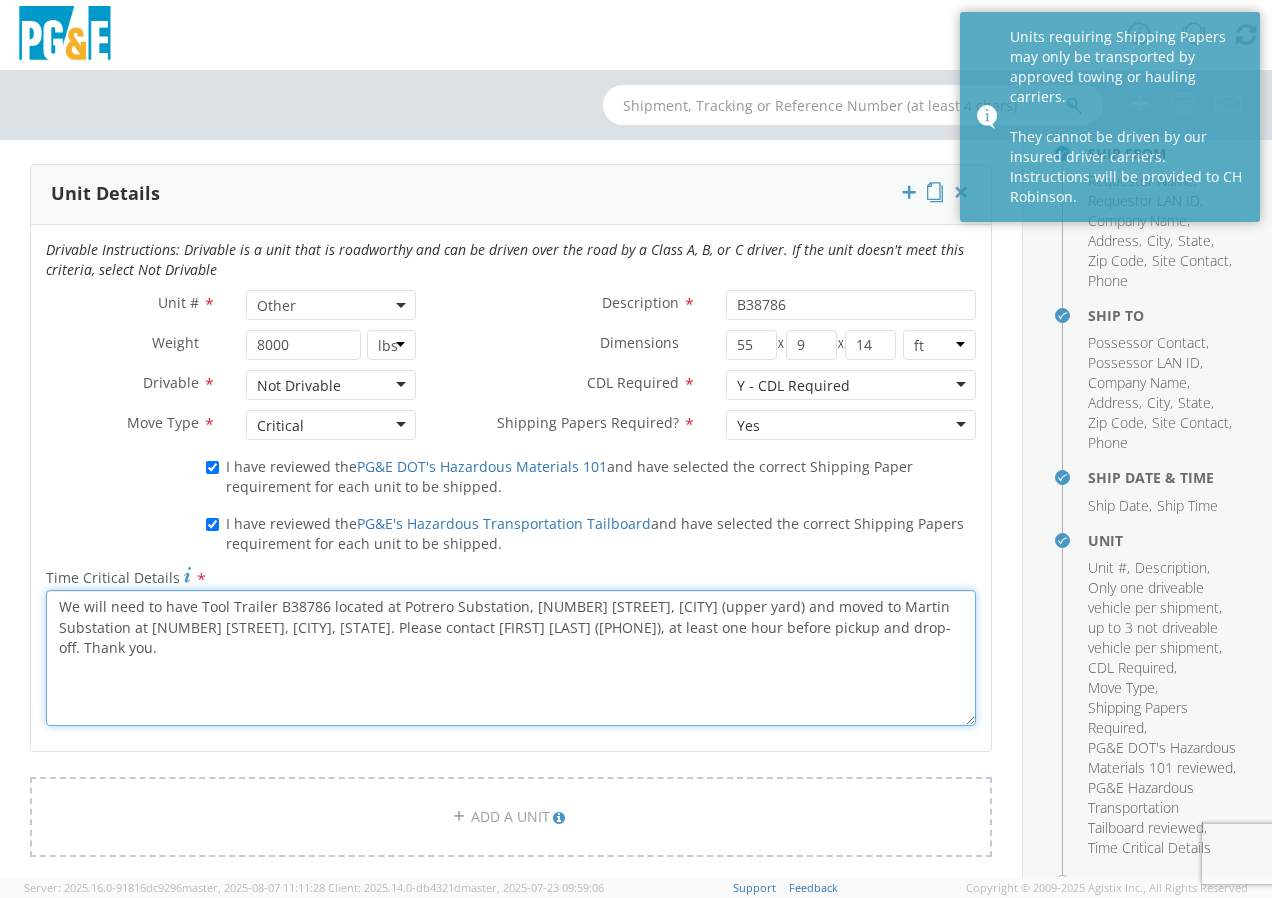 scroll, scrollTop: 125, scrollLeft: 0, axis: vertical 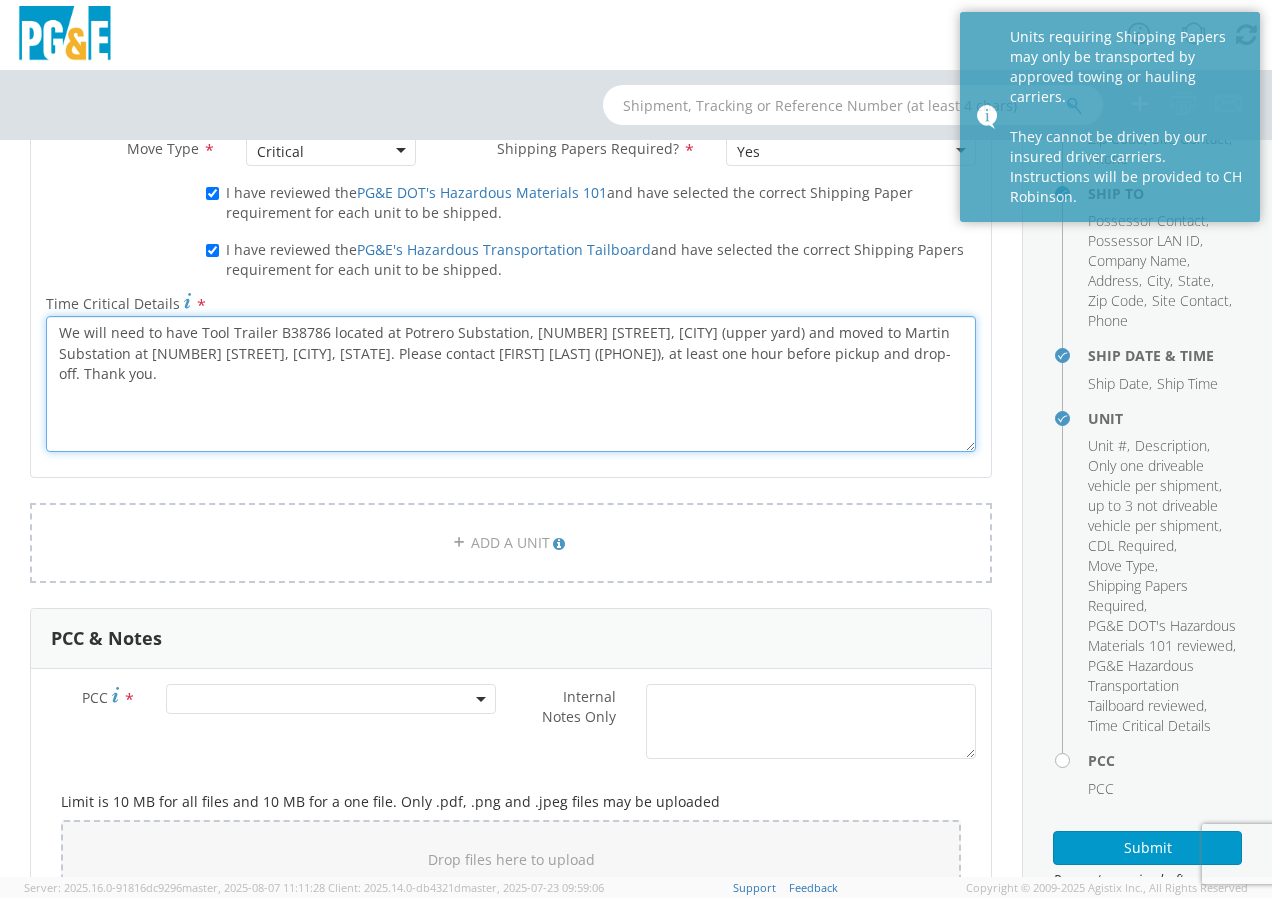 type on "We will need to have Tool Trailer B38786 located at Potrero Substation, [NUMBER] [STREET], [CITY] (upper yard) and moved to Martin Substation at [NUMBER] [STREET], [CITY], [STATE]. Please contact [FIRST] [LAST] ([PHONE]), at least one hour before pickup and drop-off. Thank you." 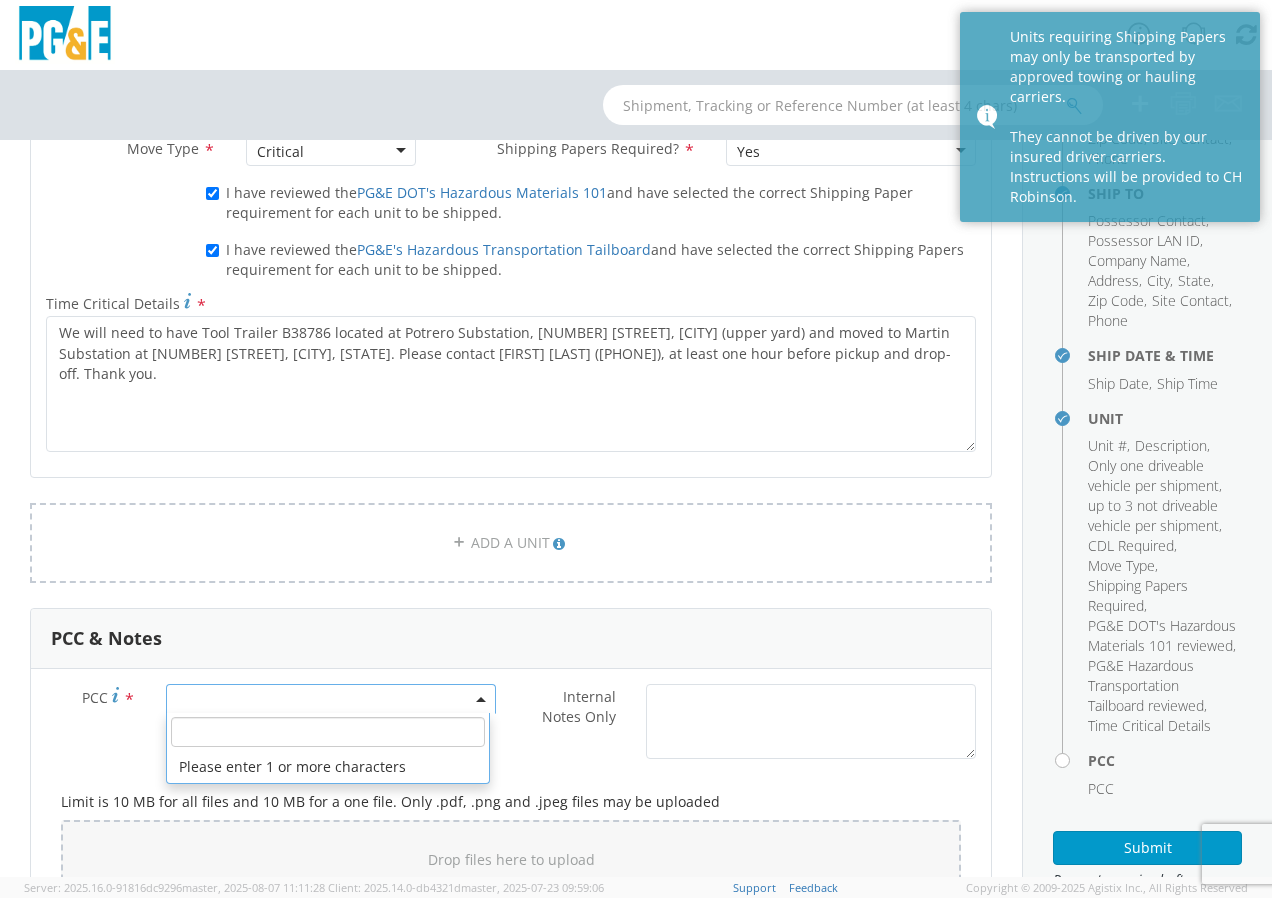 click 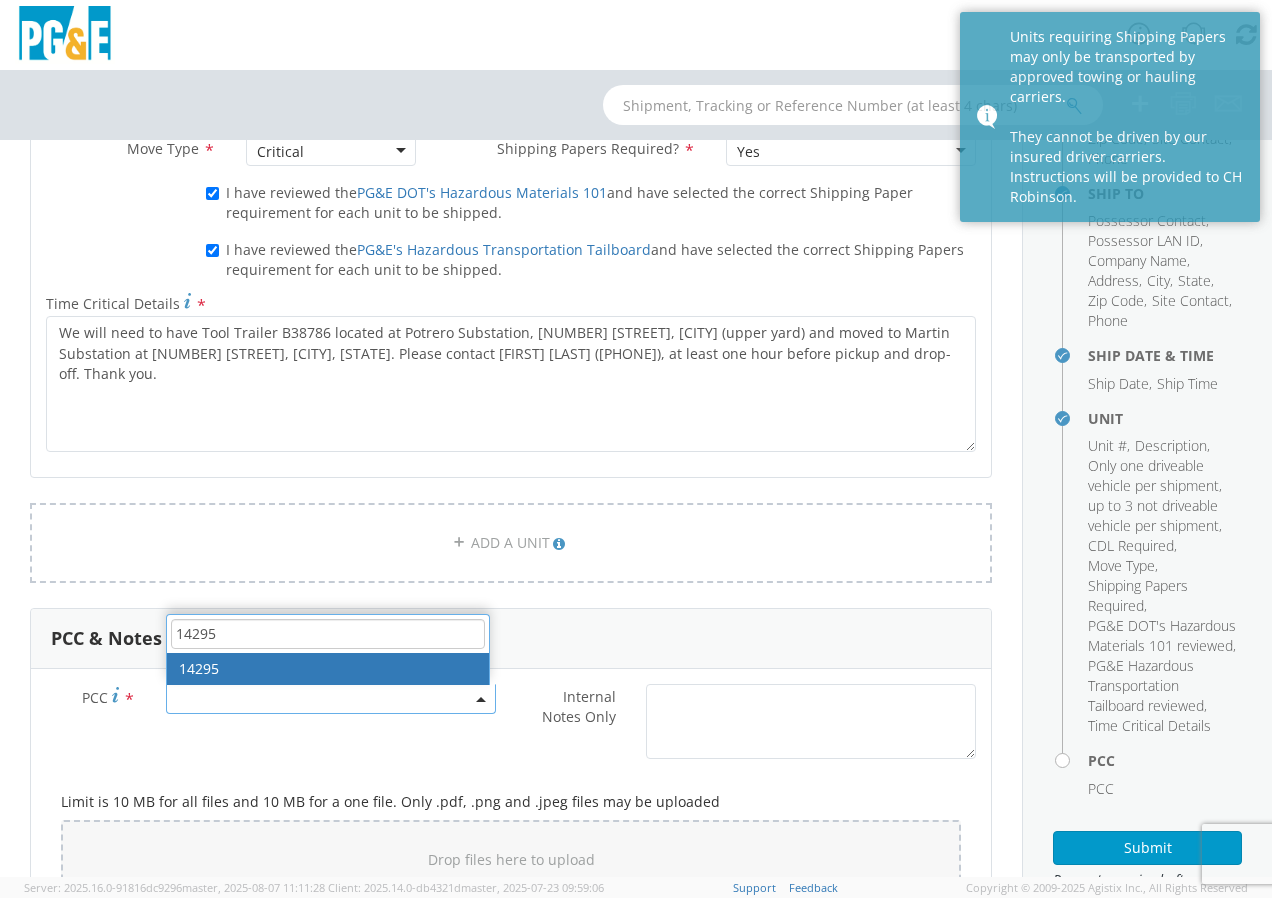 type on "14295" 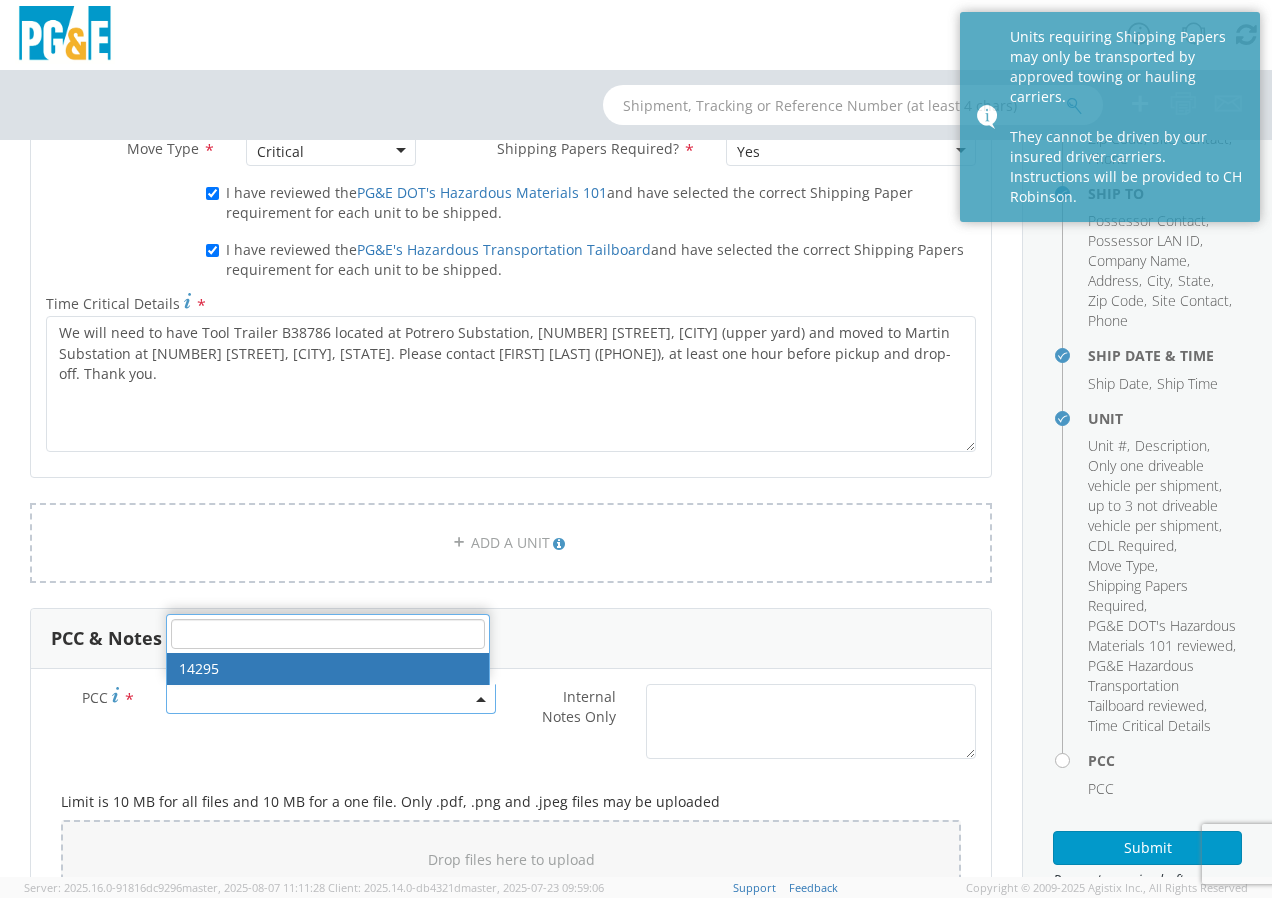 select on "14295" 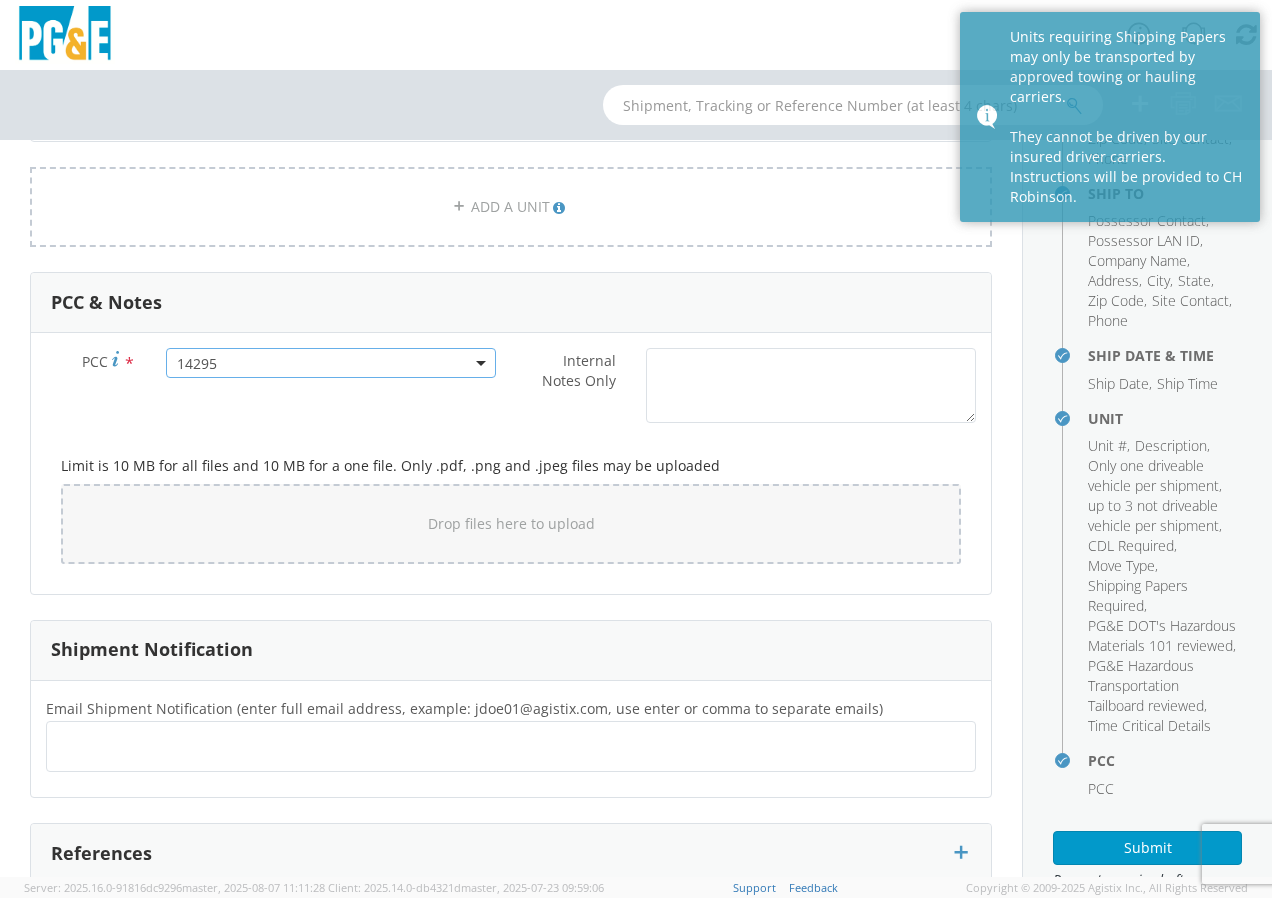 scroll, scrollTop: 1613, scrollLeft: 0, axis: vertical 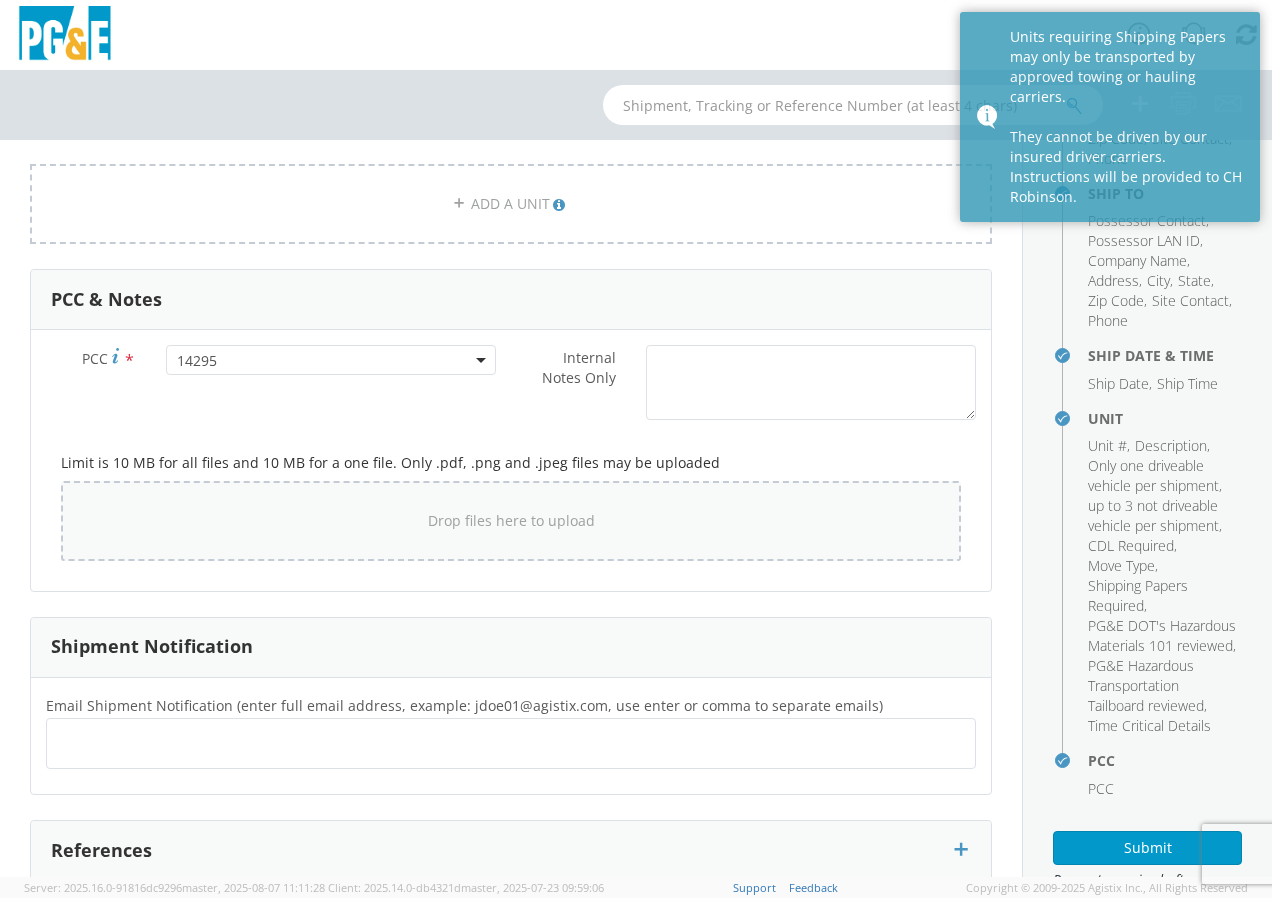click on "Drop files here to upload" 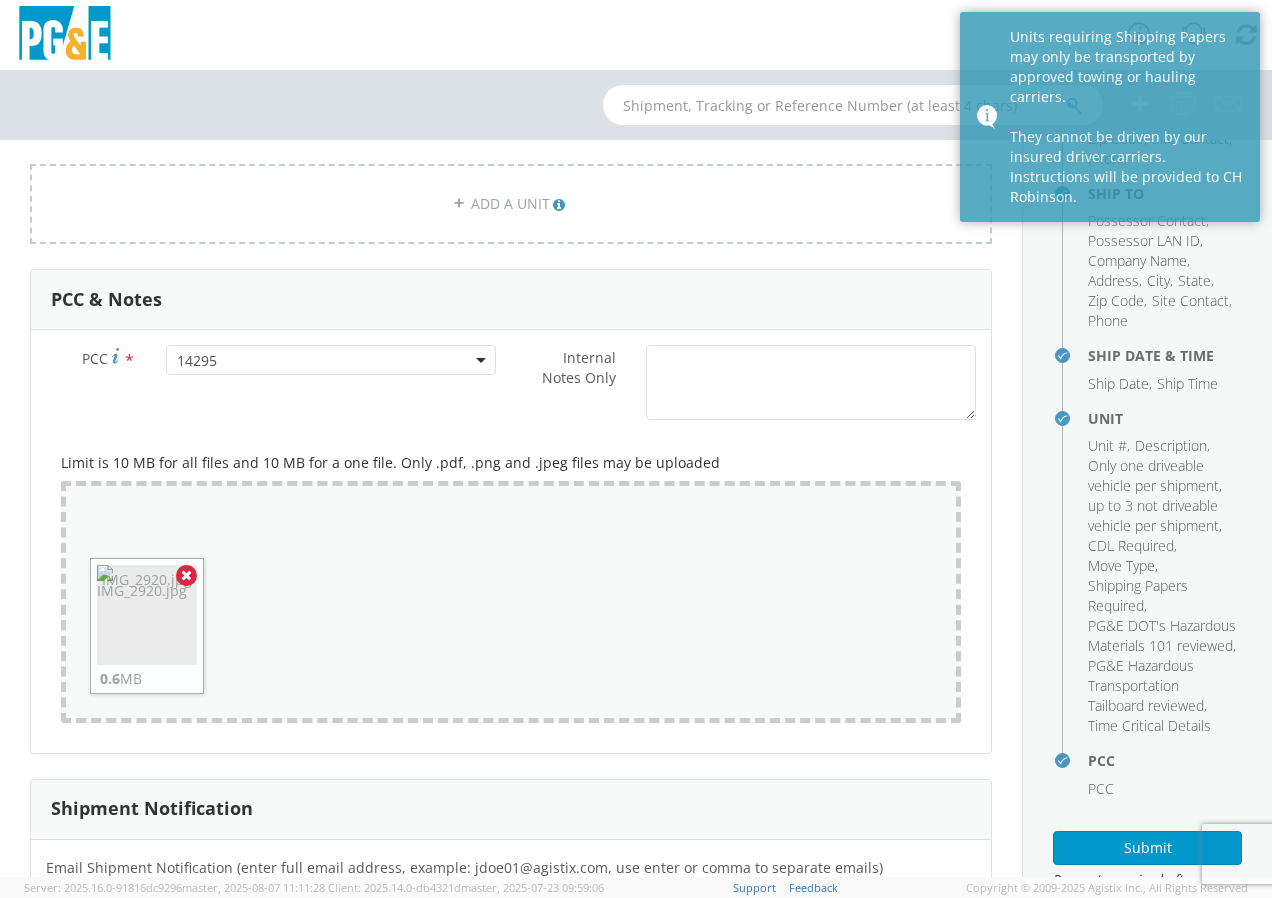 drag, startPoint x: 366, startPoint y: 608, endPoint x: 343, endPoint y: 619, distance: 25.495098 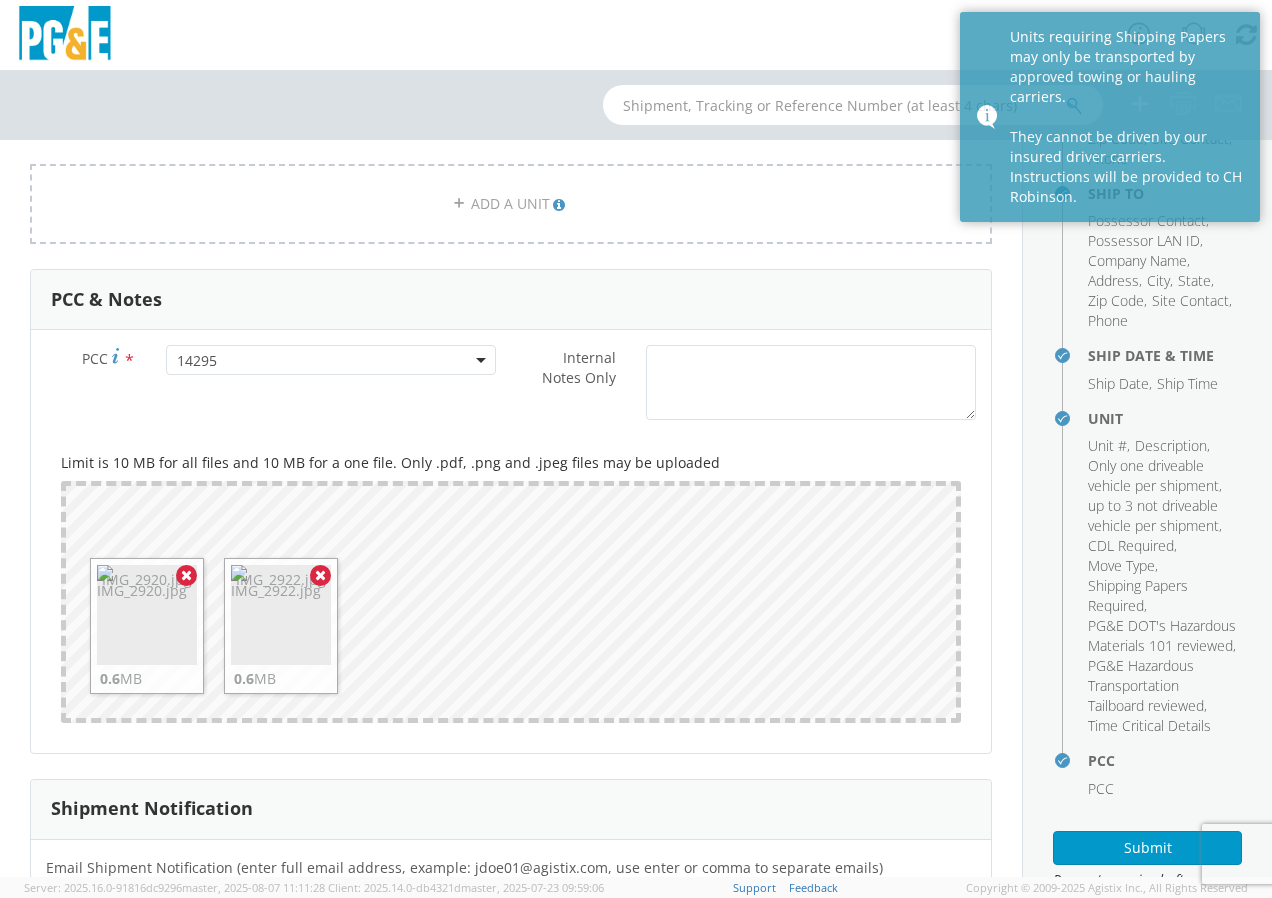 drag, startPoint x: 493, startPoint y: 613, endPoint x: 407, endPoint y: 419, distance: 212.20744 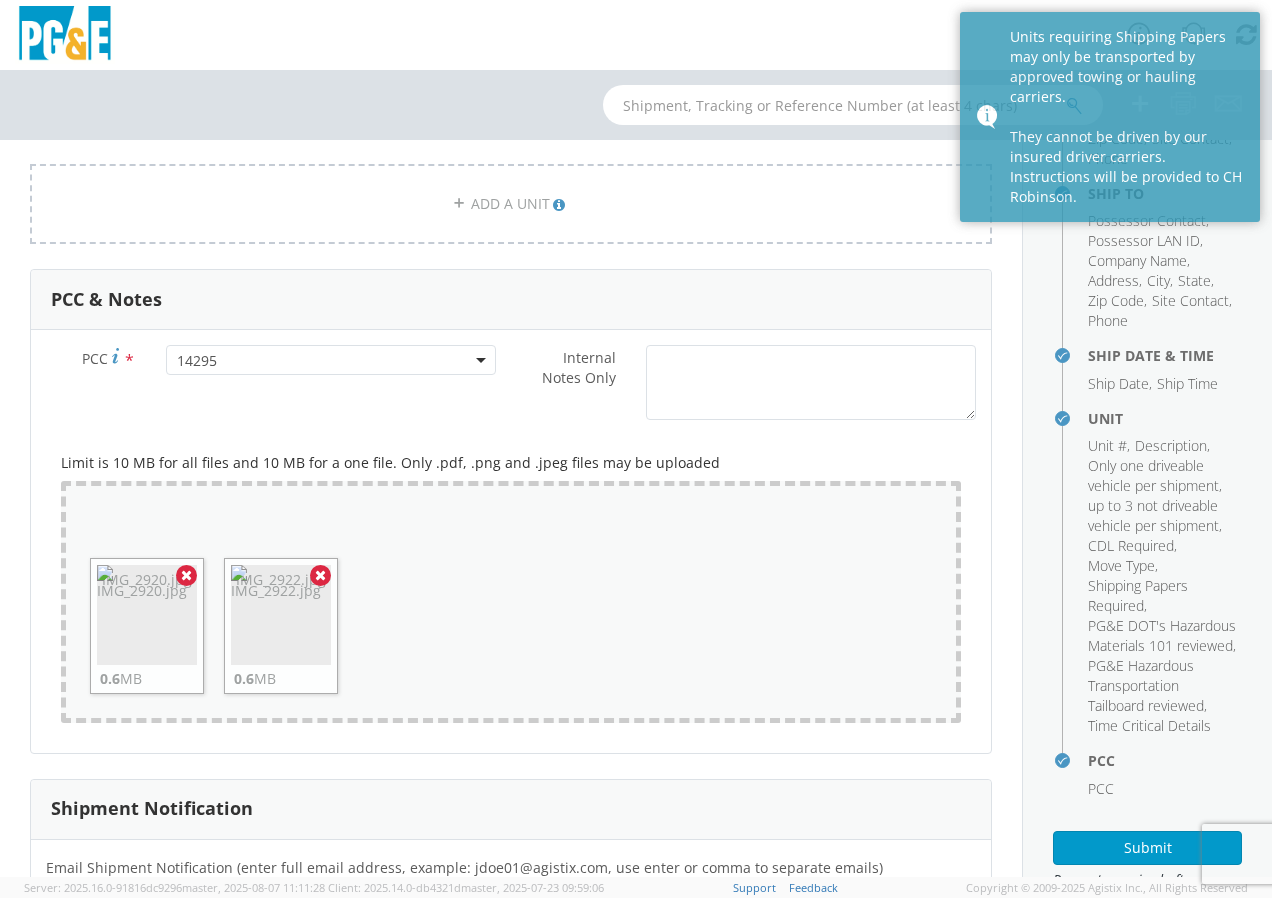 drag, startPoint x: 432, startPoint y: 598, endPoint x: 430, endPoint y: 611, distance: 13.152946 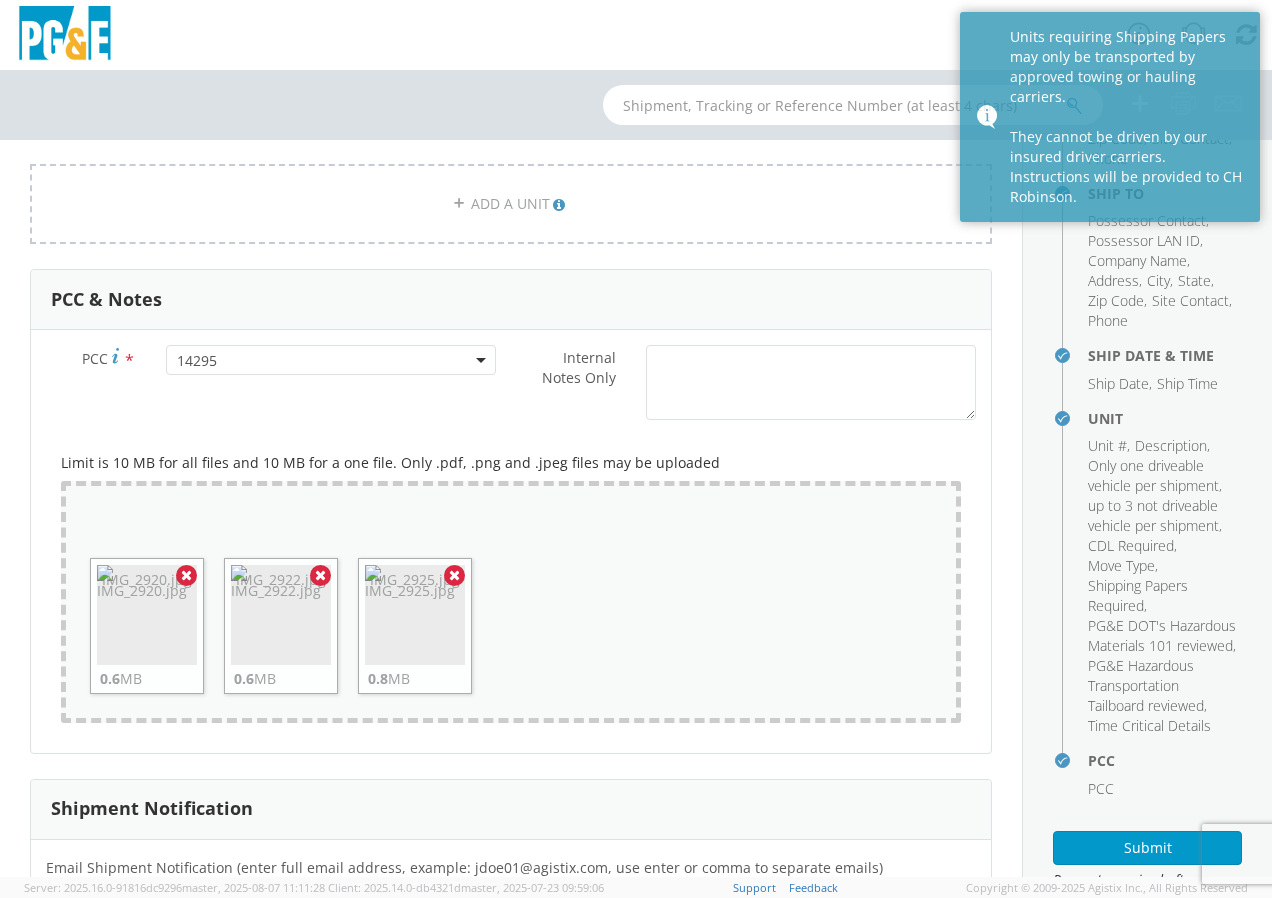 drag, startPoint x: 650, startPoint y: 612, endPoint x: 560, endPoint y: 616, distance: 90.088844 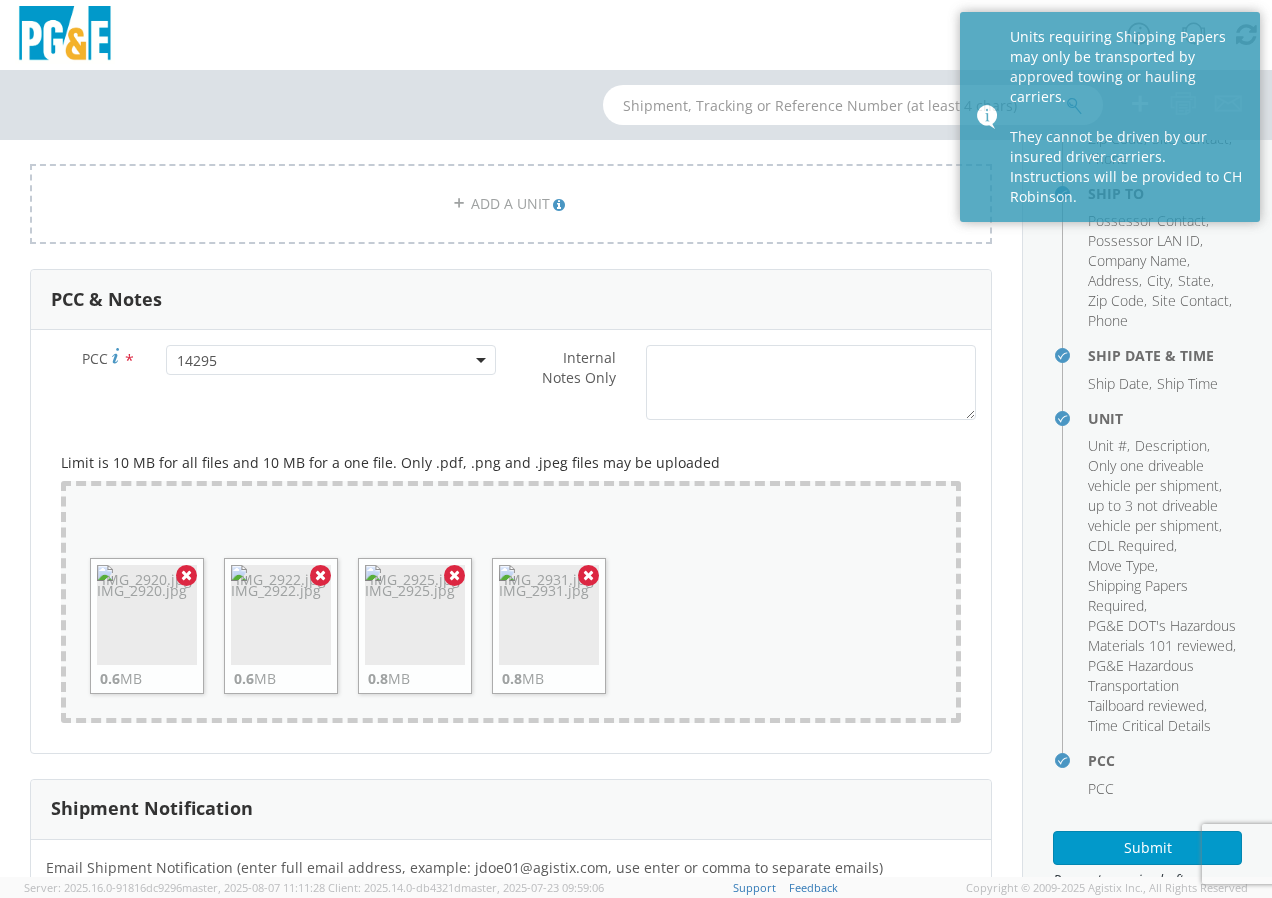 drag, startPoint x: 737, startPoint y: 598, endPoint x: 663, endPoint y: 579, distance: 76.40026 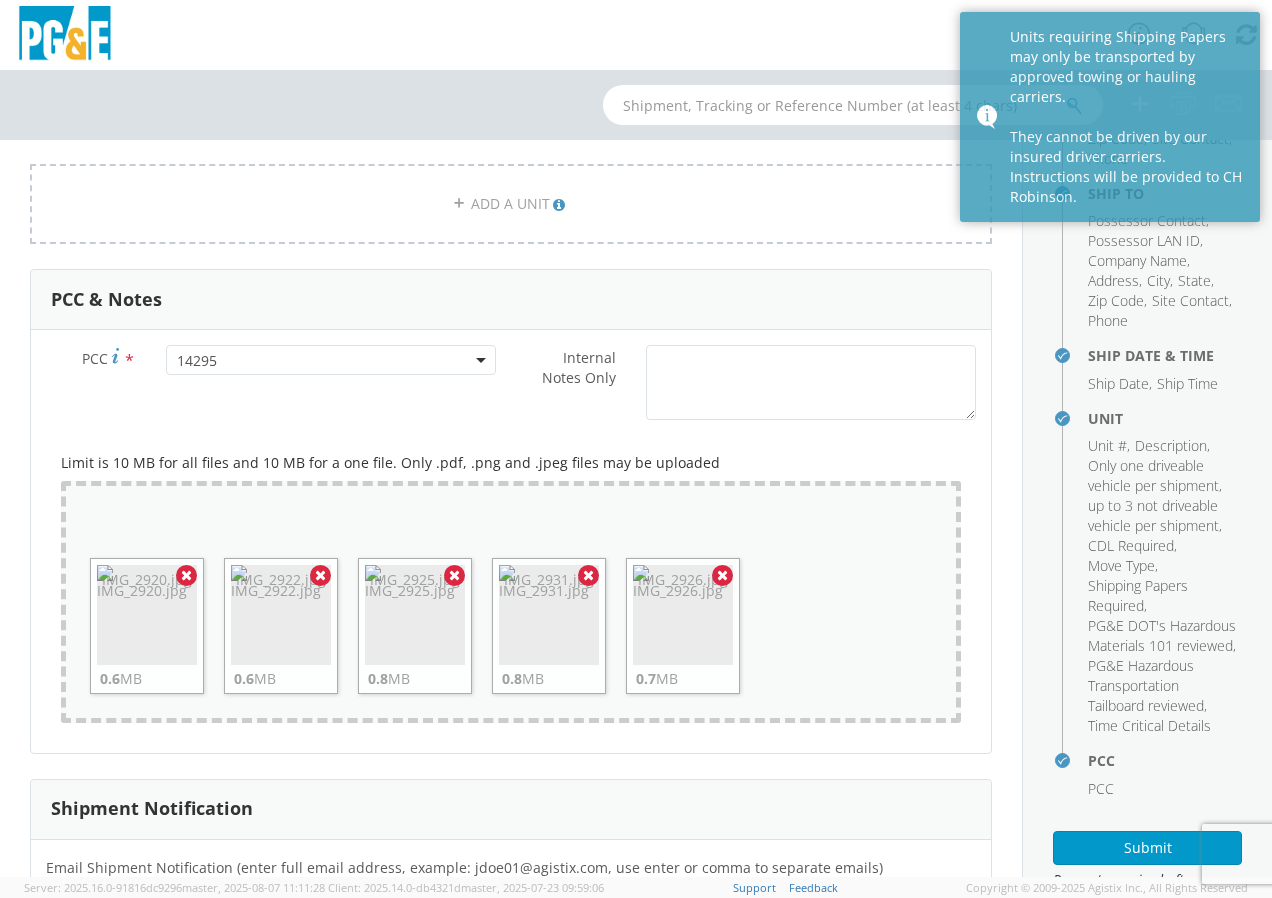 click on "Drop files here to upload         IMG_2920.jpg   0.6  MB             IMG_2922.jpg   0.6  MB             IMG_2925.jpg   0.8  MB             IMG_2931.jpg   0.8  MB             IMG_2926.jpg   0.7  MB" 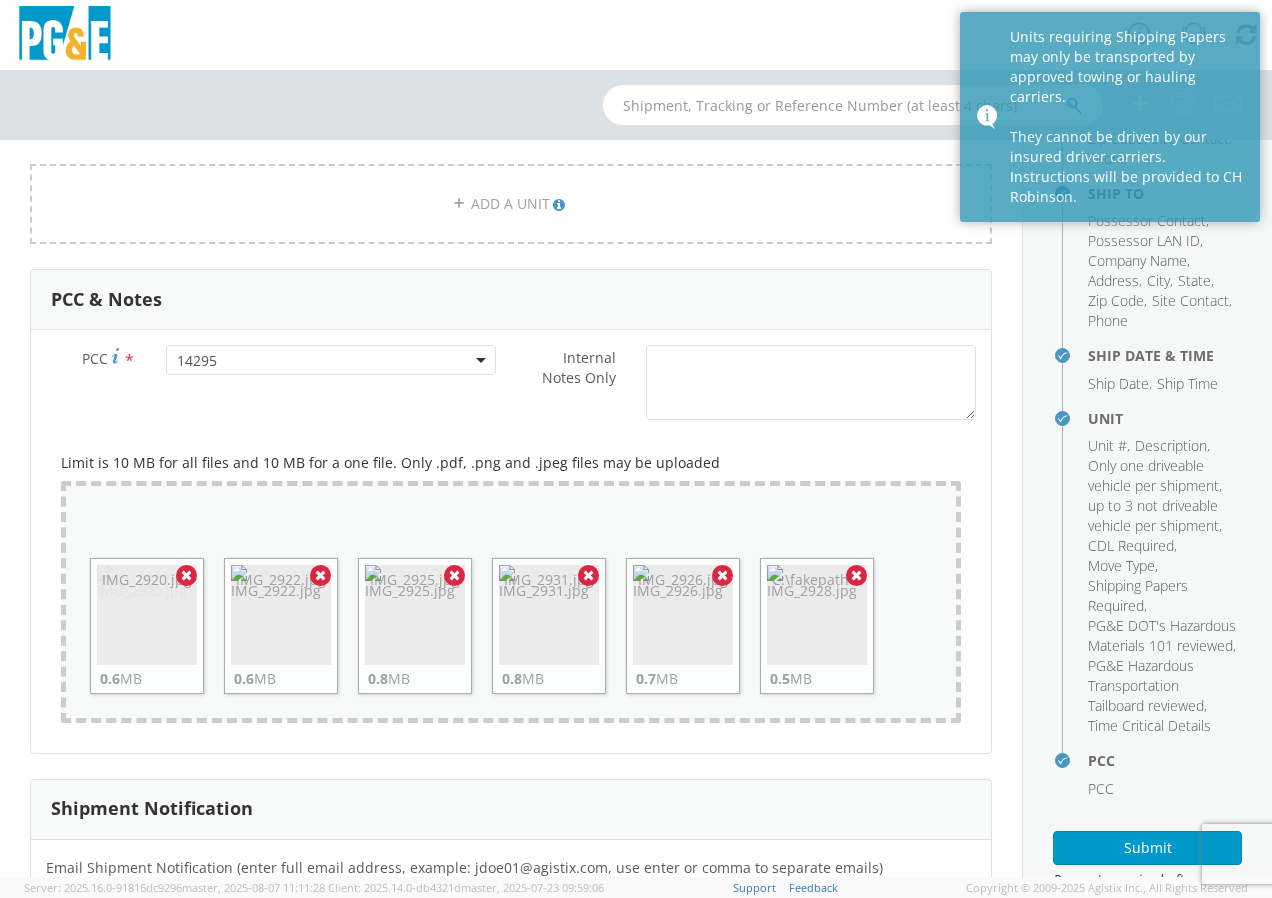 click 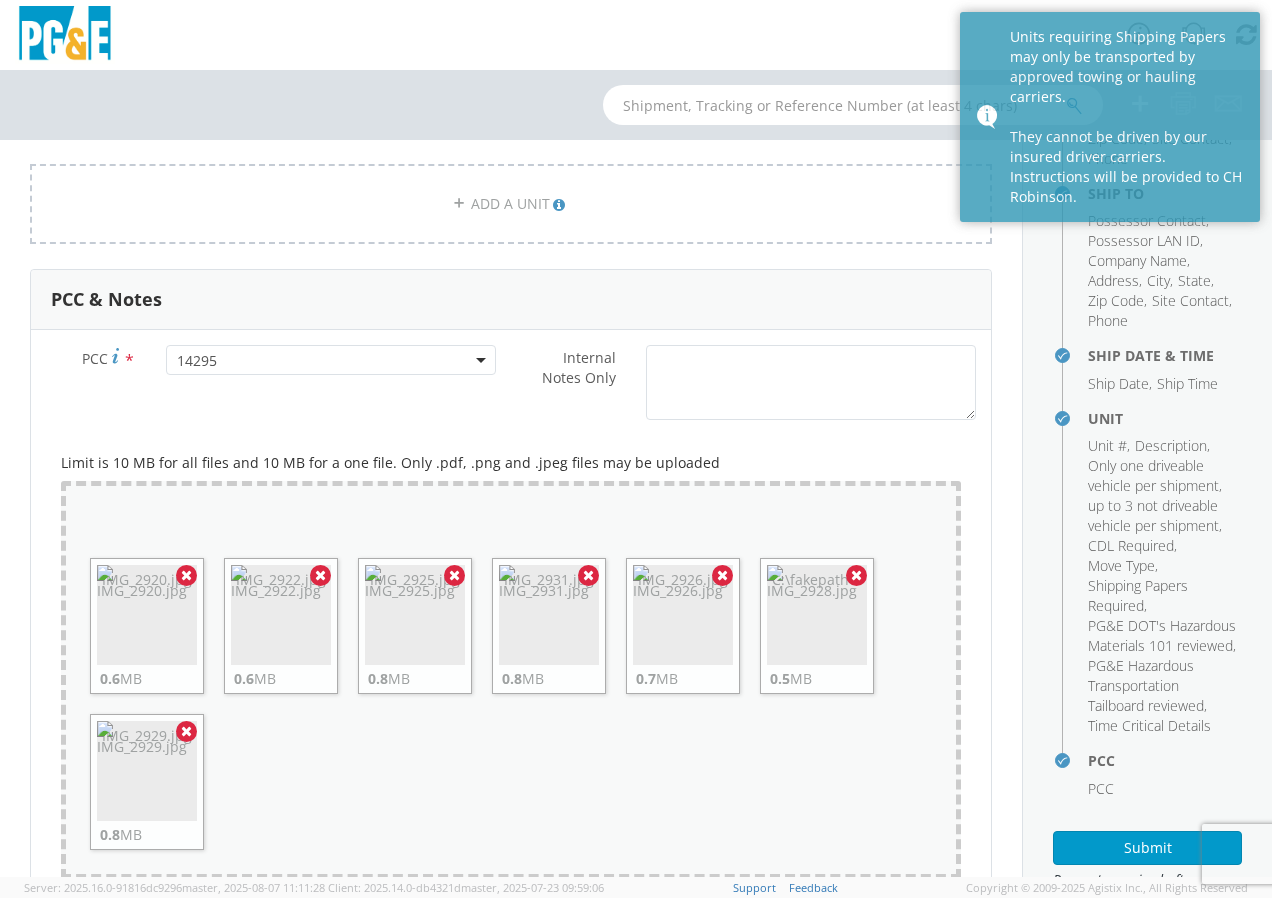 drag, startPoint x: 406, startPoint y: 785, endPoint x: 326, endPoint y: 747, distance: 88.56636 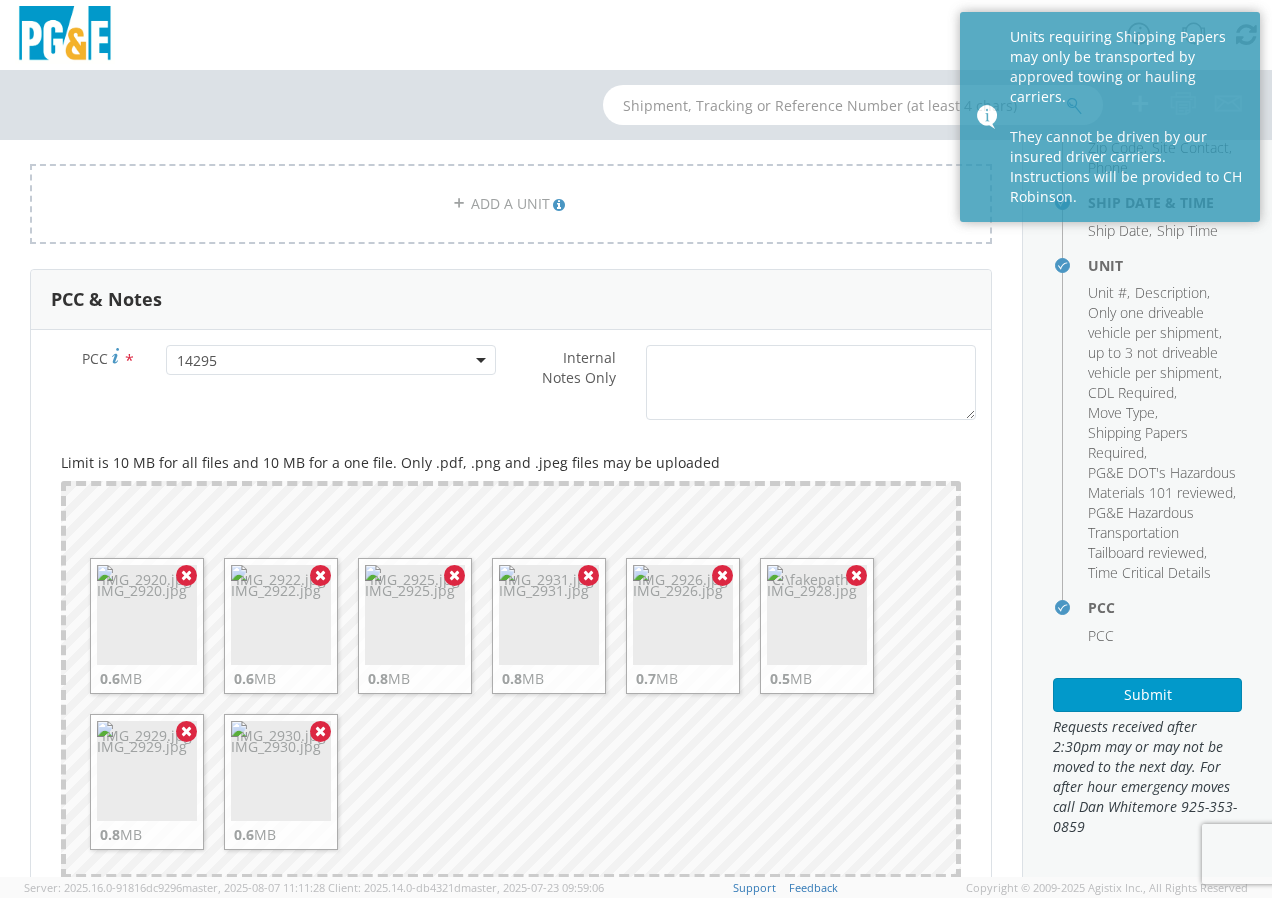 scroll, scrollTop: 417, scrollLeft: 0, axis: vertical 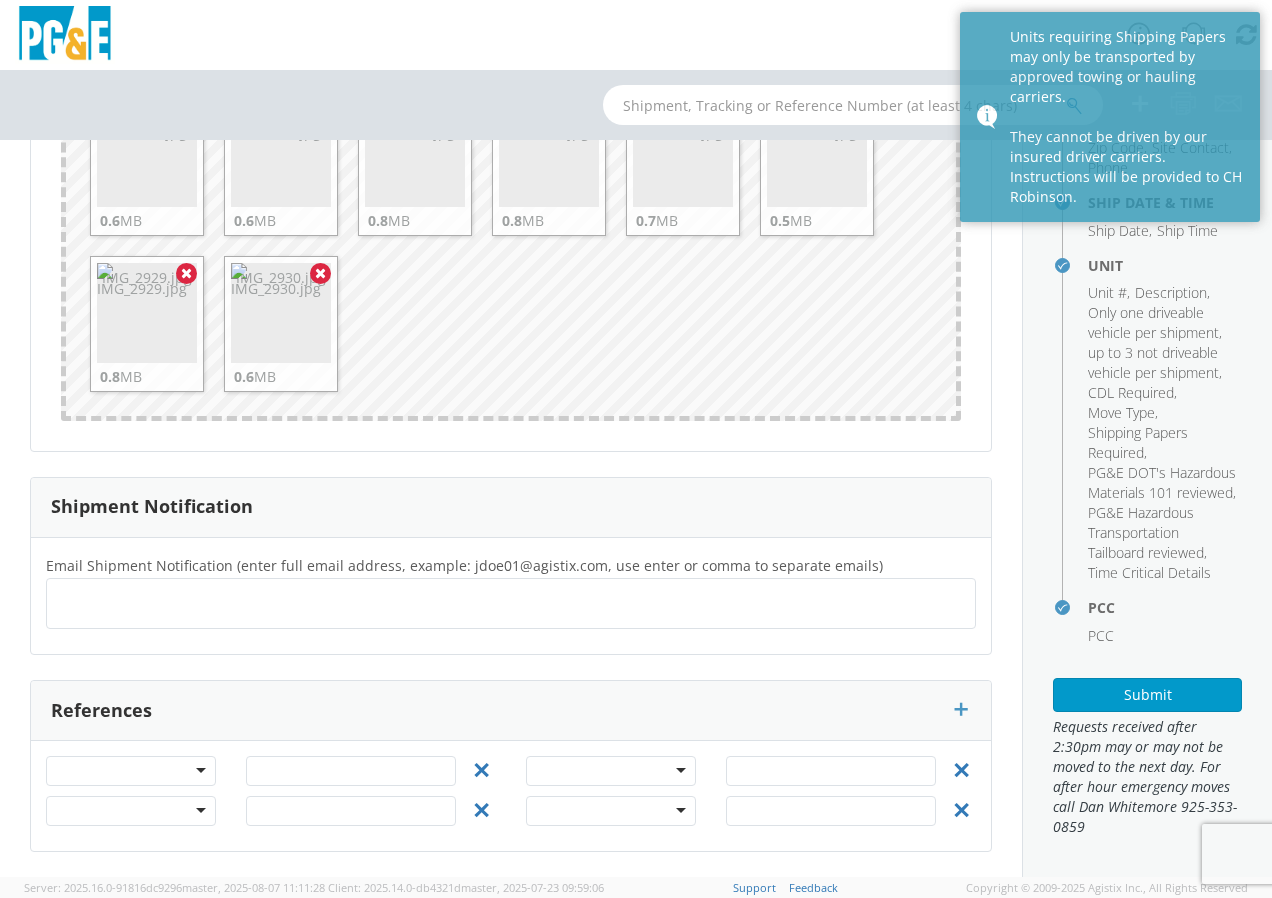click 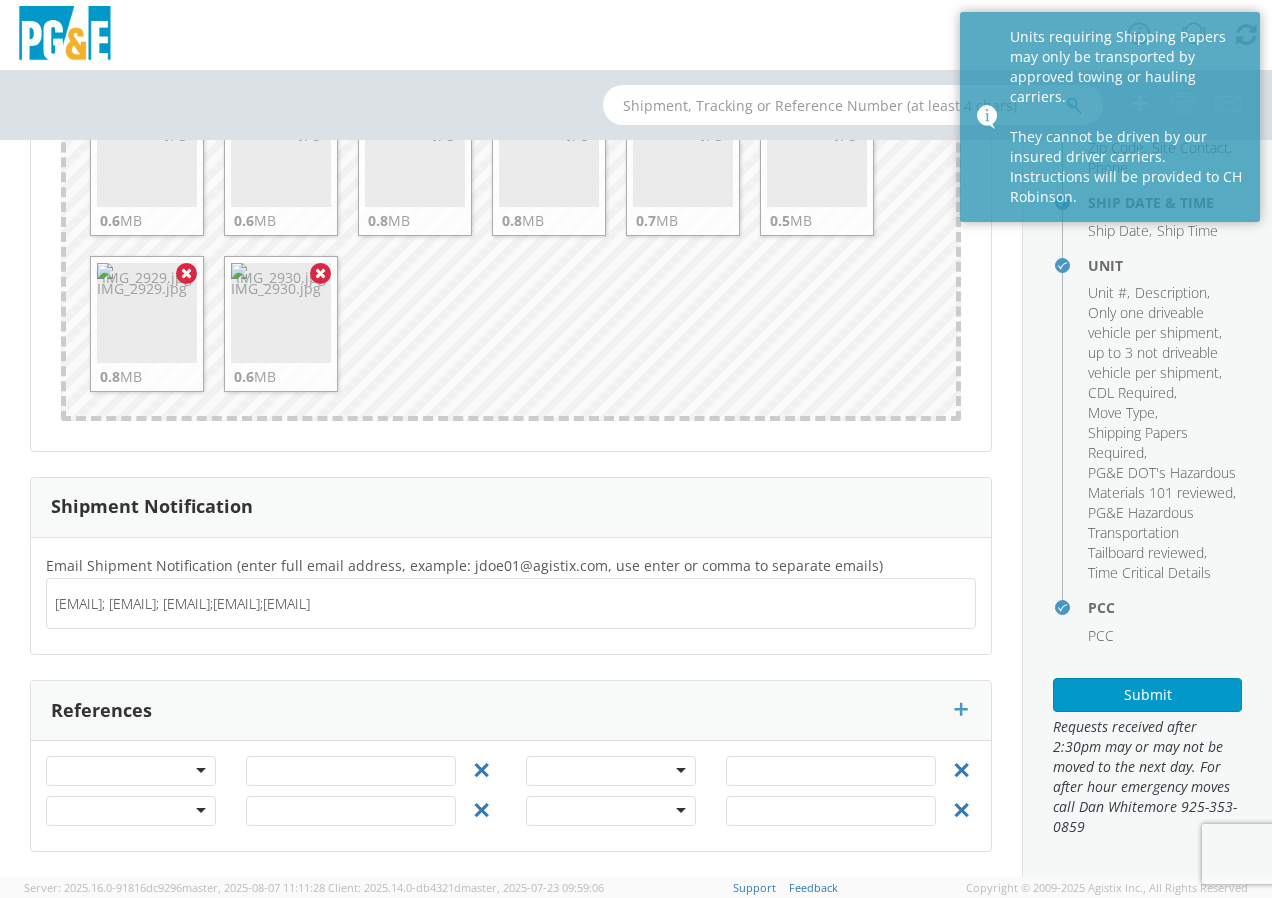 type on "[EMAIL]; [EMAIL]; [EMAIL];[EMAIL];[EMAIL]" 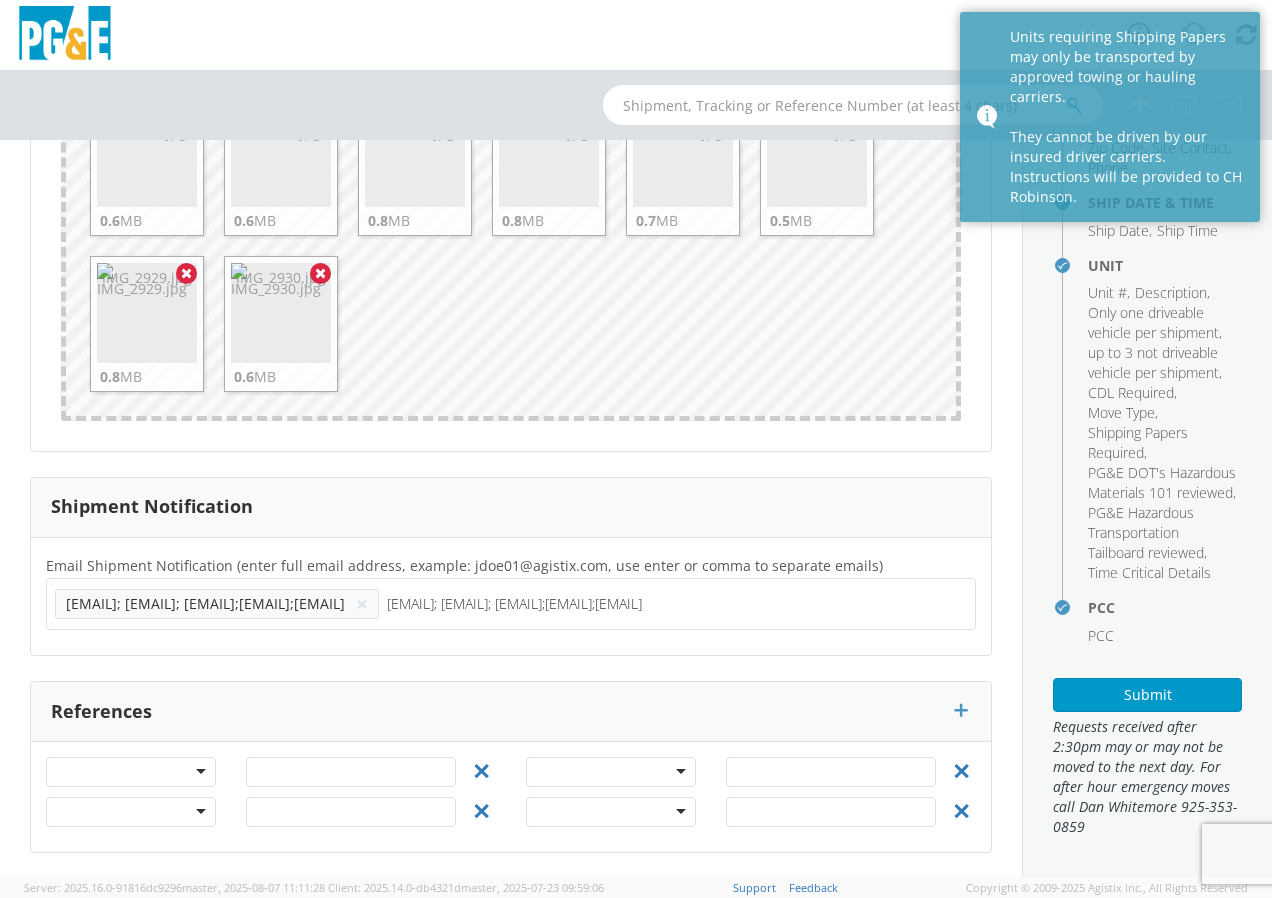 type 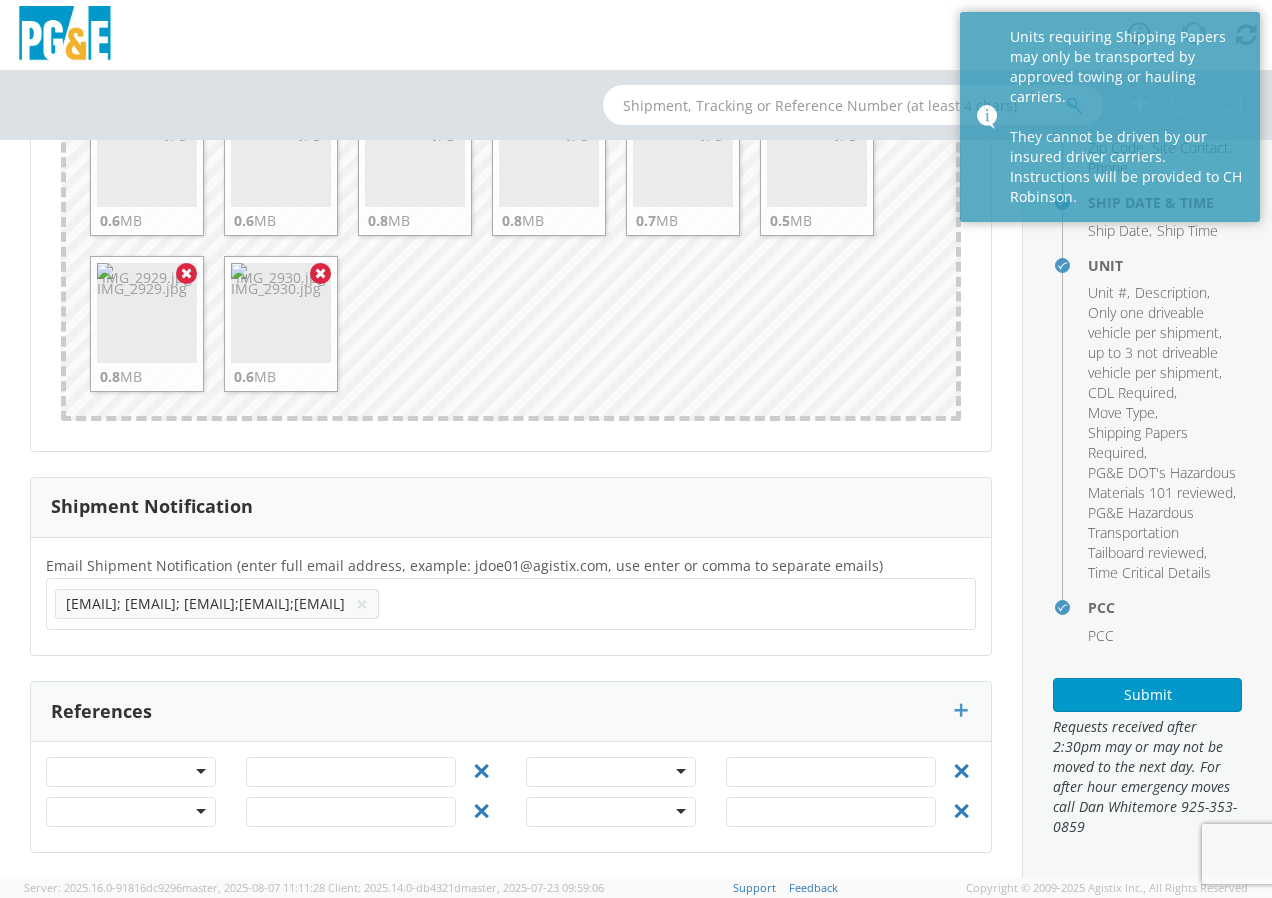 click on "[EMAIL]; [EMAIL]; [EMAIL];[EMAIL];[EMAIL]" 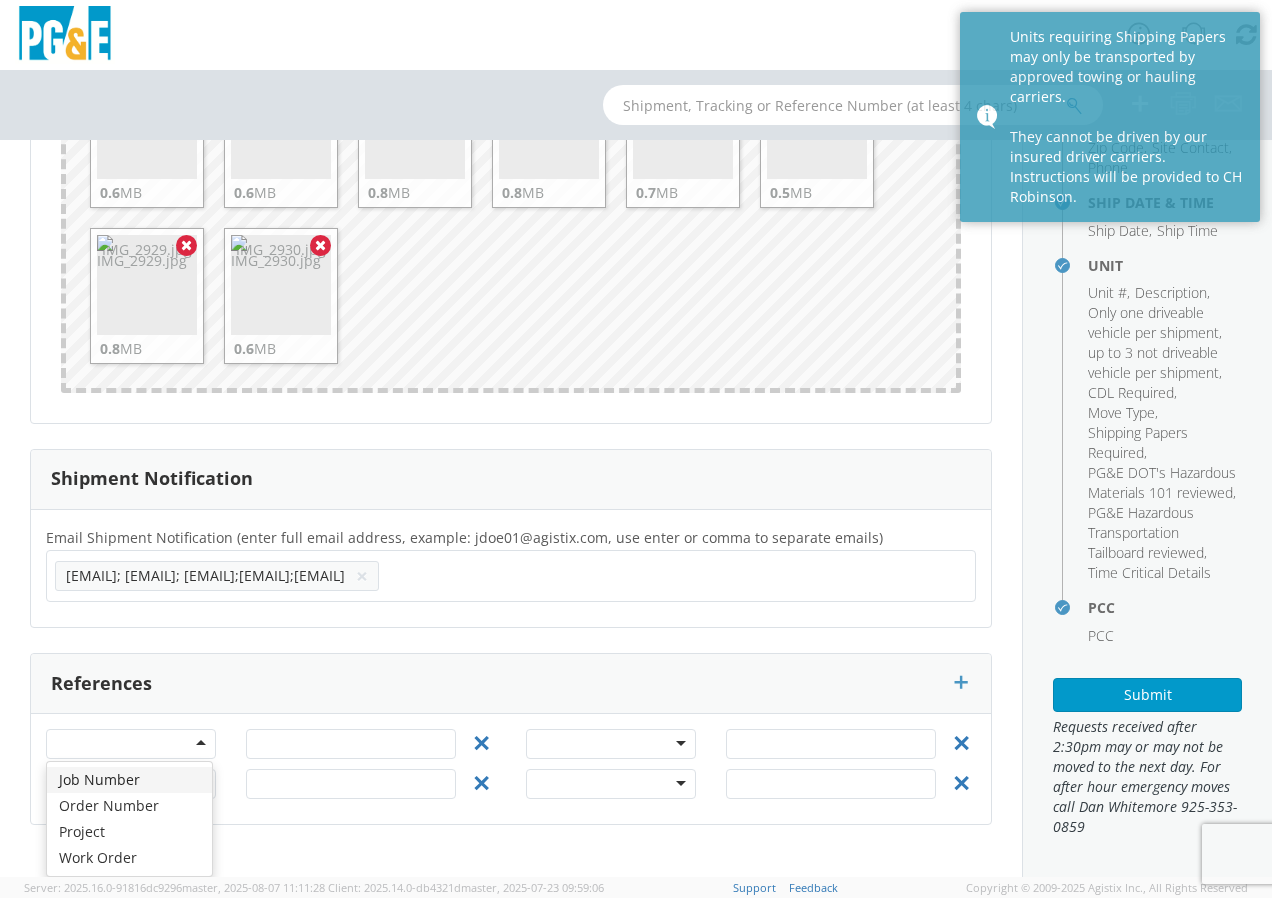 click 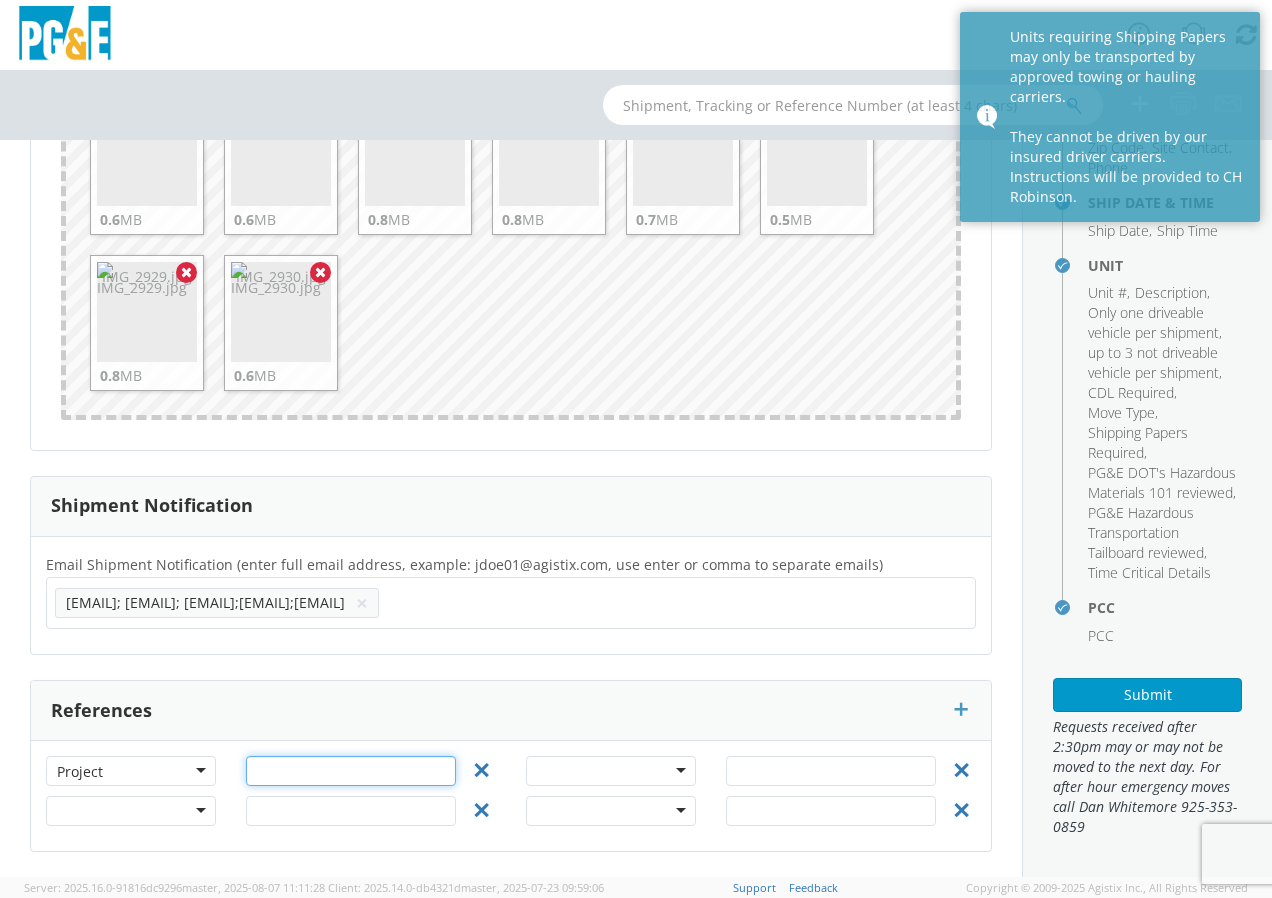 click at bounding box center [351, 771] 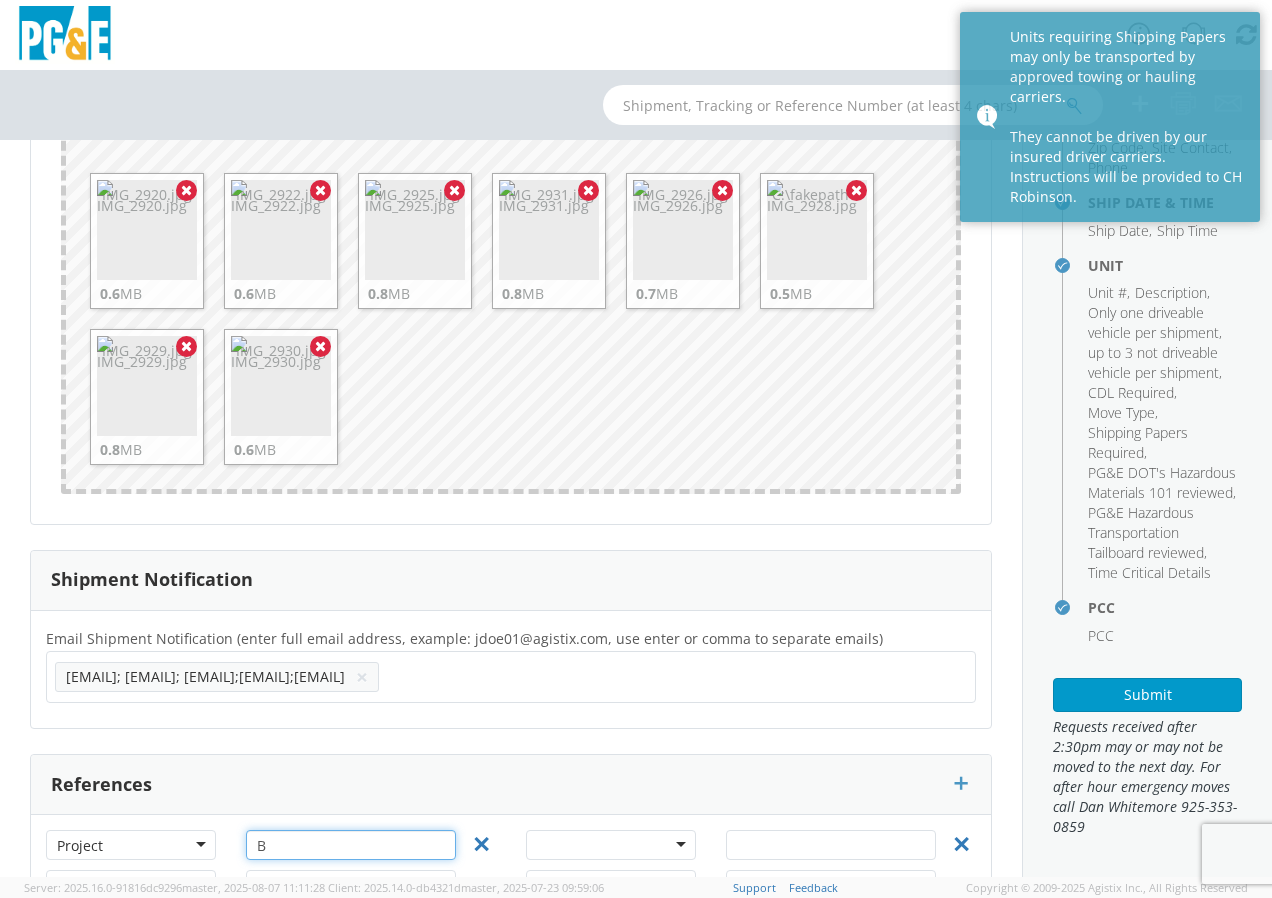 scroll, scrollTop: 2105, scrollLeft: 0, axis: vertical 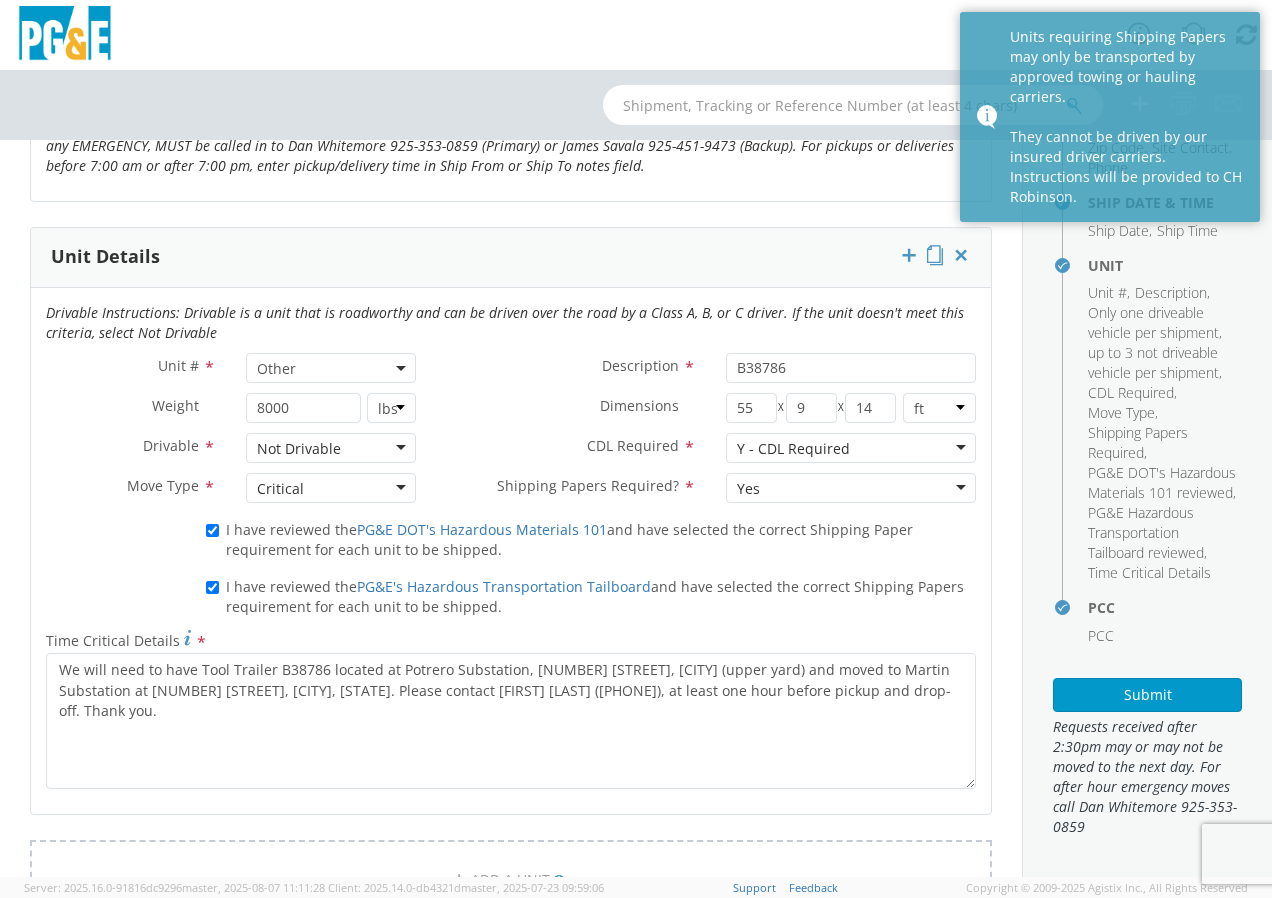 type on "B38786" 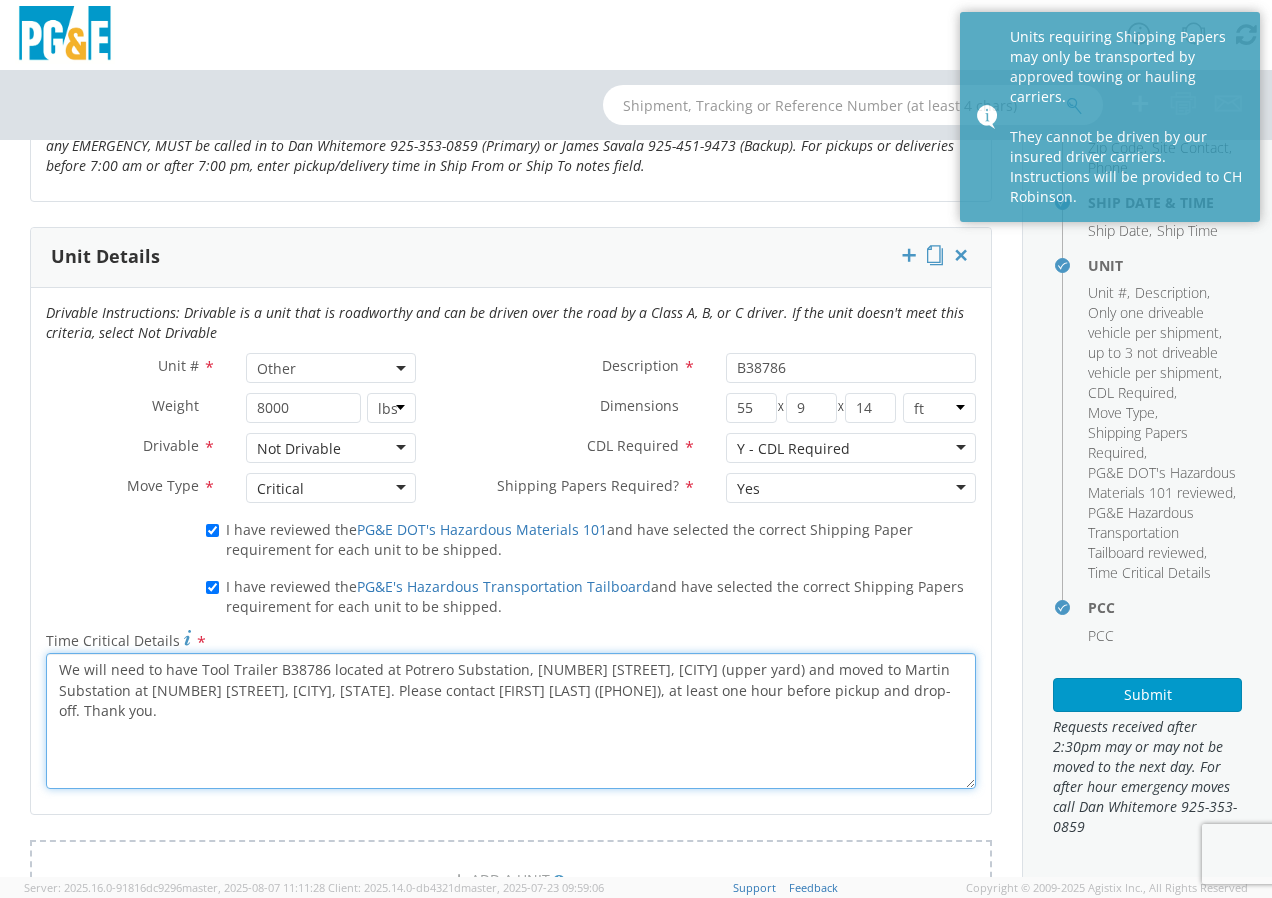 click on "We will need to have Tool Trailer B38786 located at Potrero Substation, [NUMBER] [STREET], [CITY] (upper yard) and moved to Martin Substation at [NUMBER] [STREET], [CITY], [STATE]. Please contact [FIRST] [LAST] ([PHONE]), at least one hour before pickup and drop-off. Thank you." at bounding box center [511, 721] 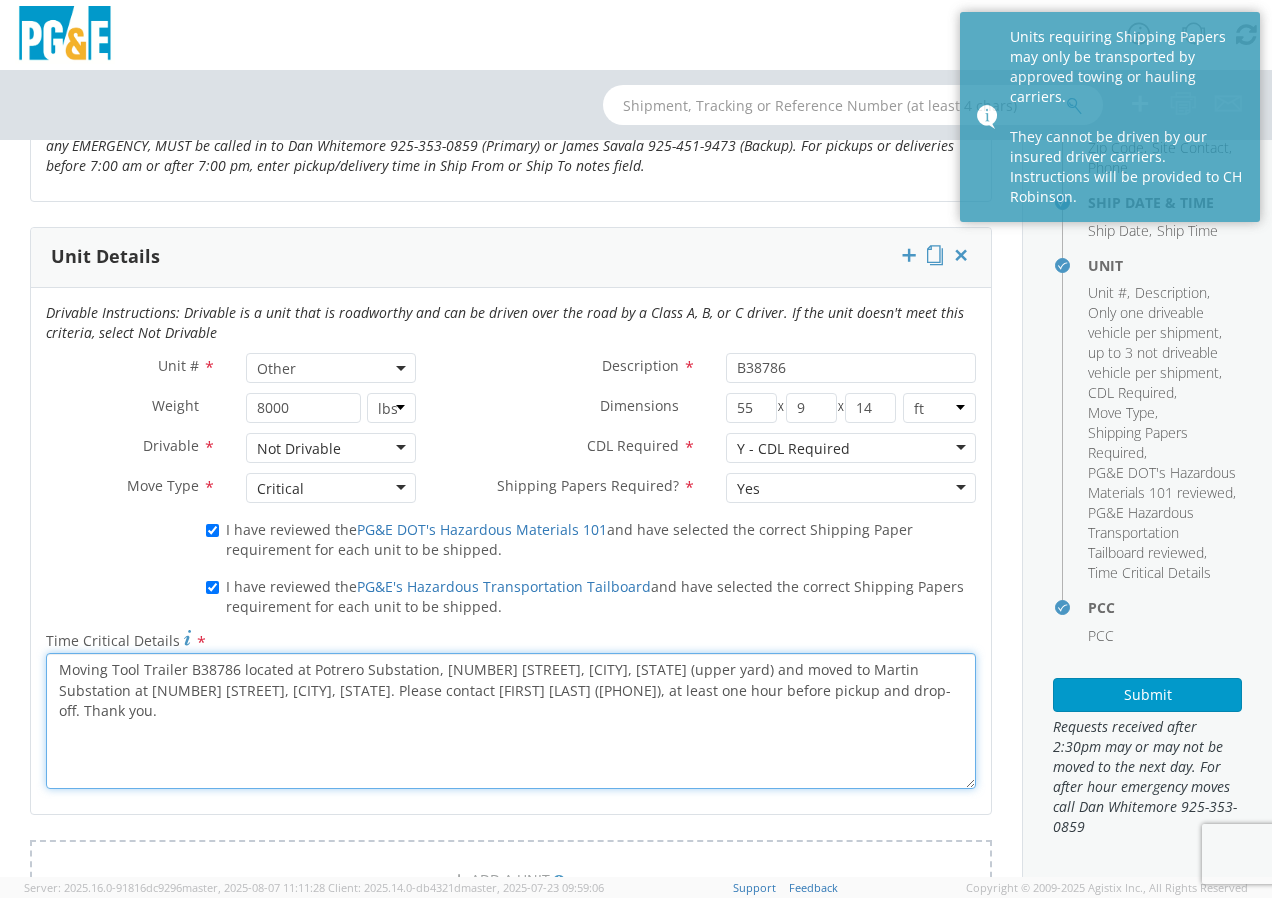 click on "Moving Tool Trailer B38786 located at Potrero Substation, [NUMBER] [STREET], [CITY], [STATE] (upper yard) and moved to Martin Substation at [NUMBER] [STREET], [CITY], [STATE]. Please contact [FIRST] [LAST] ([PHONE]), at least one hour before pickup and drop-off. Thank you." at bounding box center (511, 721) 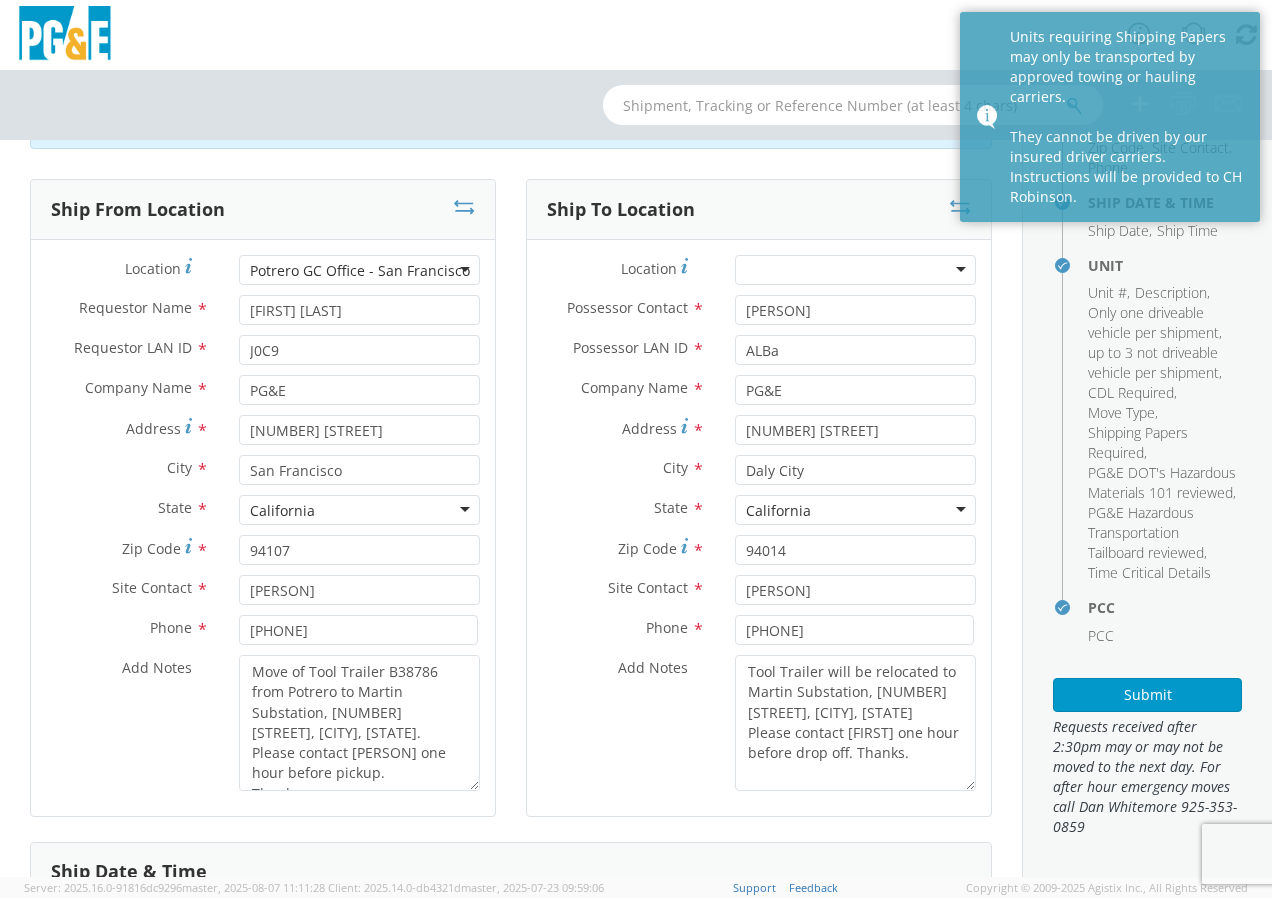 scroll, scrollTop: 90, scrollLeft: 0, axis: vertical 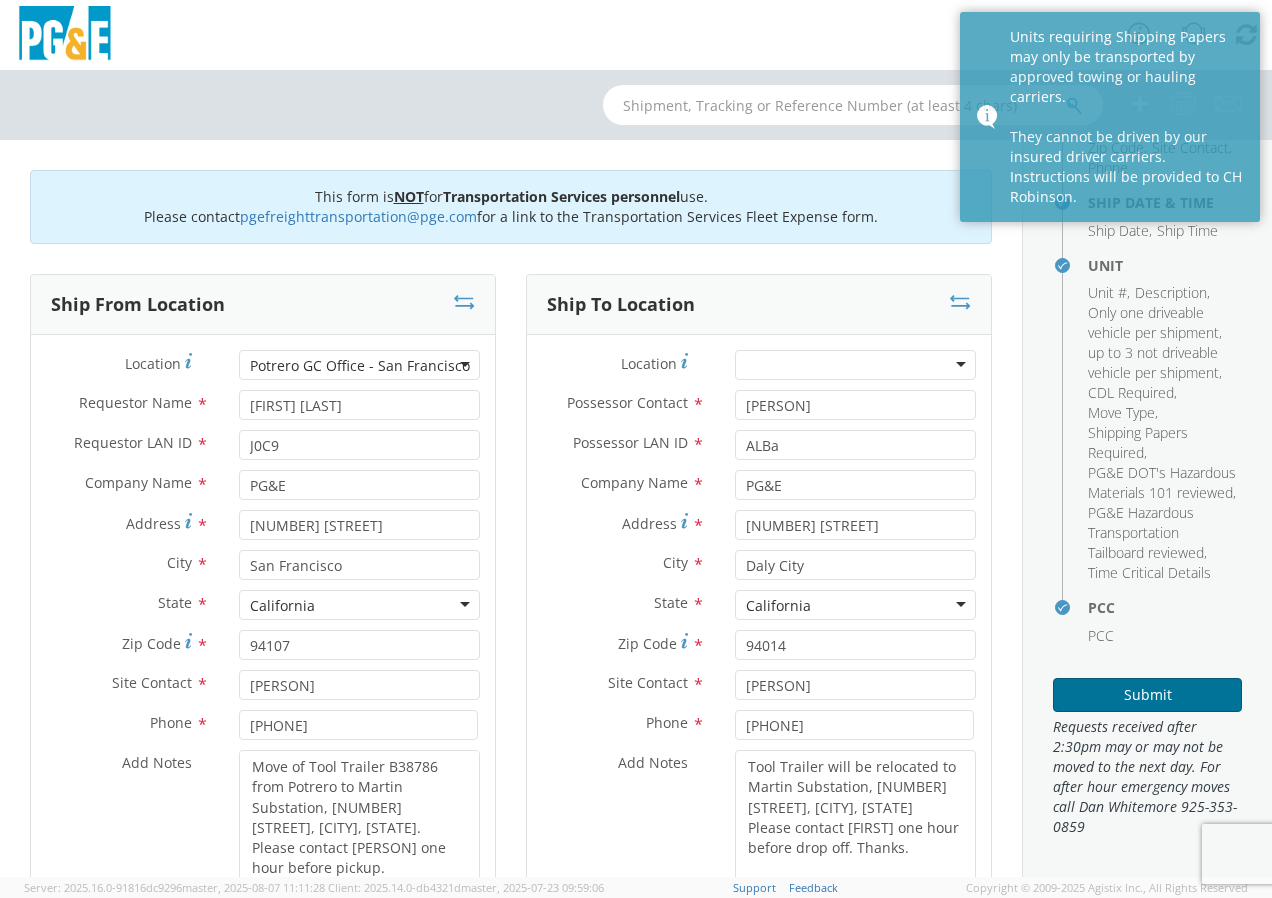 type on "Moving Tool Trailer B38786 located at Potrero Substation, [NUMBER] [STREET], [CITY] (upper yard) to Martin Substation at [NUMBER] [STREET], [CITY], [STATE]. Please contact [PERSON] ([PHONE]), at least one hour before pickup and drop-off. Thank you." 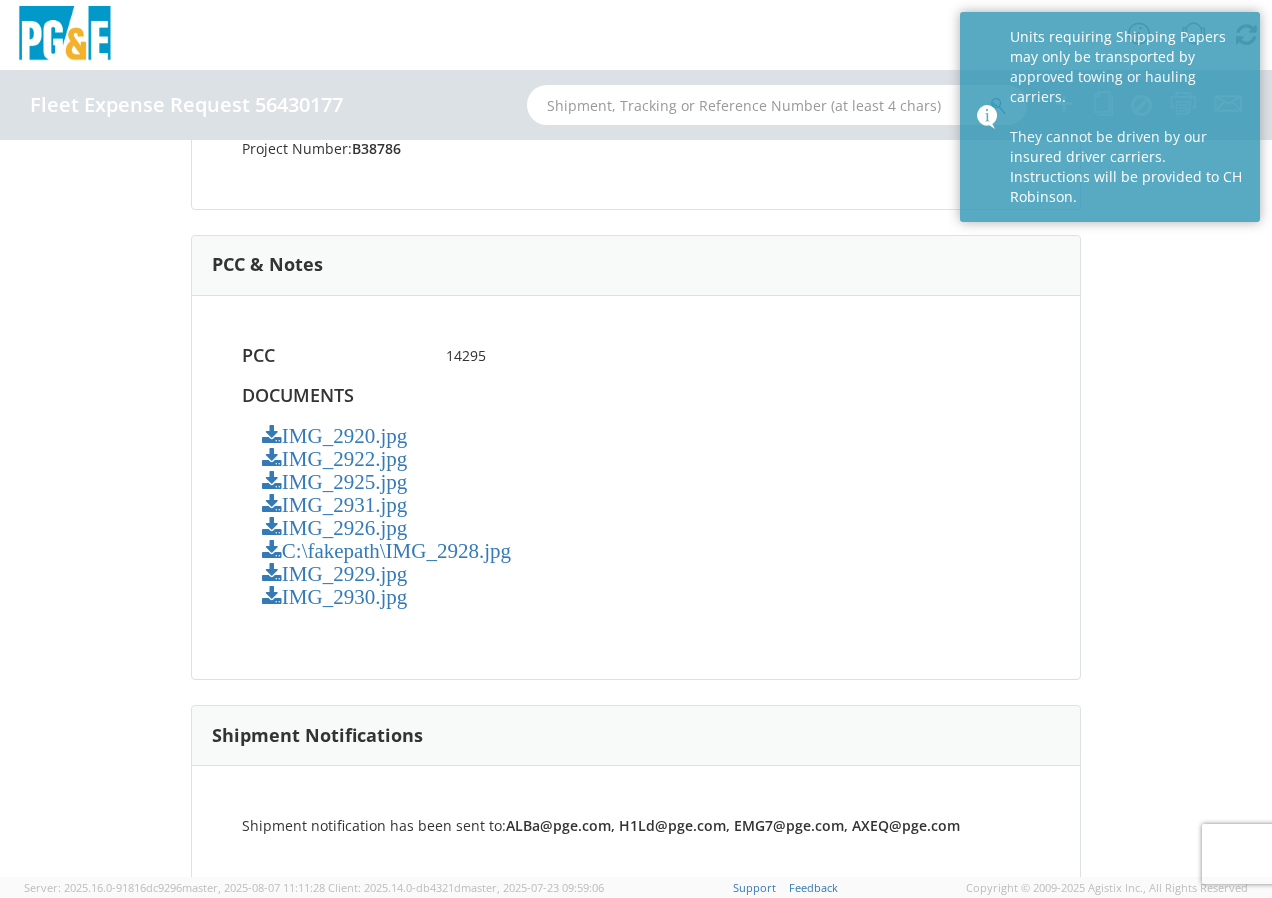 scroll, scrollTop: 1526, scrollLeft: 0, axis: vertical 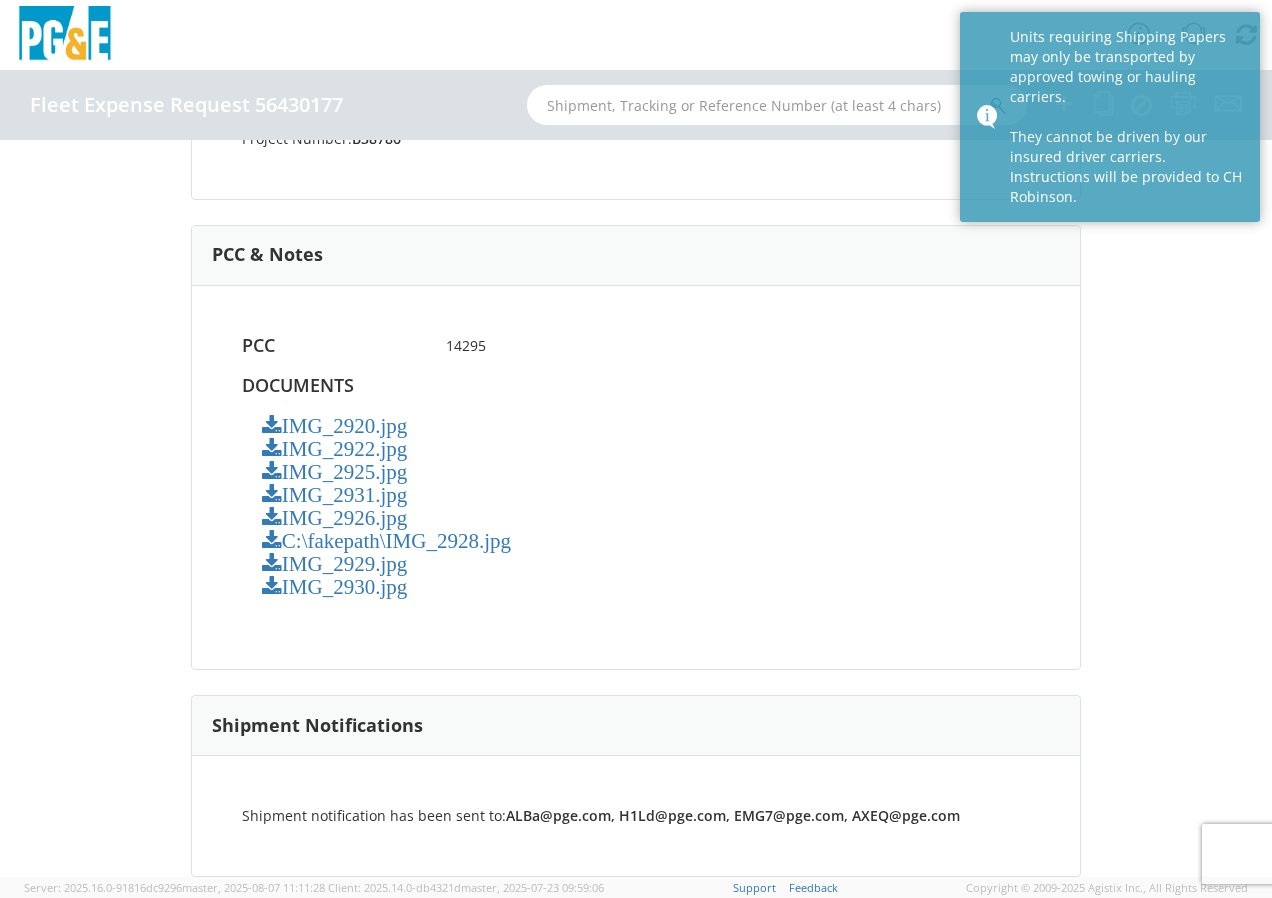 click on "Fleet Expense Request 56430177 (Completed)           Shipping Information           Request Information                 Requestor Name: [PERSON]   Requestor LAN ID: [ID]                                     FROM         PG&E   [NUMBER] [STREET]   [CITY]   [STATE]   [POSTAL_CODE]   [PERSON]   [PHONE]   Time Critical: Unit 1 - Moving Tool Trailer B38786 located at Potrero Substation, [NUMBER] [STREET], [CITY] (upper yard) to Martin Substation at [NUMBER] [STREET], [CITY], [STATE]. Please contact [PERSON] ([PHONE]), at least one hour before pickup and drop-off. Thank you.; Move of Tool Trailer B38786 from Potrero to Martin Substation, [NUMBER] [STREET], [CITY], [STATE]. Please contact [PERSON] one hour before pickup.
Thanks; Unit 1 - Yes - Shipping Papers Required. Unit MUST BE TOWED/HAULED by approved carrier only. Unit CANNOT be driven.             TO         PG&E   [NUMBER] [STREET]   [CITY]   [STATE]   [POSTAL_CODE]   [PERSON]   [PHONE]                 Ship Date & Time                   Units" at bounding box center [636, 508] 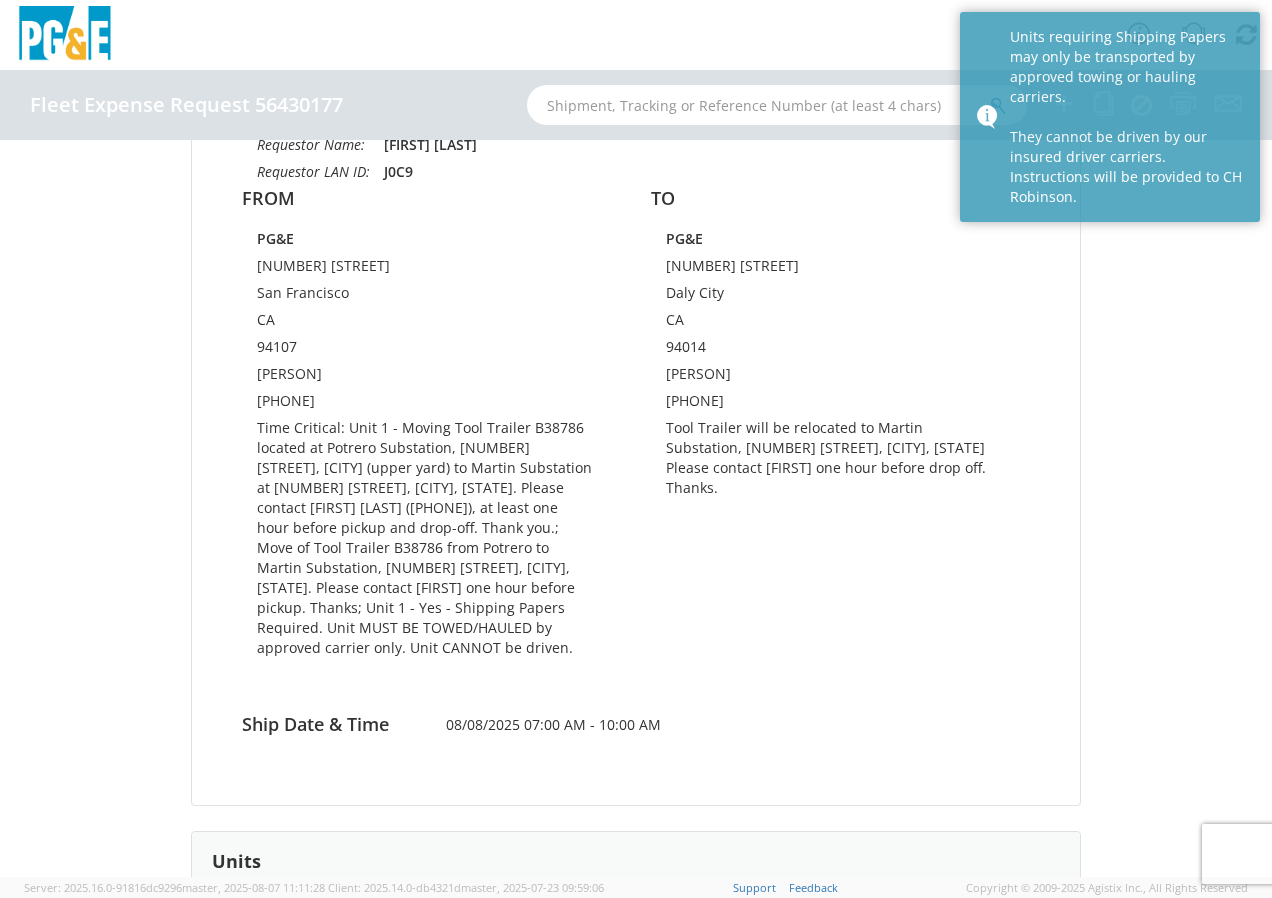 scroll, scrollTop: 0, scrollLeft: 0, axis: both 